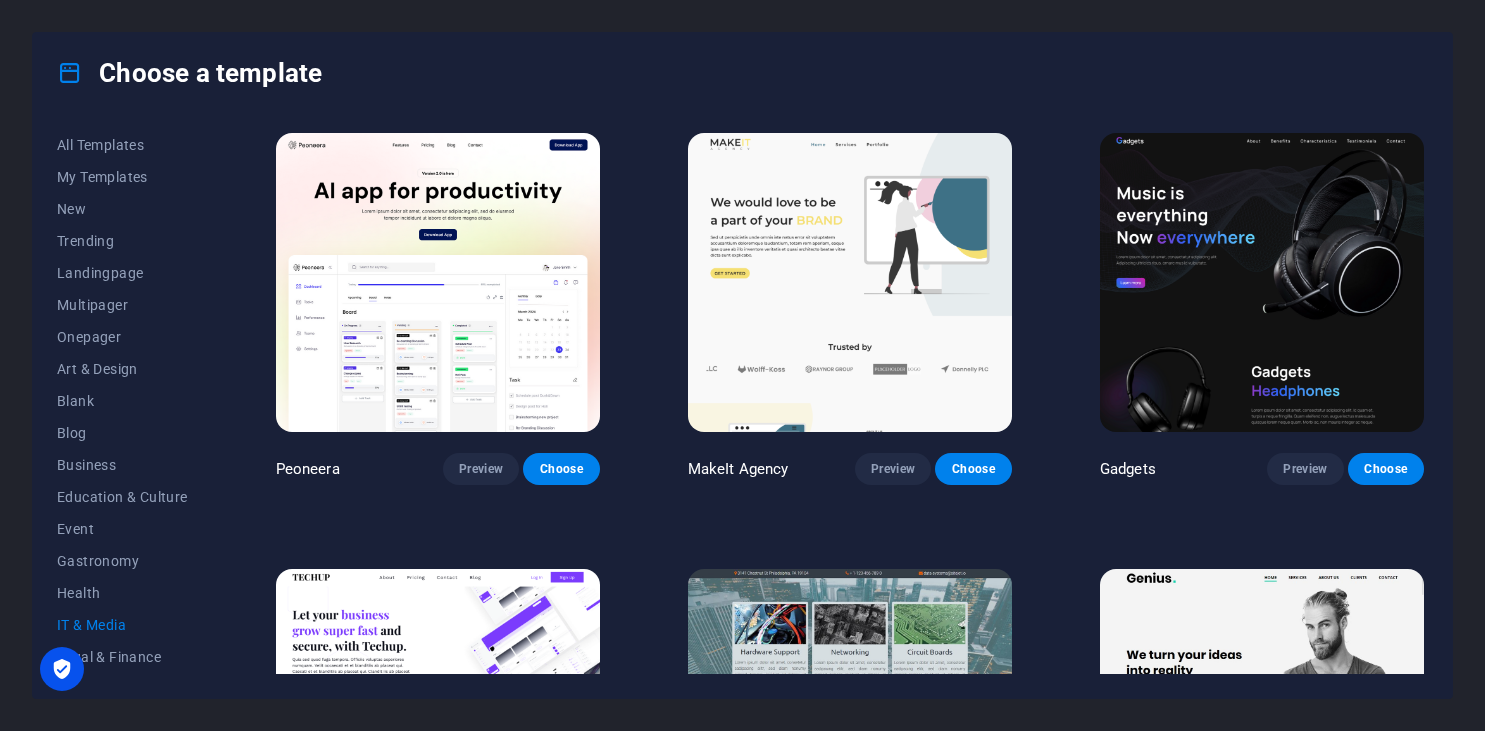 scroll, scrollTop: 0, scrollLeft: 0, axis: both 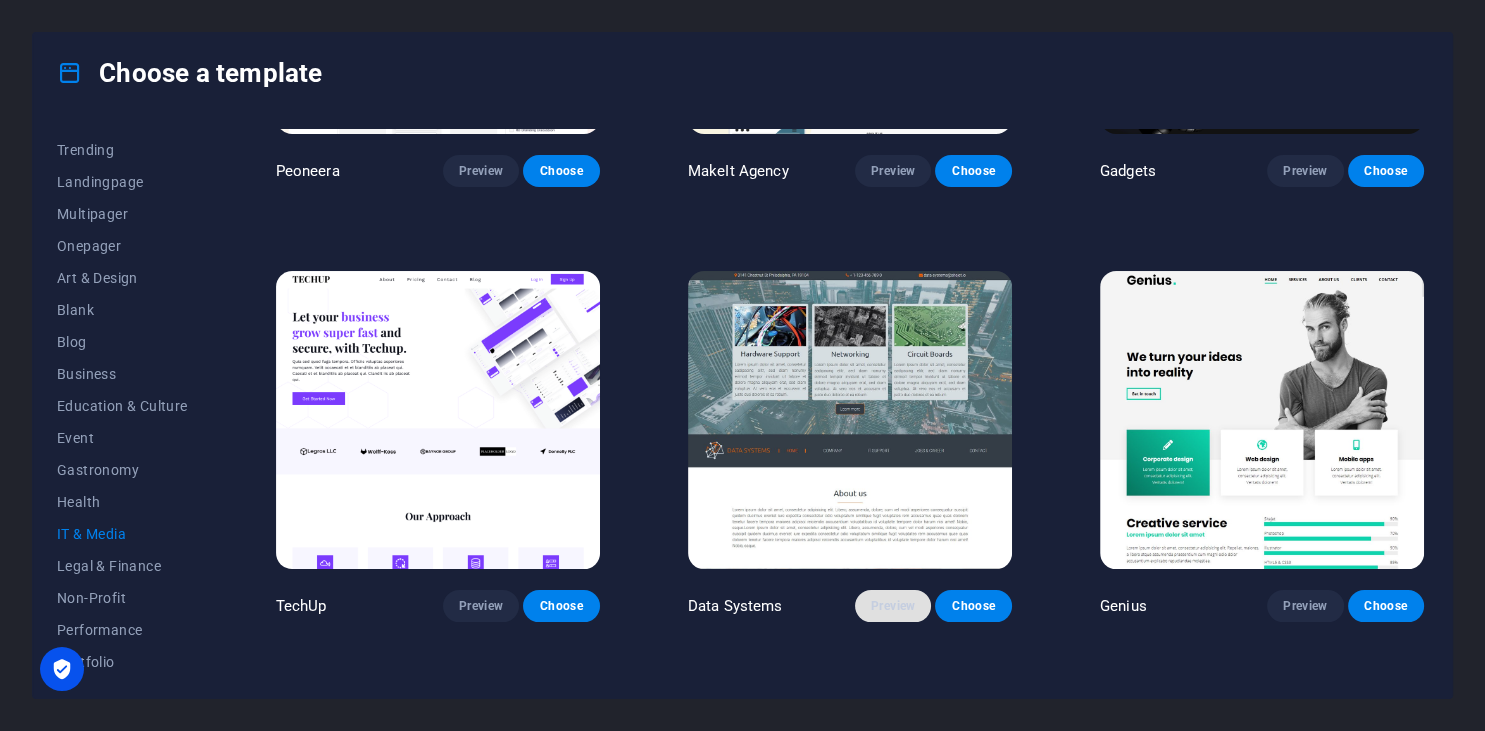 click on "Preview" at bounding box center (893, 606) 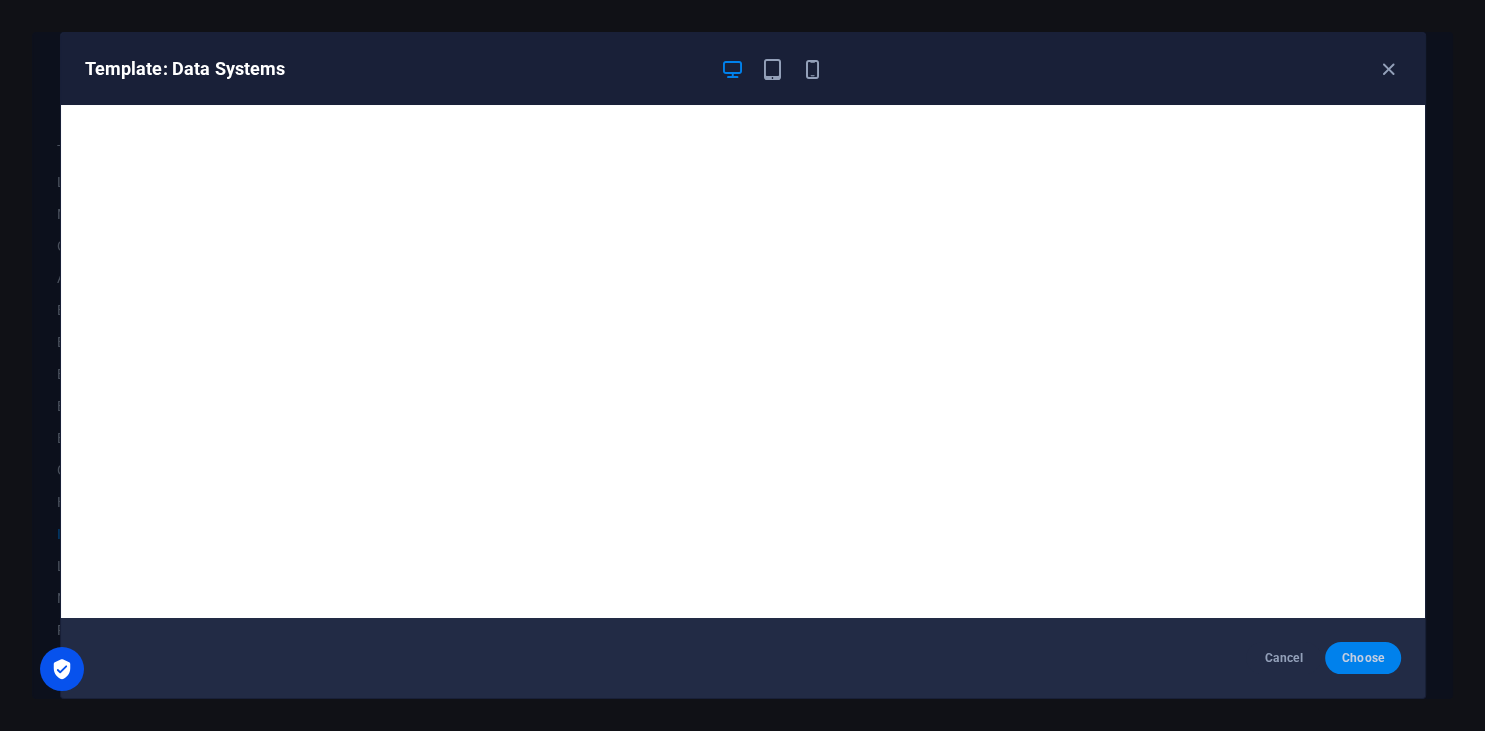 click on "Choose" at bounding box center [1362, 658] 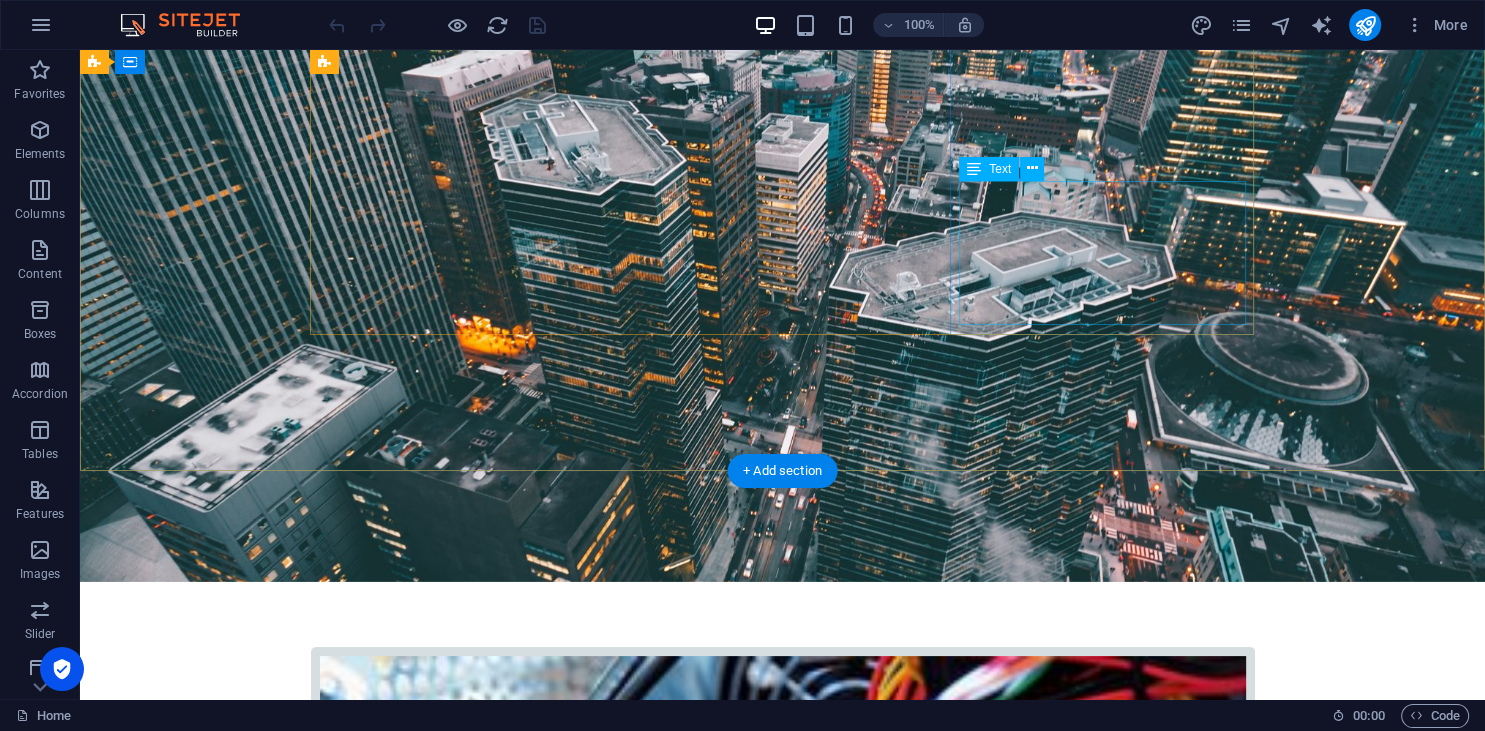 scroll, scrollTop: 0, scrollLeft: 0, axis: both 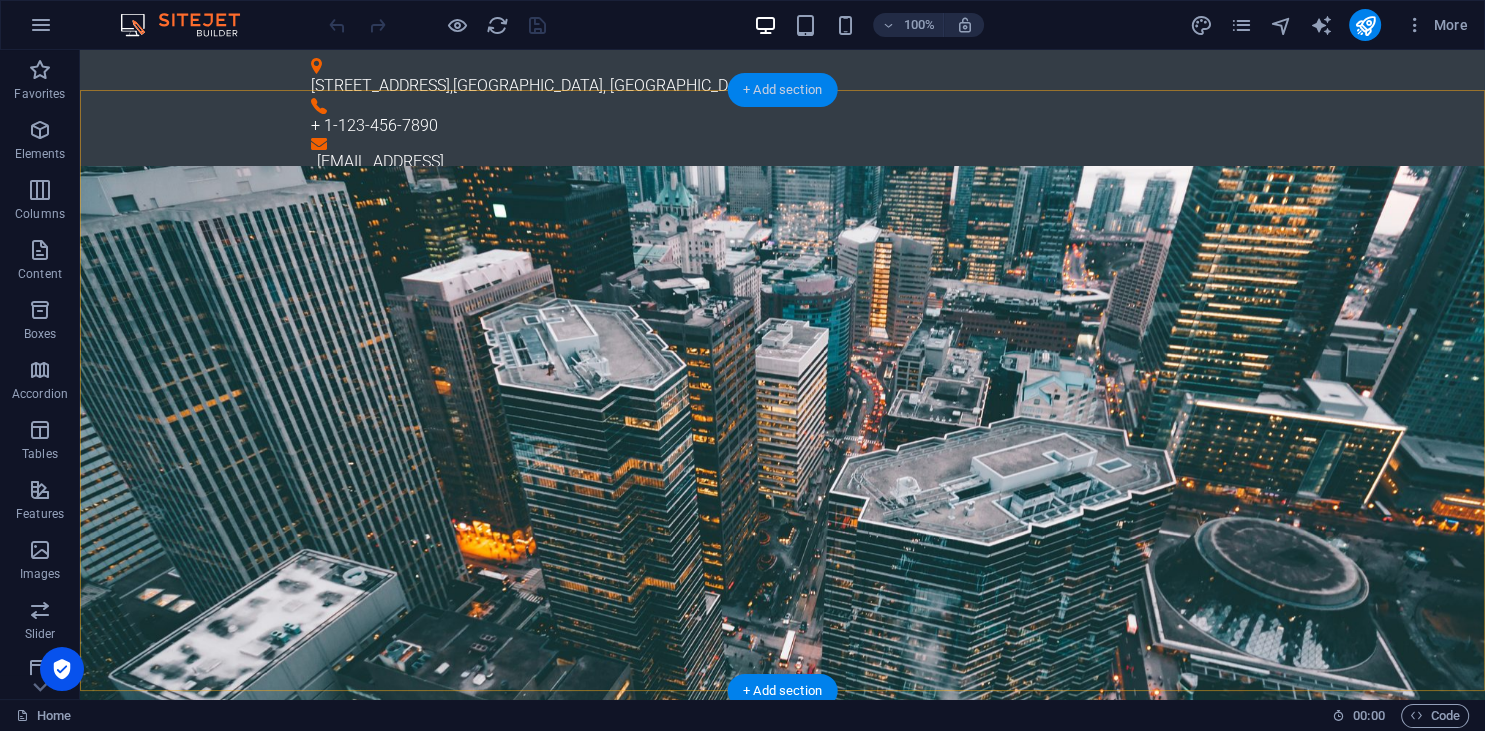 click on "+ Add section" at bounding box center [782, 90] 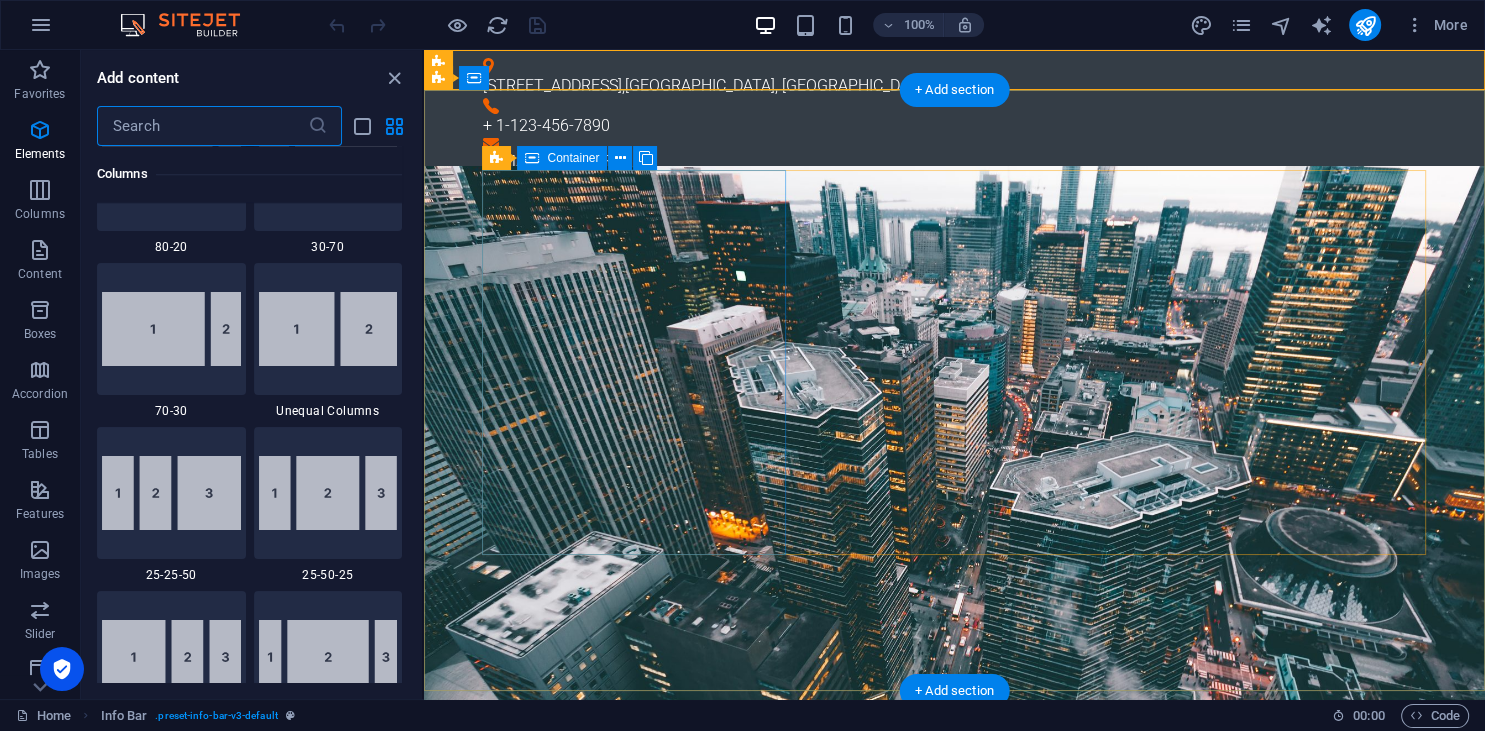 scroll, scrollTop: 3499, scrollLeft: 0, axis: vertical 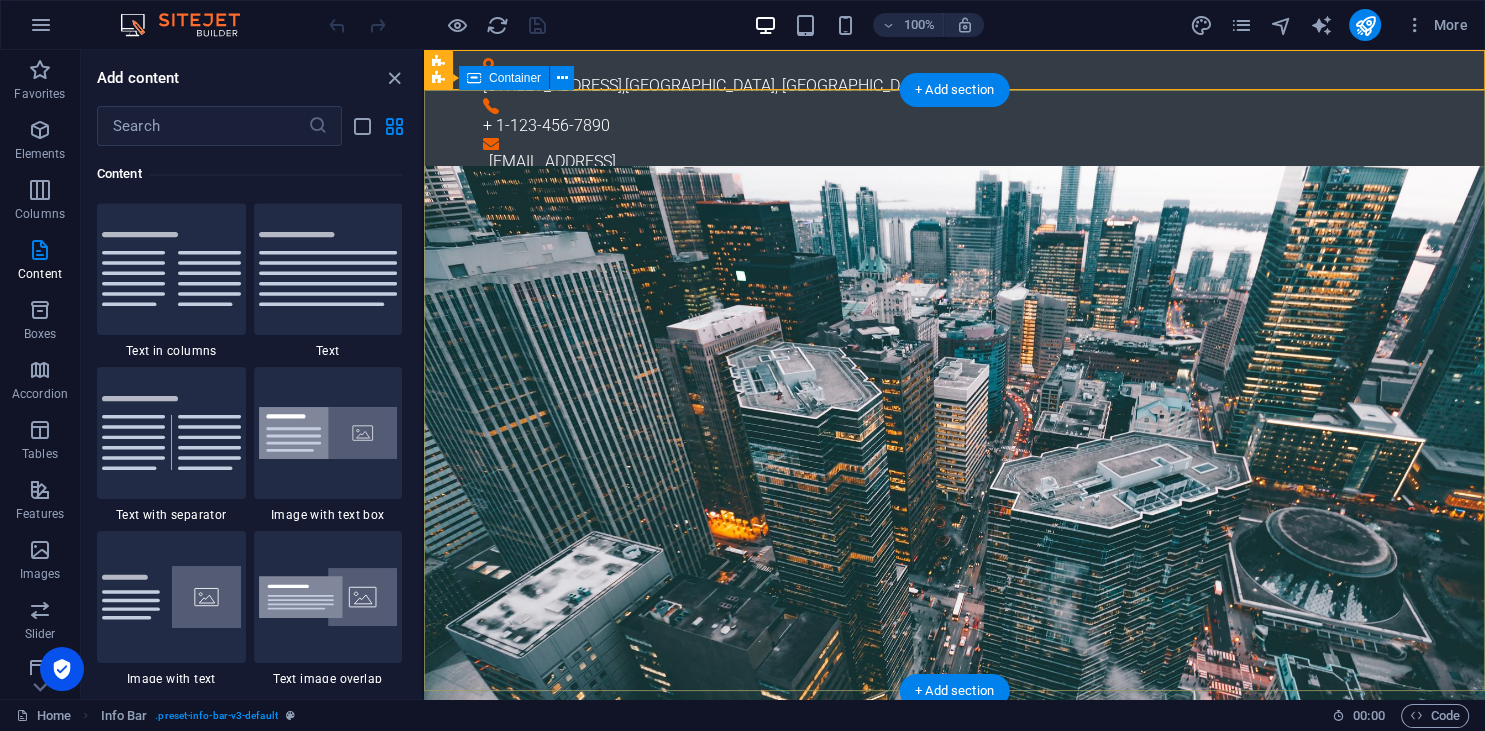 click on "Hardware Support Lorem ipsum dolor sit amet, consetetur sadipscing elitr, sed diam nonumy eirmod tempor invidunt ut labore et dolore magna aliquyam erat, sed diam voluptua. At vero eos et accusam et [PERSON_NAME] duo [PERSON_NAME] et ea rebum. Networking Lorem ipsum dolor sit amet, consetetur sadipscing elitr, sed diam nonumy eirmod tempor invidunt ut labore et dolore magna aliquyam erat, sed diam voluptua. At vero eos et accusam et [PERSON_NAME] duo [PERSON_NAME] et ea rebum. Circuit Boards Lorem ipsum dolor sit amet, consetetur sadipscing elitr, sed diam nonumy eirmod tempor invidunt ut labore et dolore magna aliquyam erat, sed diam voluptua. At vero eos et accusam et [PERSON_NAME] duo [PERSON_NAME] et ea rebum. Learn more" at bounding box center (954, 1861) 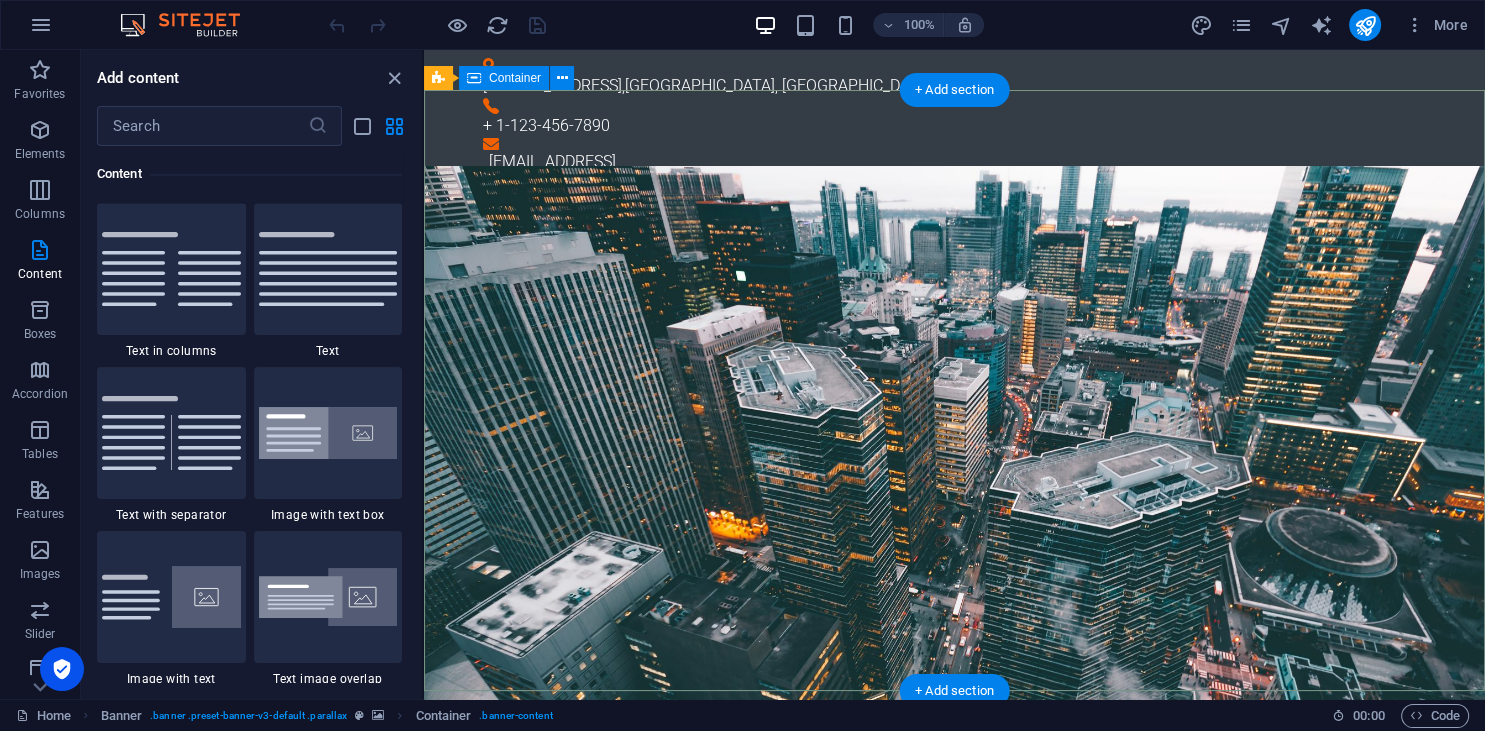 click on "Hardware Support Lorem ipsum dolor sit amet, consetetur sadipscing elitr, sed diam nonumy eirmod tempor invidunt ut labore et dolore magna aliquyam erat, sed diam voluptua. At vero eos et accusam et [PERSON_NAME] duo [PERSON_NAME] et ea rebum. Networking Lorem ipsum dolor sit amet, consetetur sadipscing elitr, sed diam nonumy eirmod tempor invidunt ut labore et dolore magna aliquyam erat, sed diam voluptua. At vero eos et accusam et [PERSON_NAME] duo [PERSON_NAME] et ea rebum. Circuit Boards Lorem ipsum dolor sit amet, consetetur sadipscing elitr, sed diam nonumy eirmod tempor invidunt ut labore et dolore magna aliquyam erat, sed diam voluptua. At vero eos et accusam et [PERSON_NAME] duo [PERSON_NAME] et ea rebum. Learn more" at bounding box center (954, 1861) 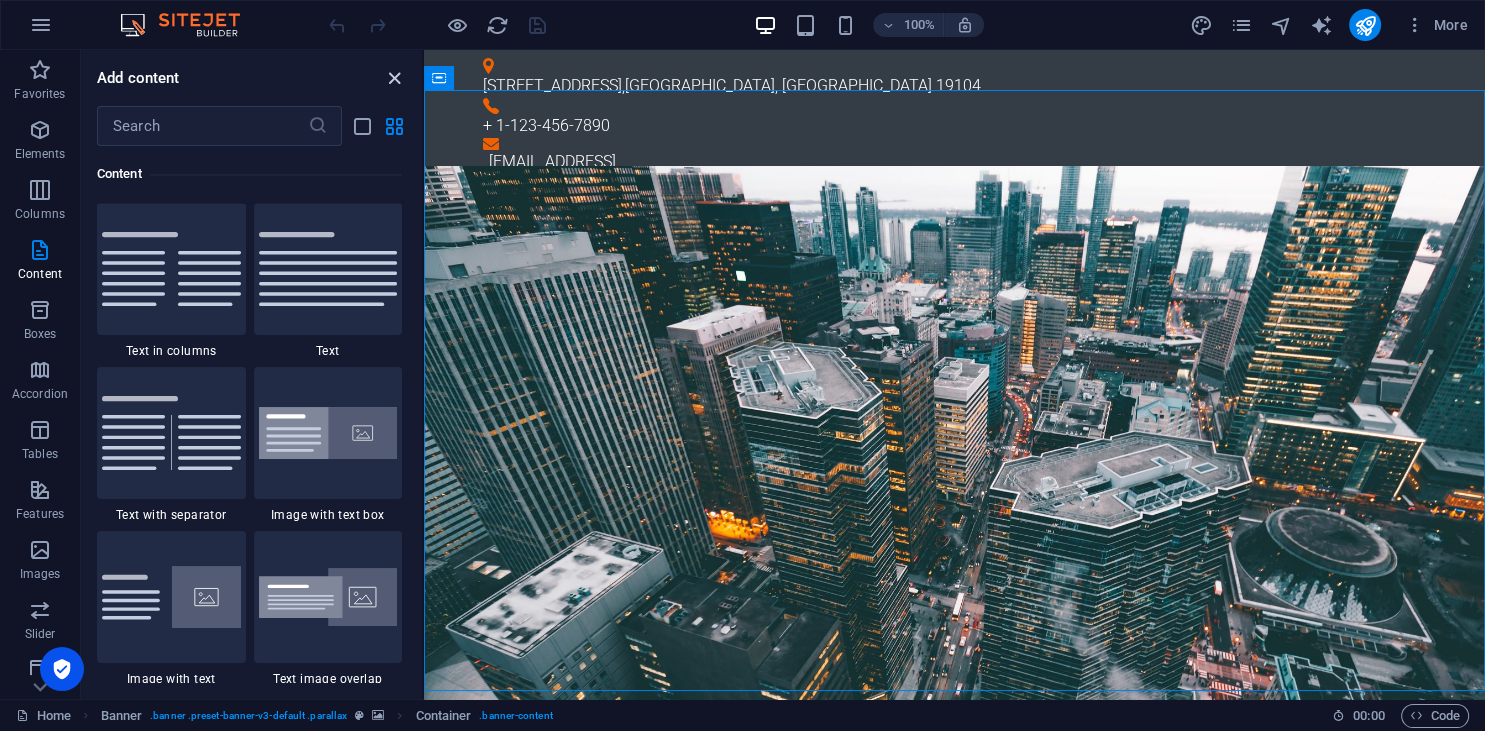 click at bounding box center (394, 78) 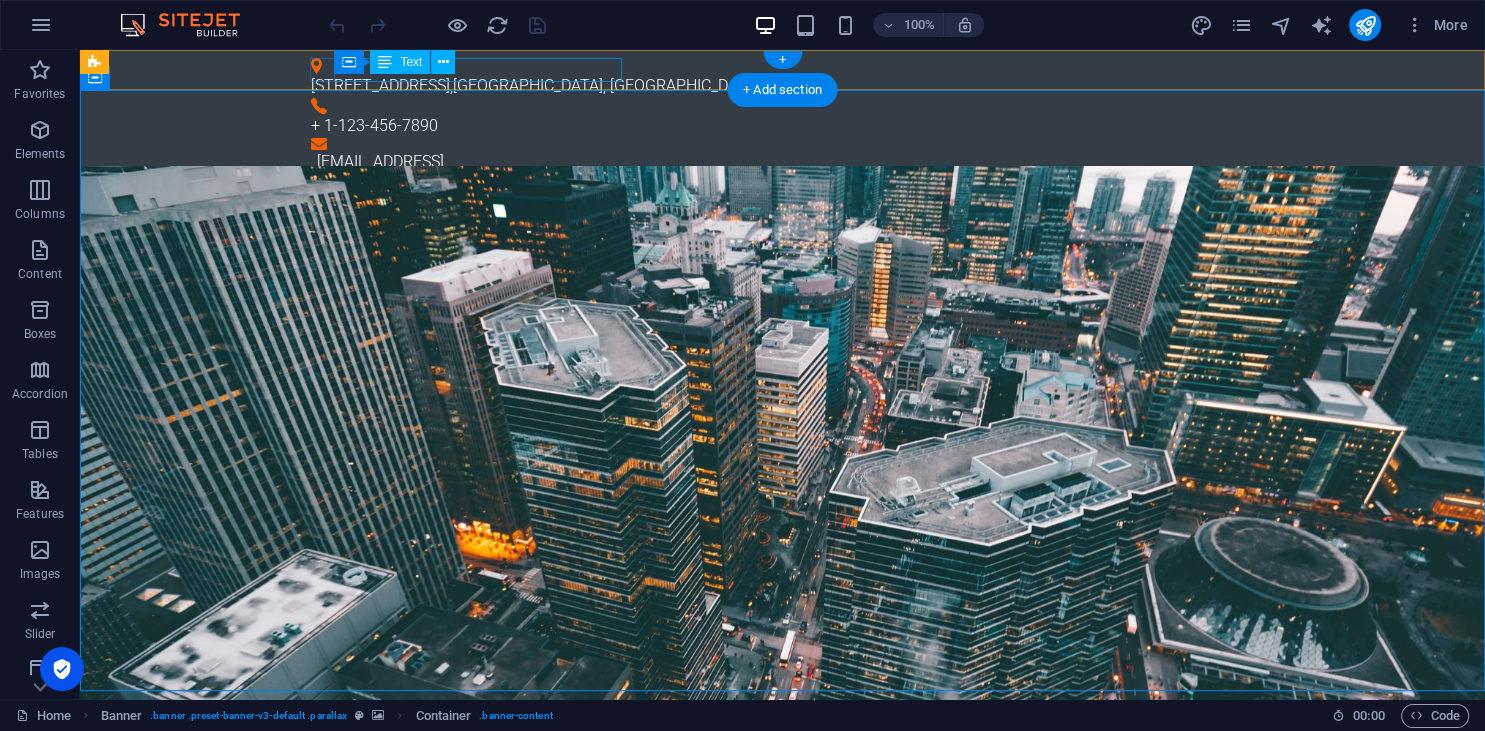 click on "[STREET_ADDRESS]" at bounding box center [775, 86] 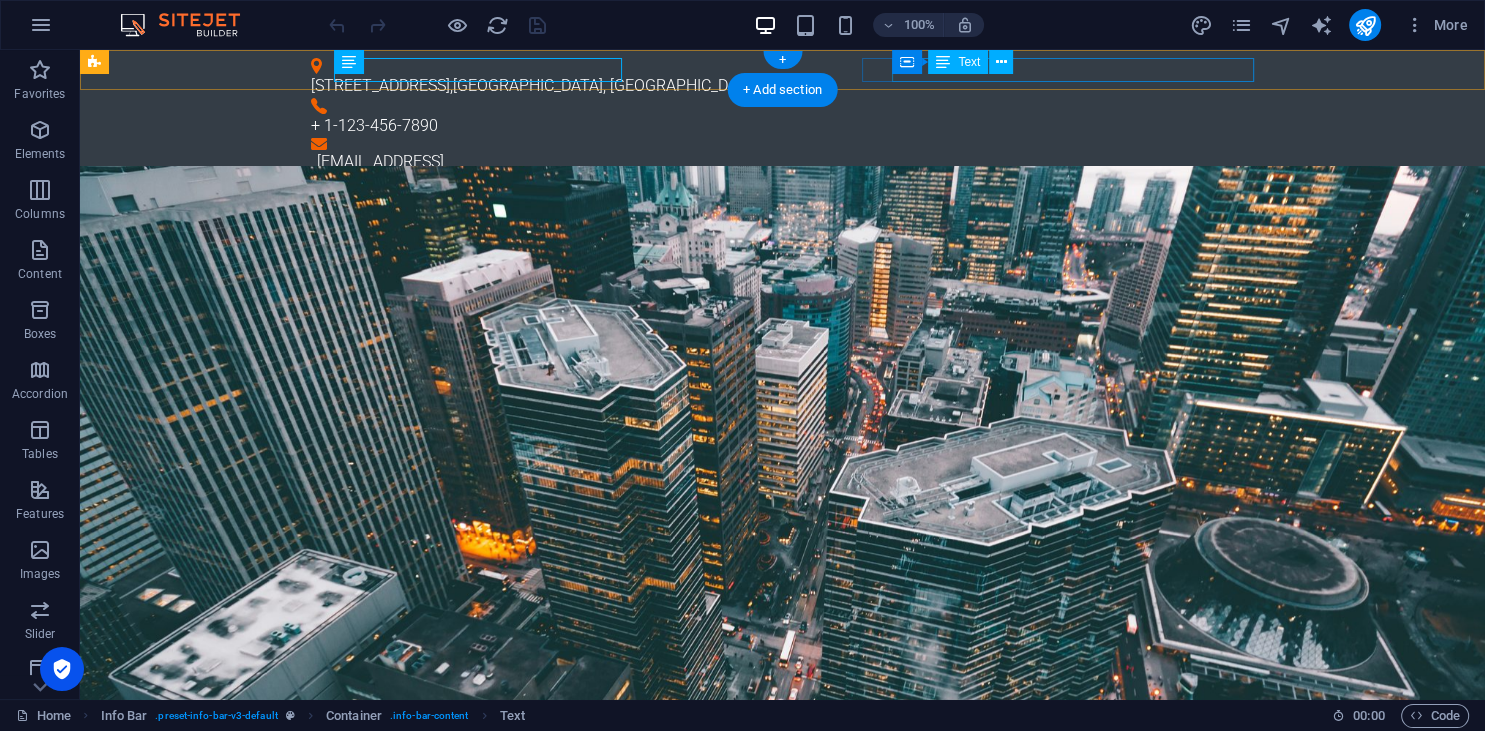 click on "[EMAIL_ADDRESS]" at bounding box center (786, 162) 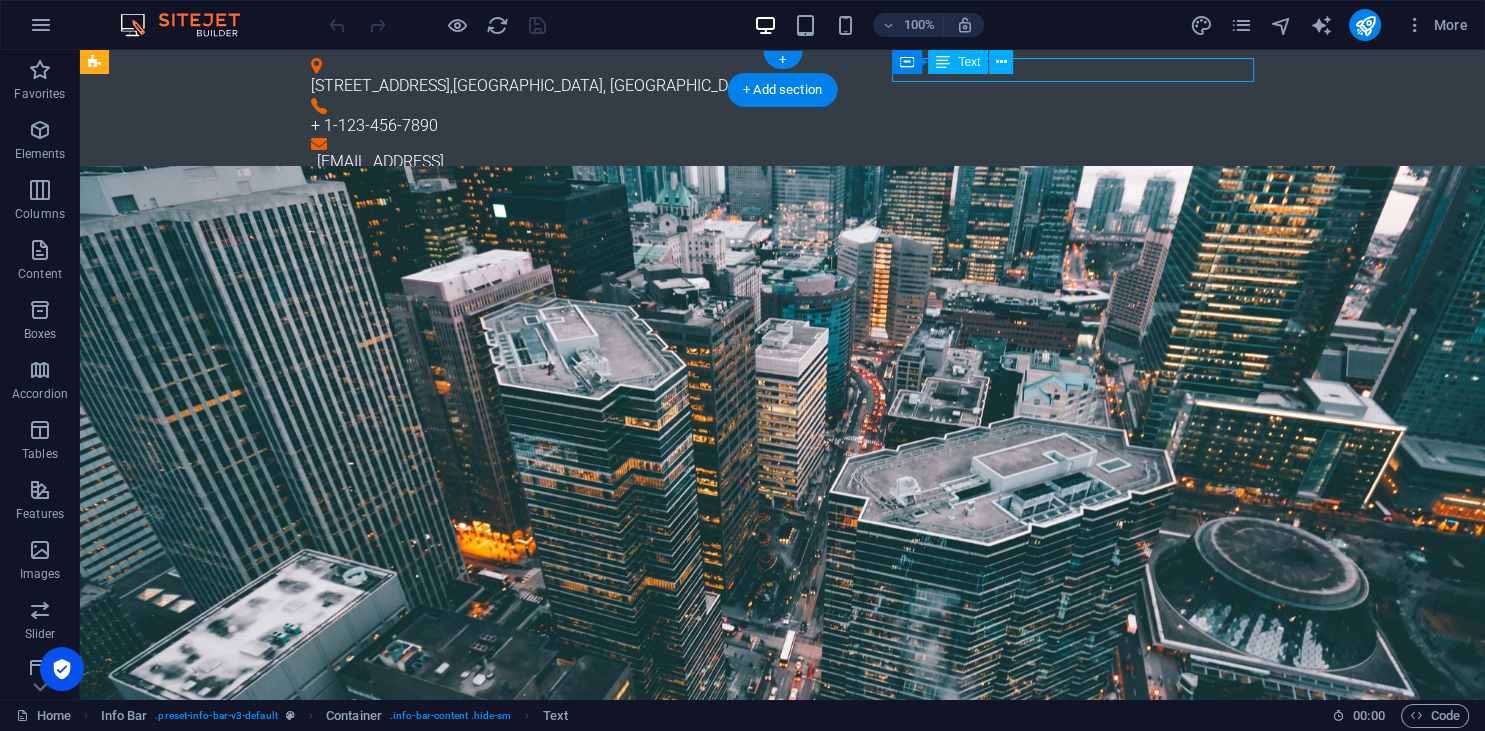 drag, startPoint x: 1252, startPoint y: 70, endPoint x: 1184, endPoint y: 68, distance: 68.0294 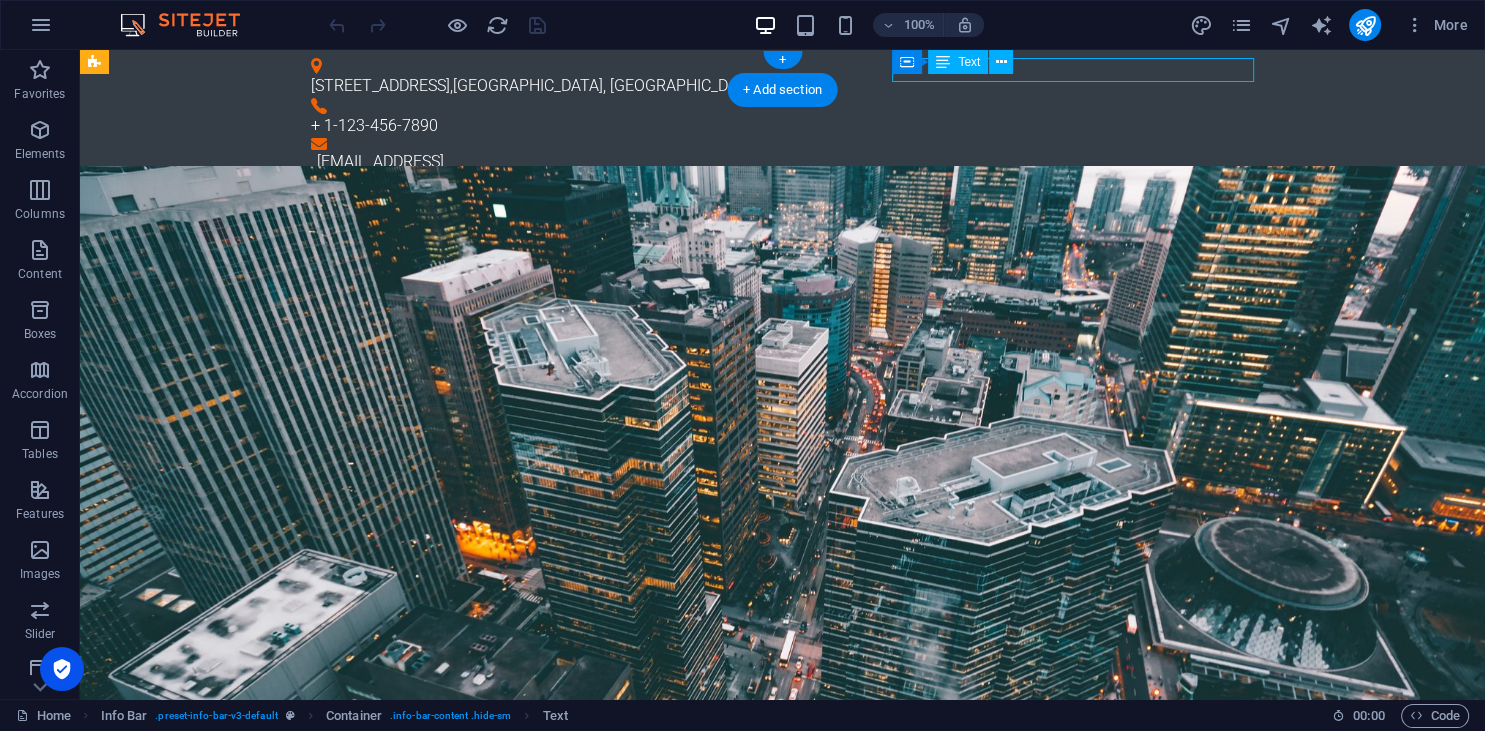 click on "[EMAIL_ADDRESS]" at bounding box center [786, 162] 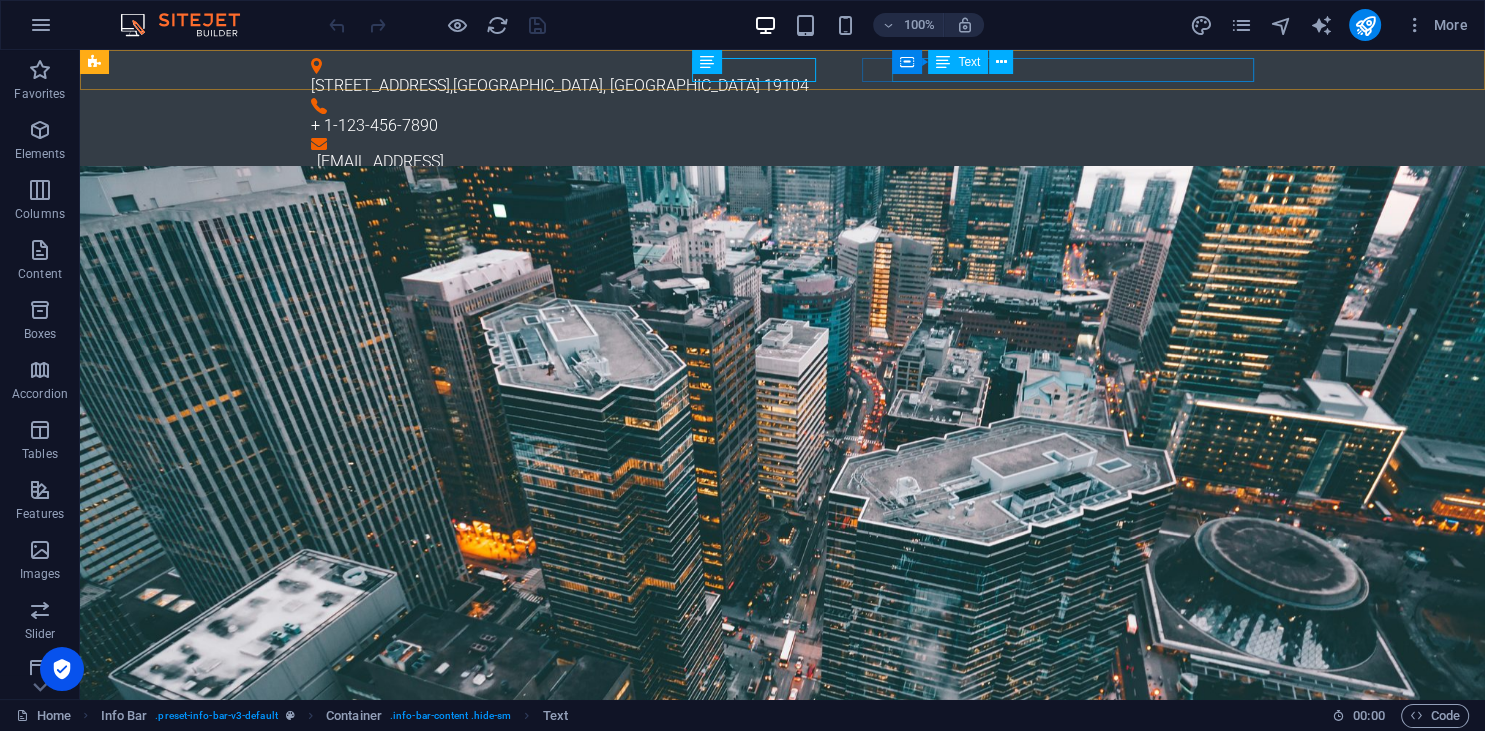 click on "Text" at bounding box center [958, 62] 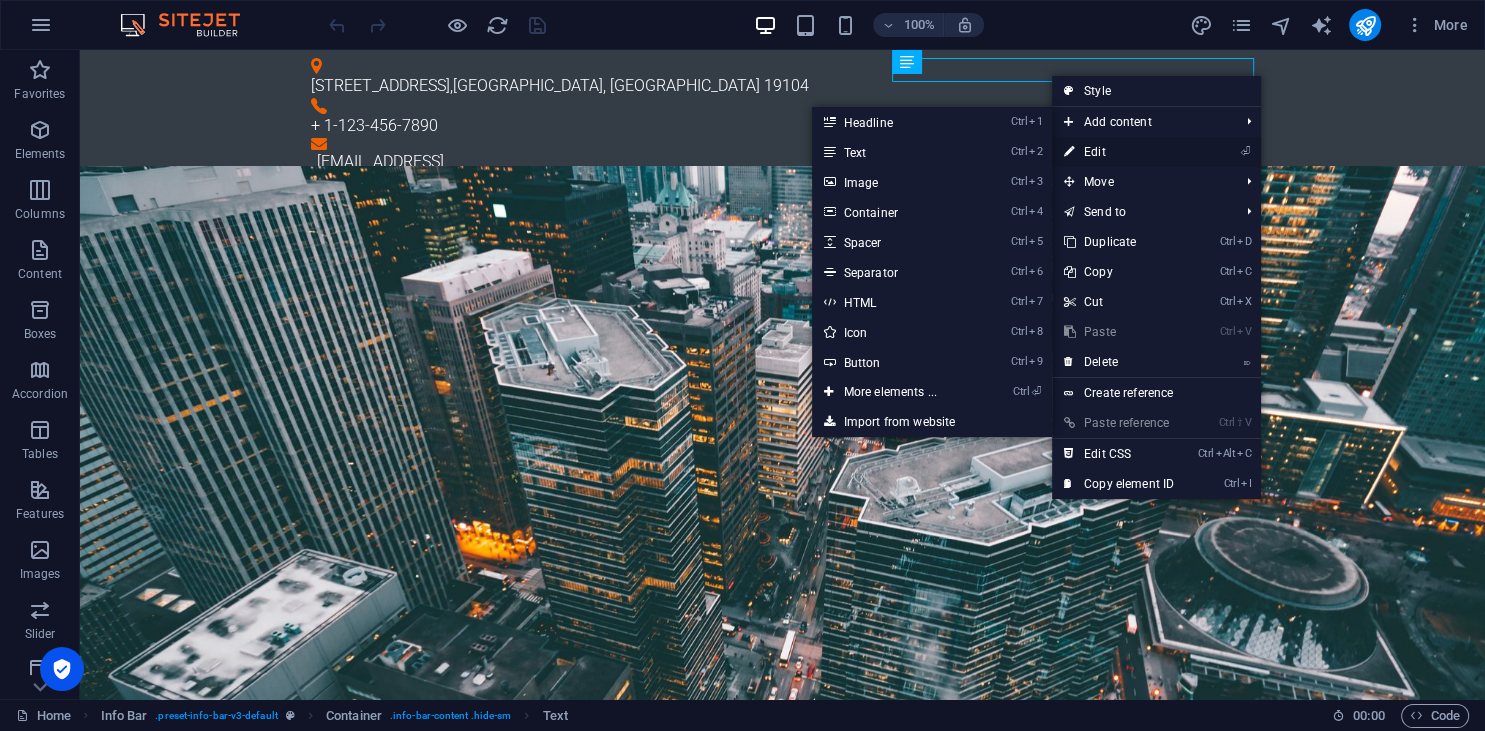 click on "⏎  Edit" at bounding box center (1119, 152) 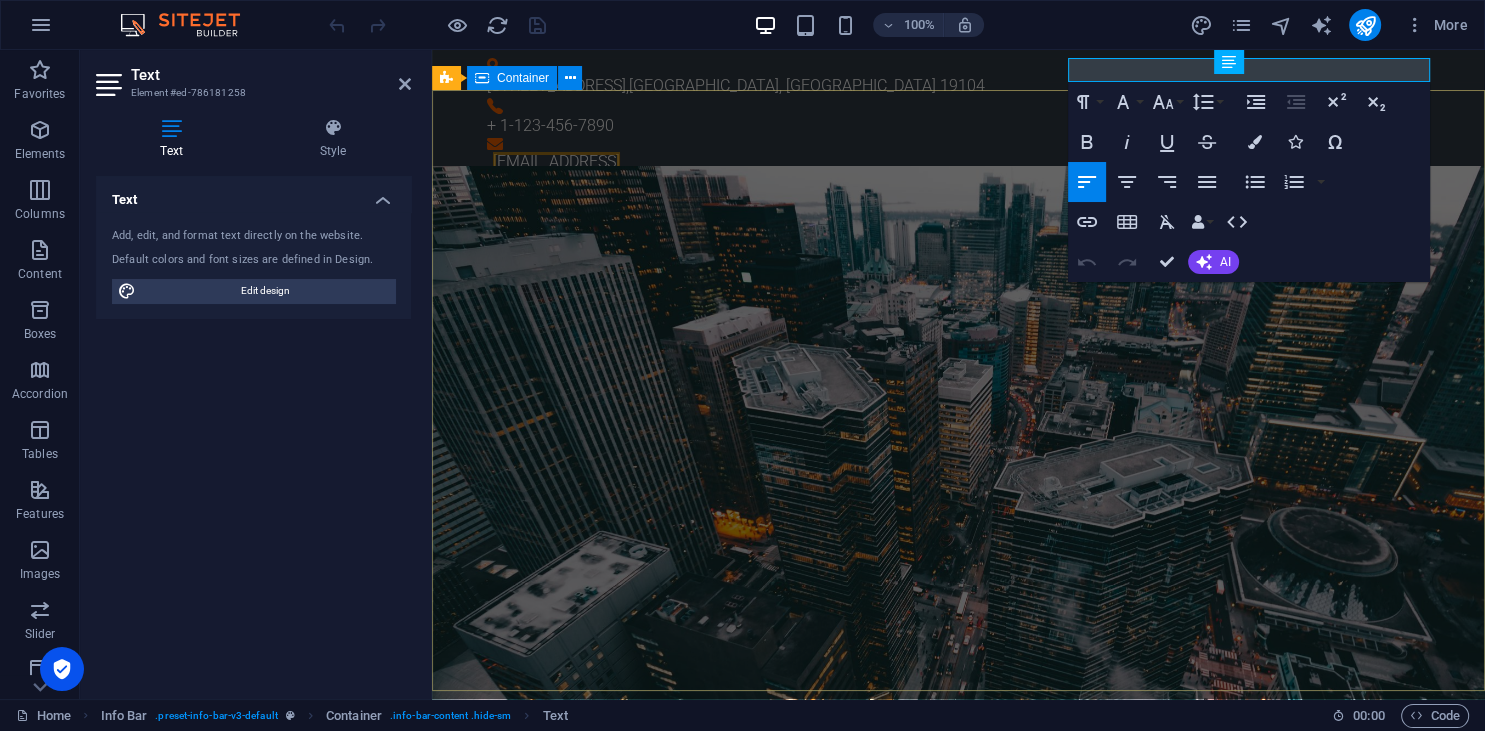 type 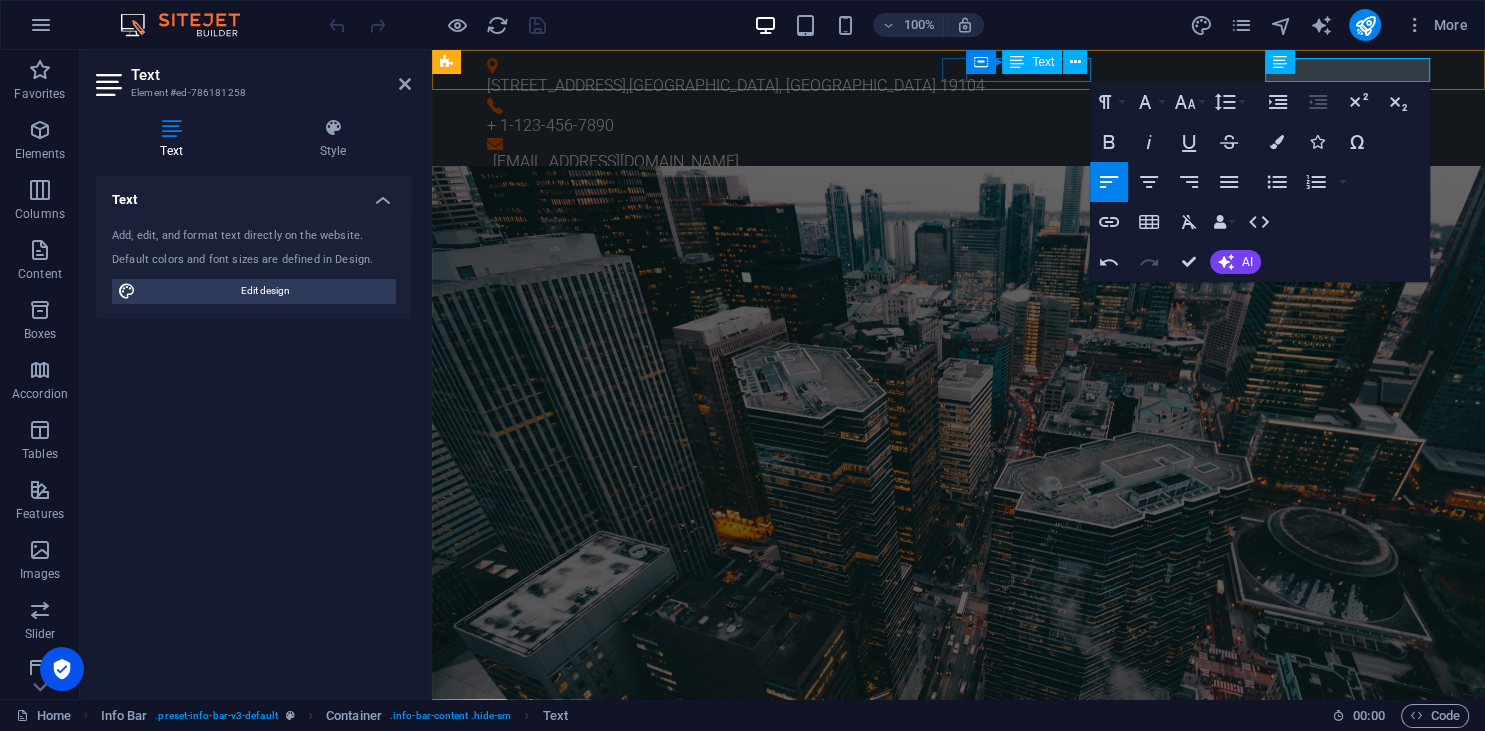 click on "+ 1-123-456-7890" at bounding box center [951, 126] 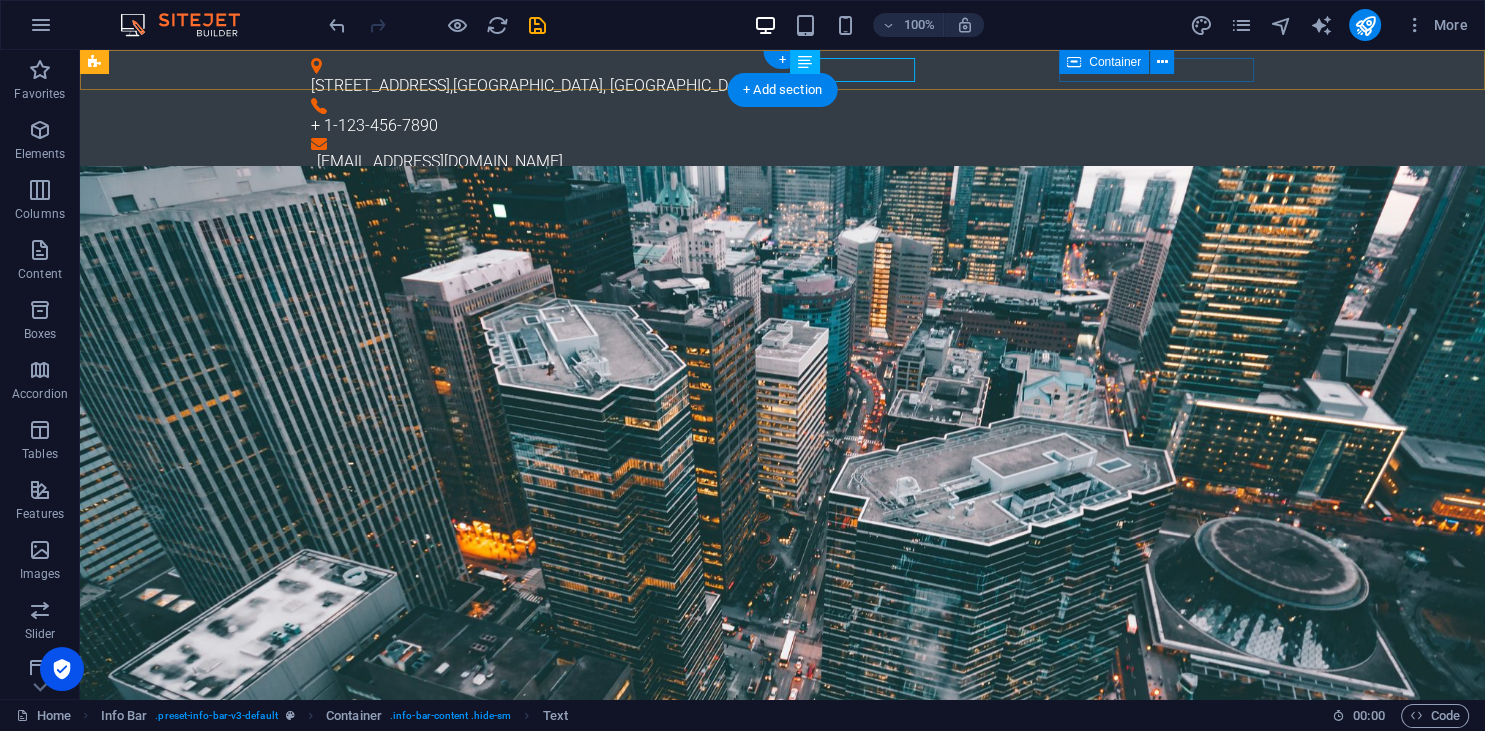click on "[EMAIL_ADDRESS][DOMAIN_NAME]" at bounding box center [783, 156] 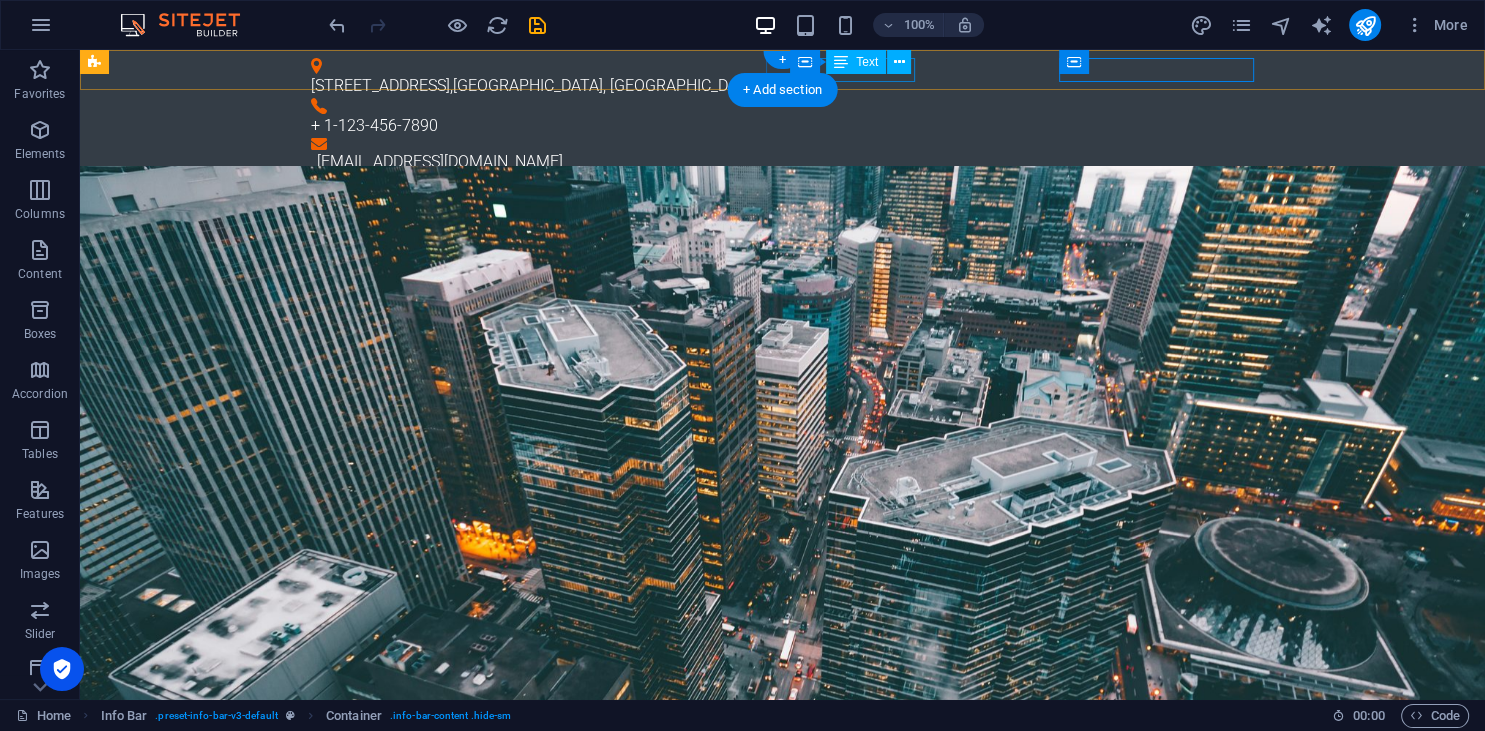 click on "+ 1-123-456-7890" at bounding box center (775, 126) 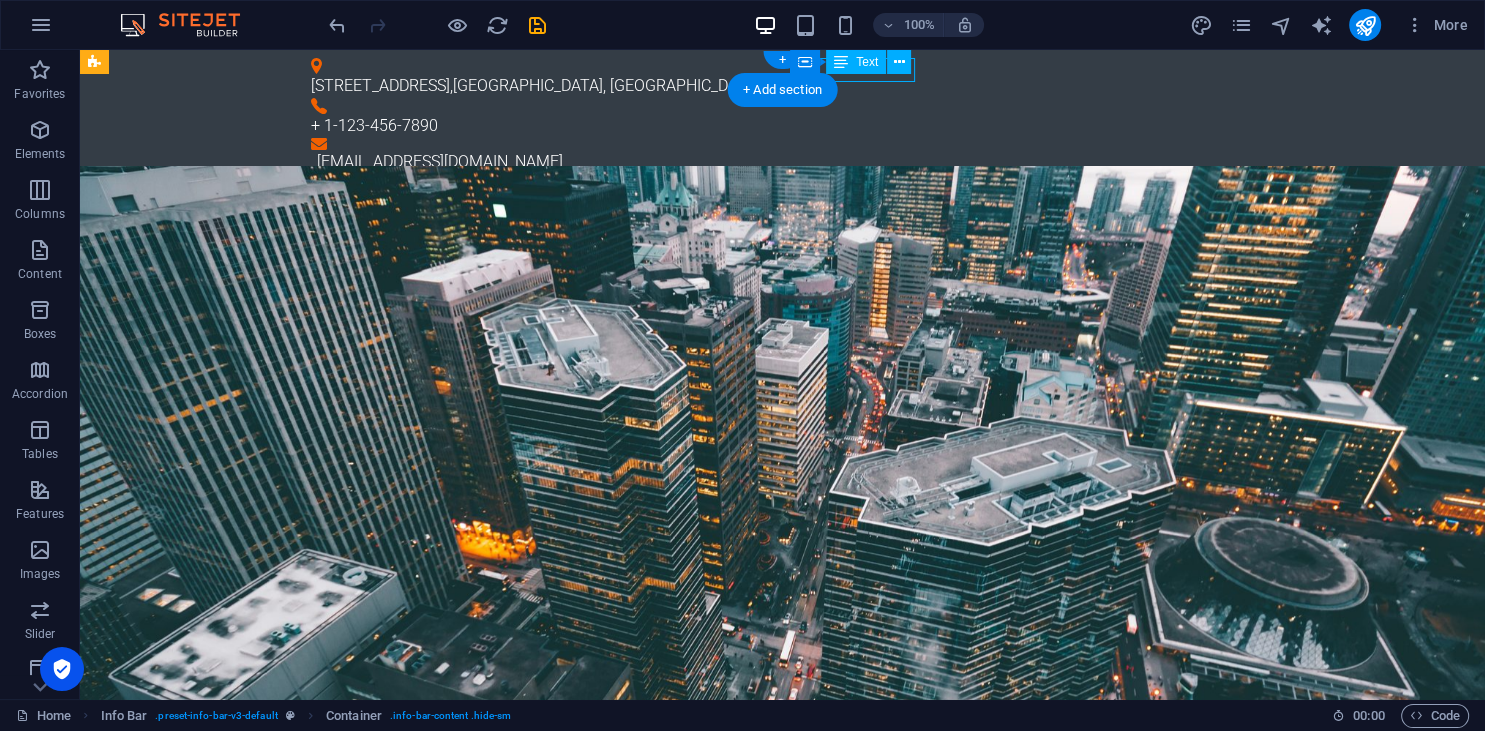 click on "+ 1-123-456-7890" at bounding box center (775, 126) 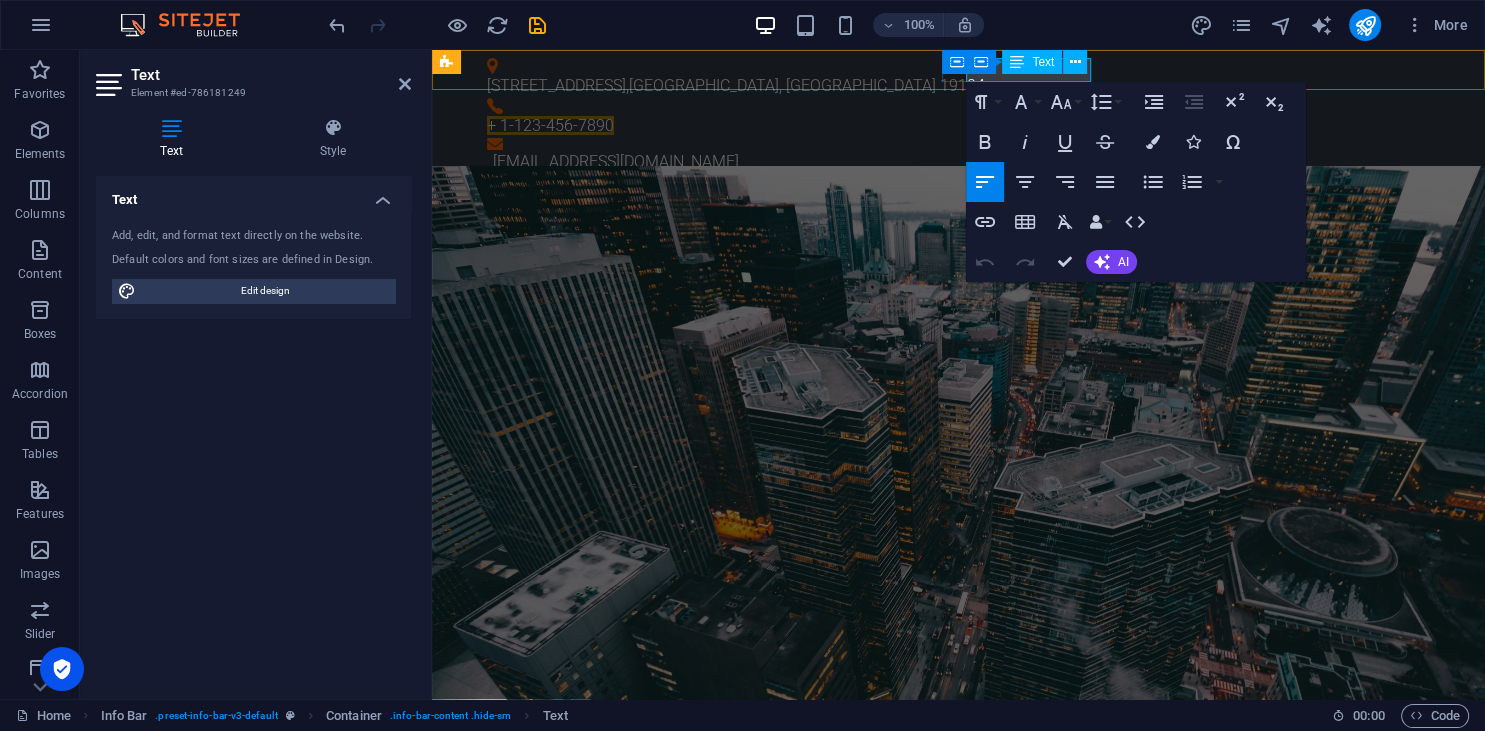 type 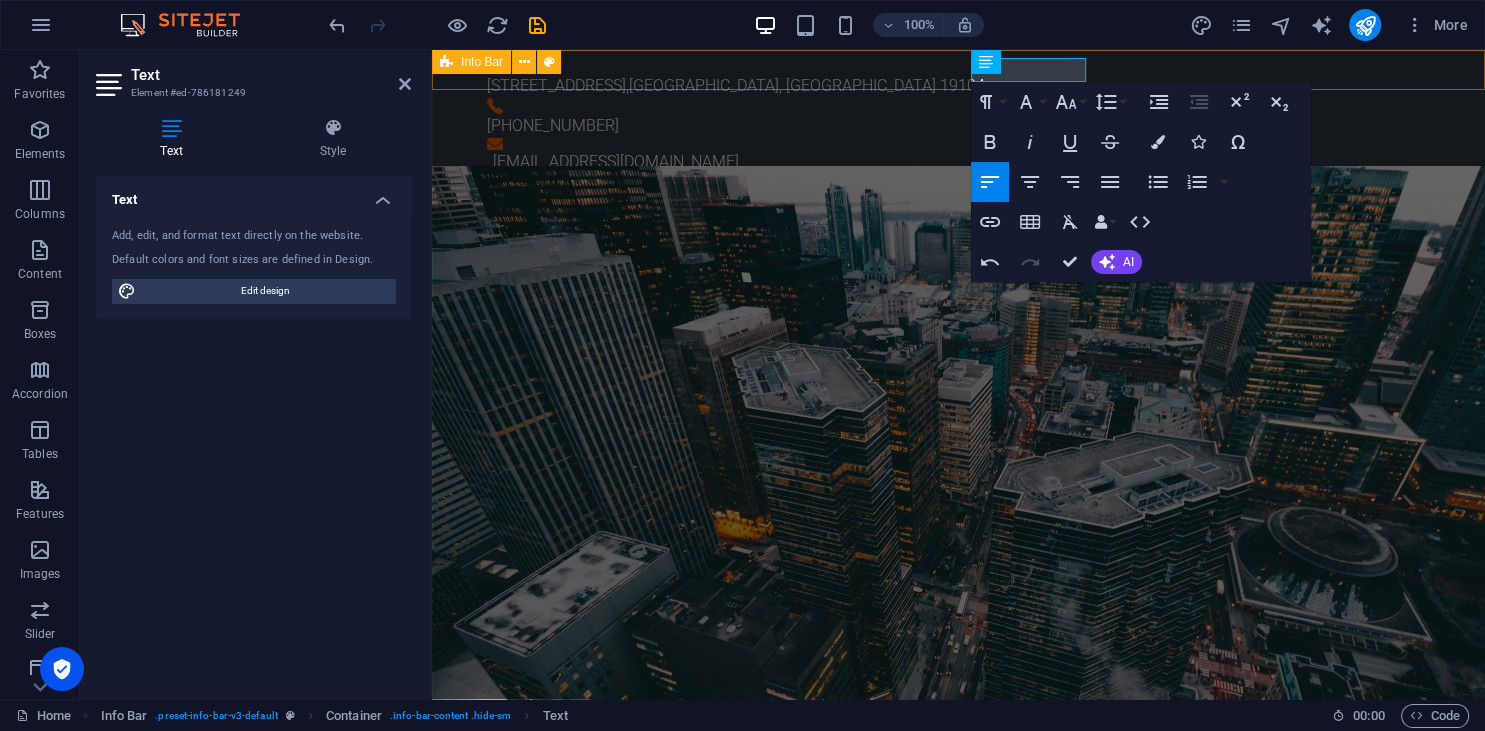click on "[STREET_ADDRESS] [PHONE_NUMBER] [EMAIL_ADDRESS][DOMAIN_NAME]" at bounding box center (958, 116) 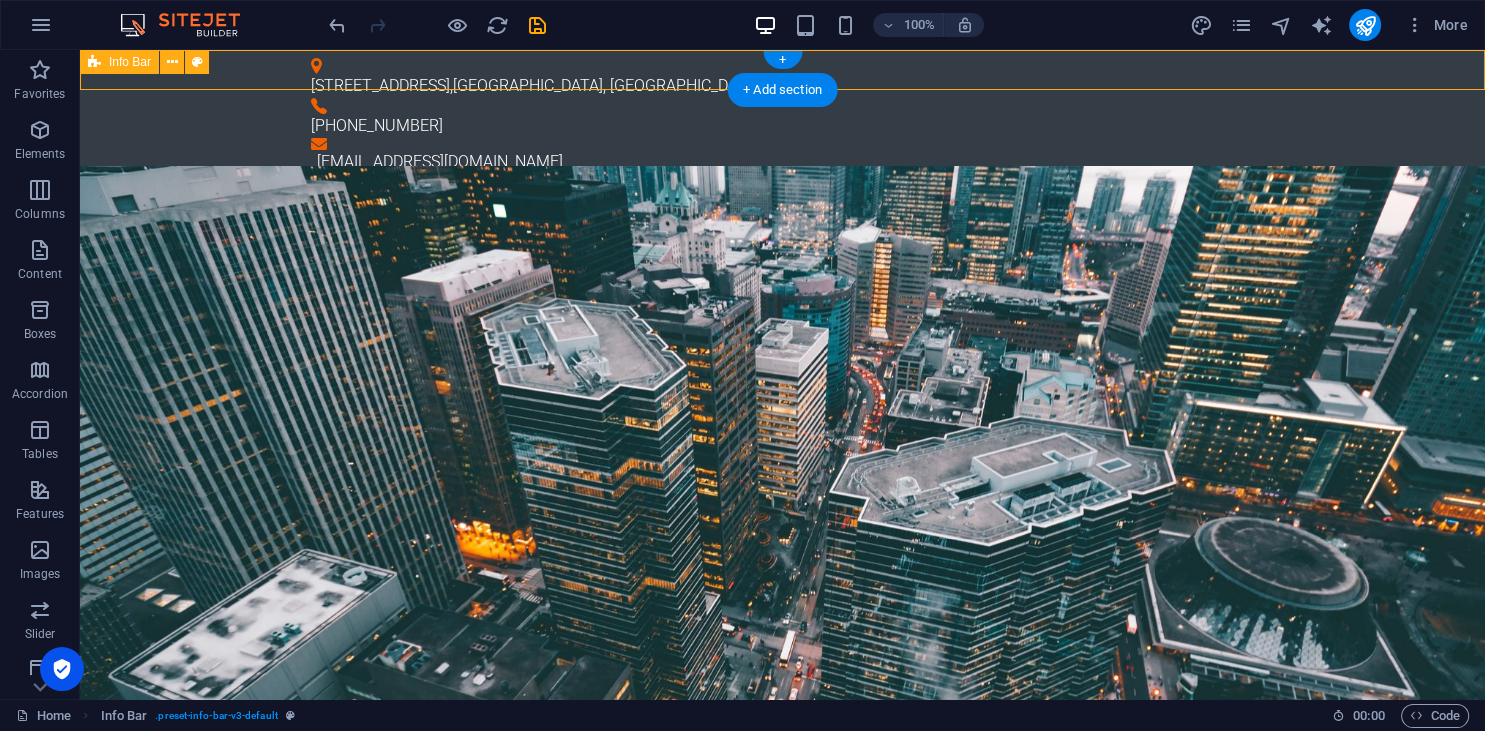 click on "[STREET_ADDRESS] [PHONE_NUMBER] [EMAIL_ADDRESS][DOMAIN_NAME]" at bounding box center [782, 116] 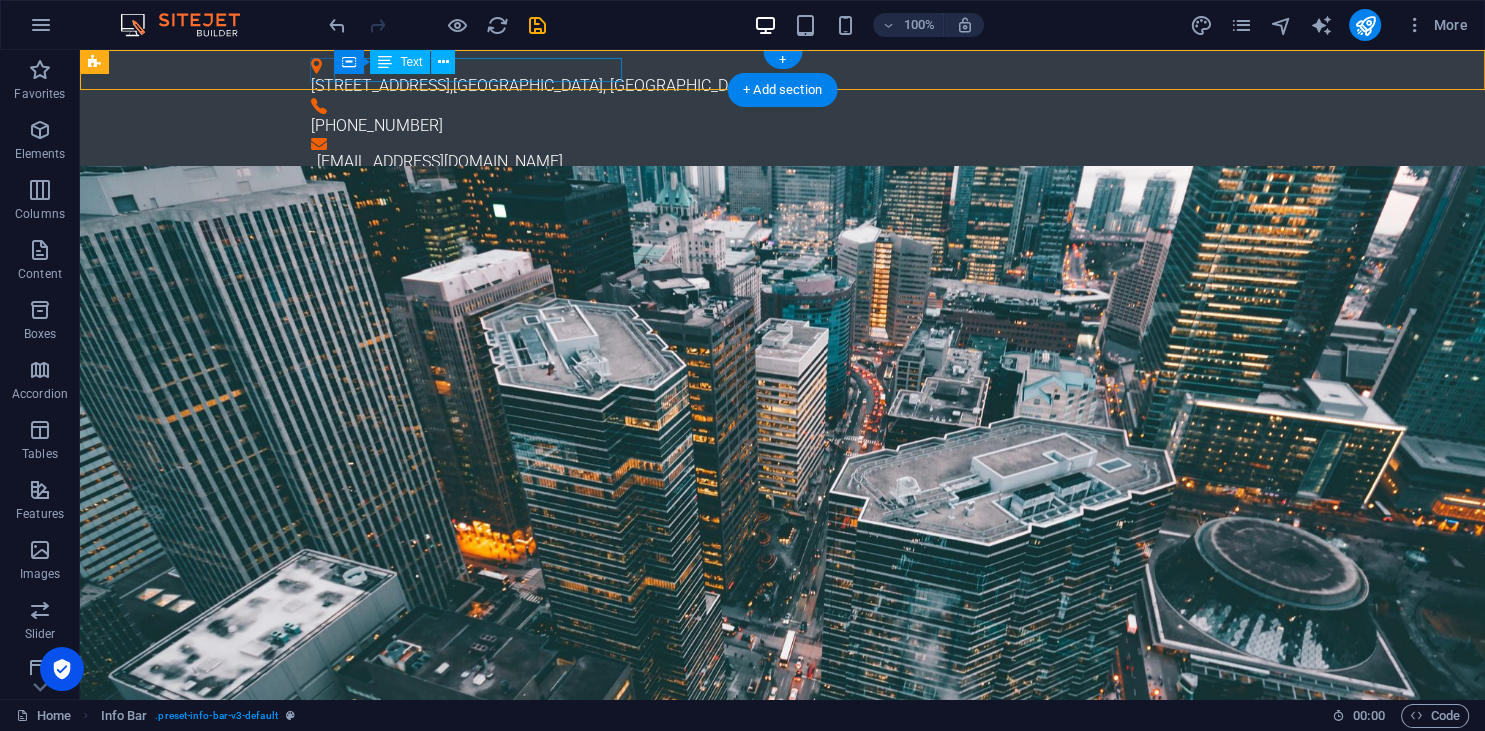 click on "[STREET_ADDRESS]" at bounding box center [775, 86] 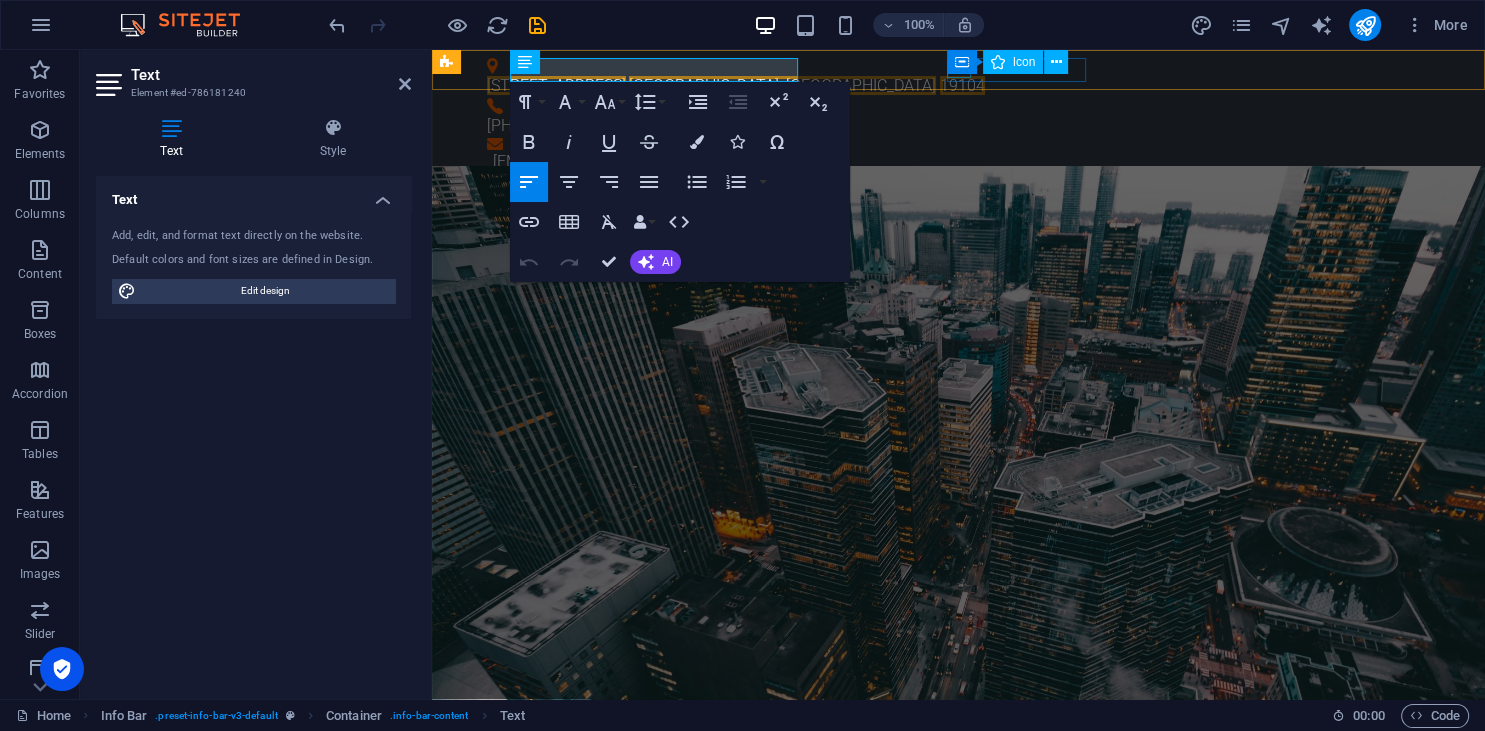 click at bounding box center [951, 106] 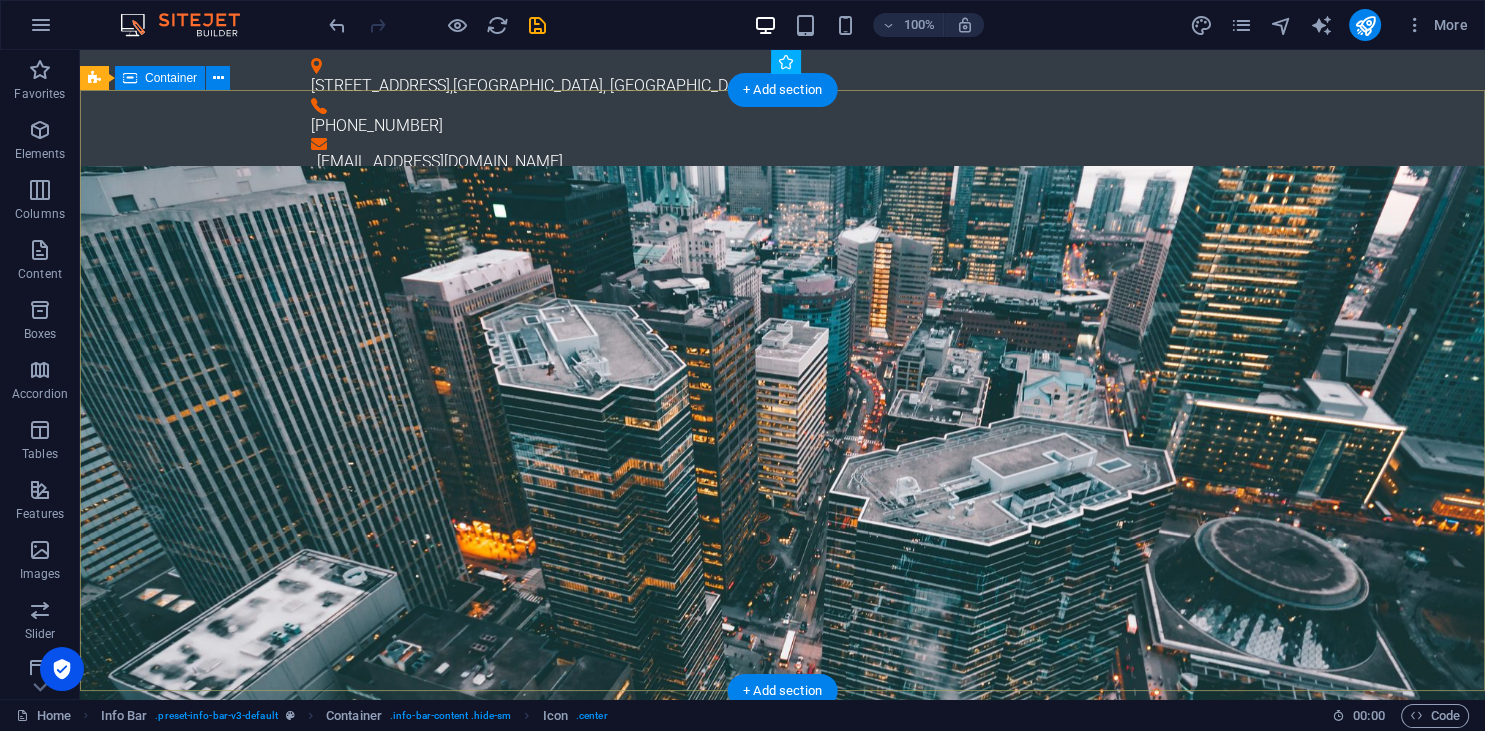 click on "Hardware Support Lorem ipsum dolor sit amet, consetetur sadipscing elitr, sed diam nonumy eirmod tempor invidunt ut labore et dolore magna aliquyam erat, sed diam voluptua. At vero eos et accusam et [PERSON_NAME] duo [PERSON_NAME] et ea rebum. Networking Lorem ipsum dolor sit amet, consetetur sadipscing elitr, sed diam nonumy eirmod tempor invidunt ut labore et dolore magna aliquyam erat, sed diam voluptua. At vero eos et accusam et [PERSON_NAME] duo [PERSON_NAME] et ea rebum. Circuit Boards Lorem ipsum dolor sit amet, consetetur sadipscing elitr, sed diam nonumy eirmod tempor invidunt ut labore et dolore magna aliquyam erat, sed diam voluptua. At vero eos et accusam et [PERSON_NAME] duo [PERSON_NAME] et ea rebum. Learn more" at bounding box center (782, 1861) 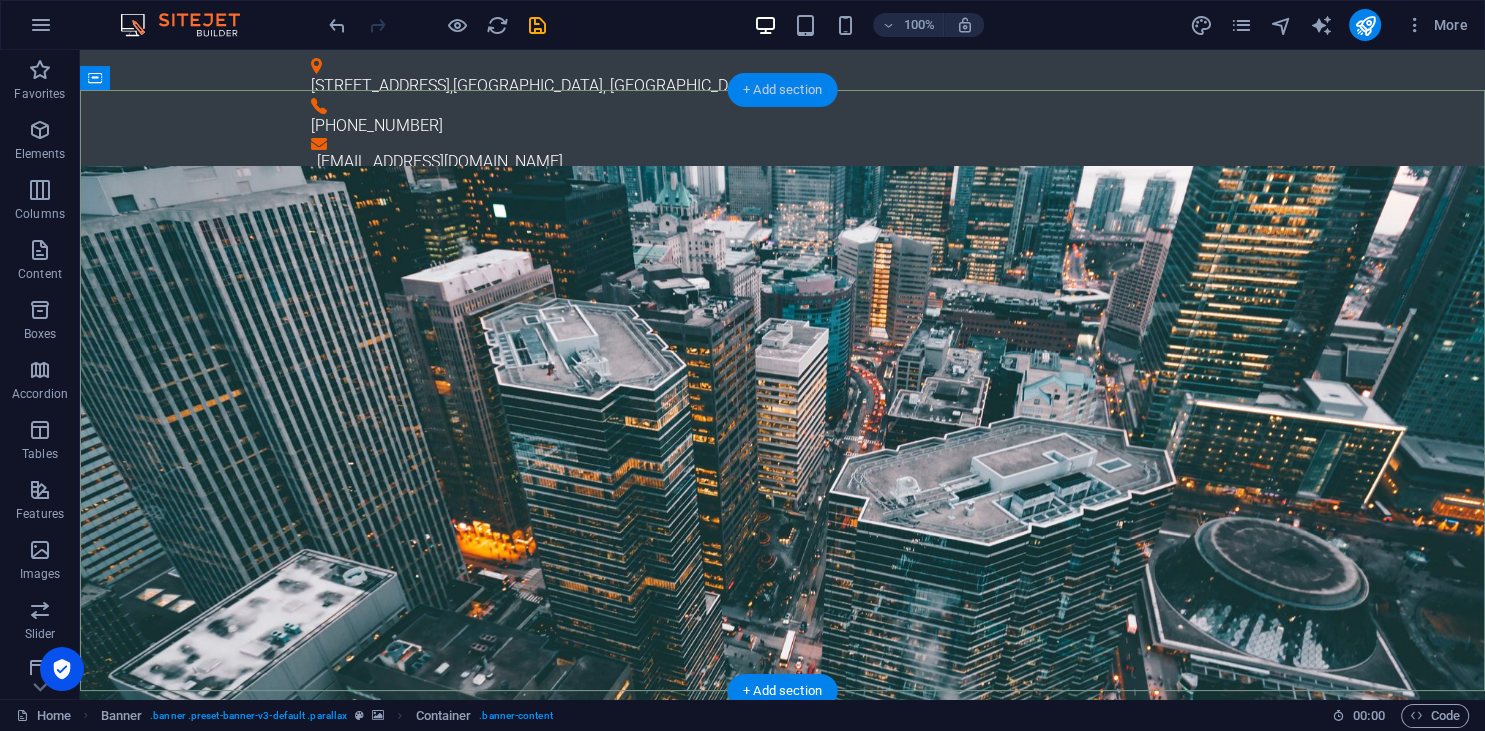 drag, startPoint x: 781, startPoint y: 89, endPoint x: 362, endPoint y: 60, distance: 420.00238 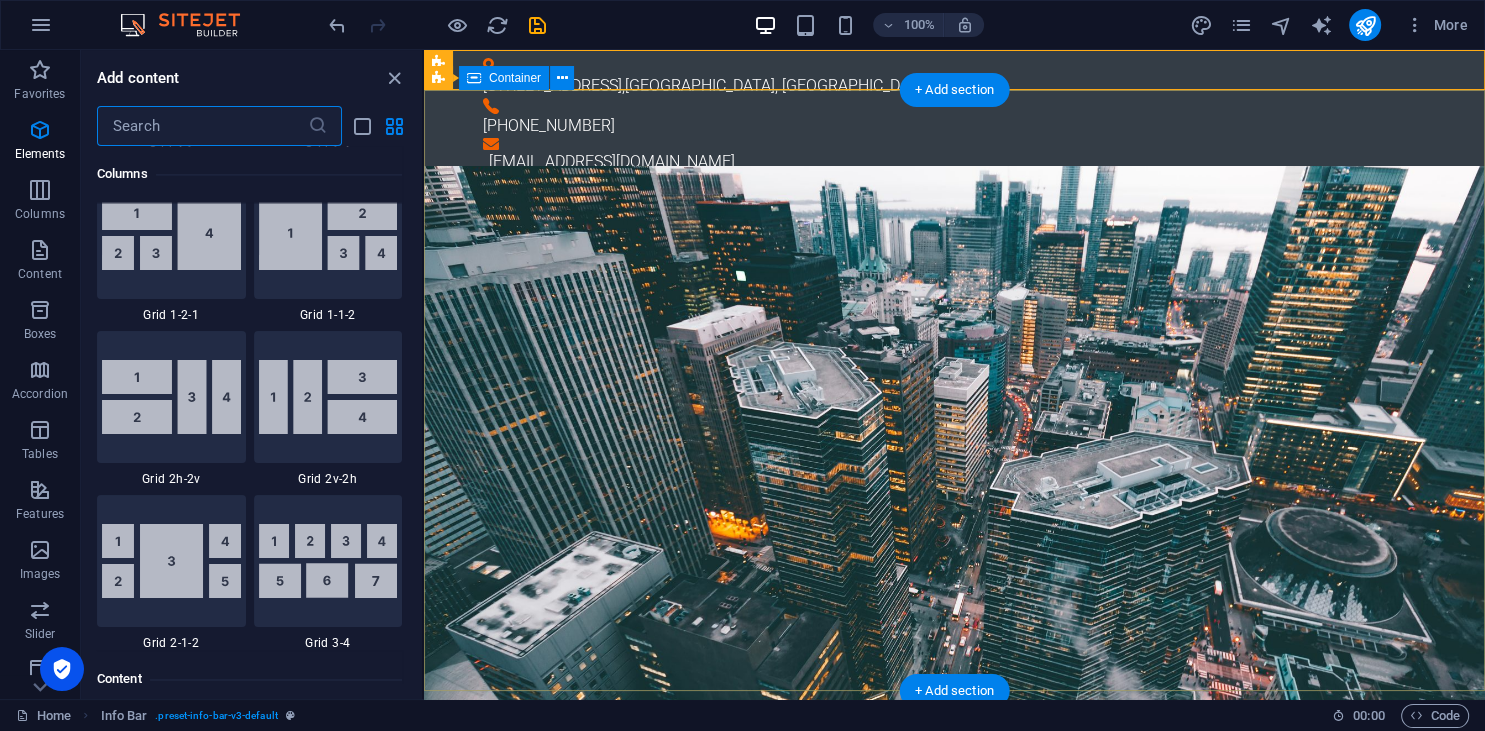 scroll, scrollTop: 3499, scrollLeft: 0, axis: vertical 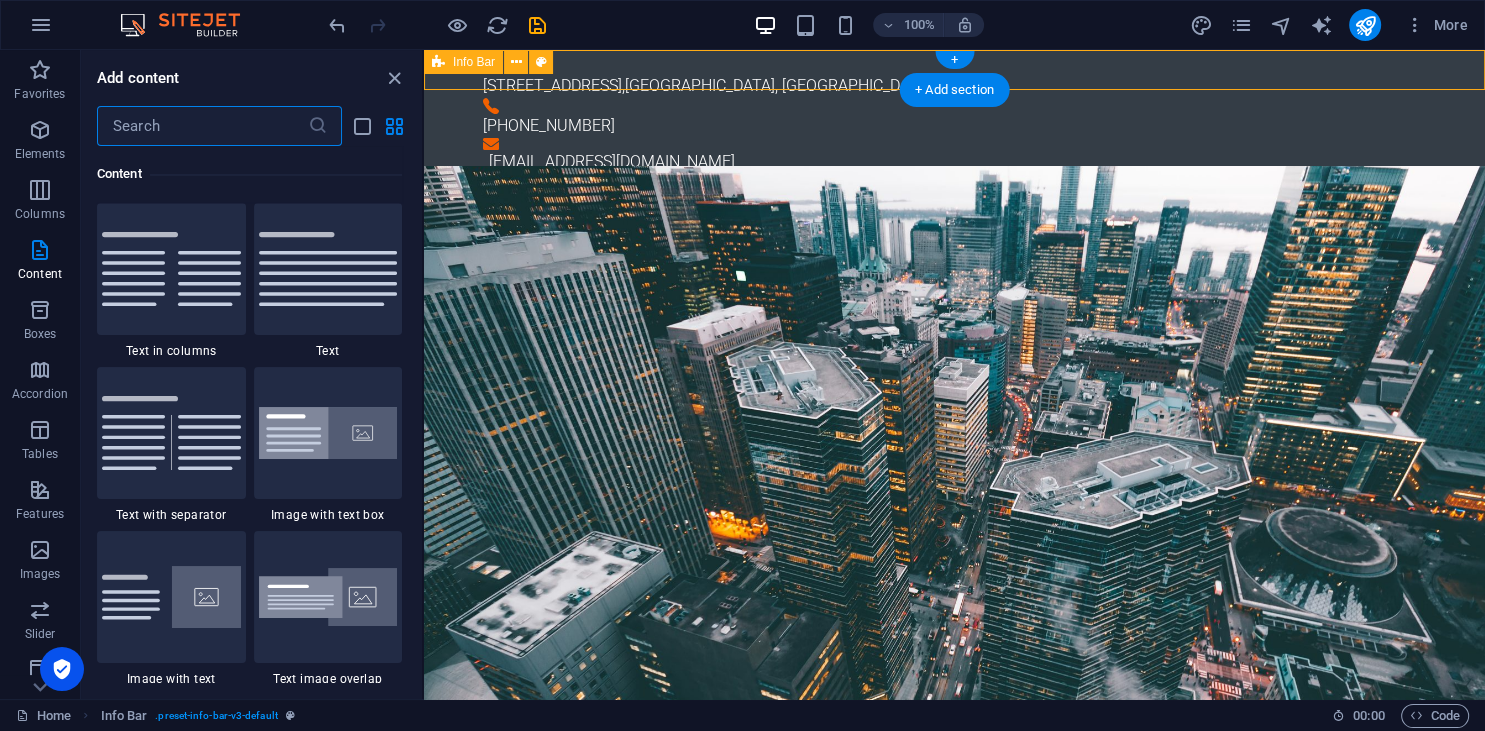 click on "[STREET_ADDRESS] [PHONE_NUMBER] [EMAIL_ADDRESS][DOMAIN_NAME]" at bounding box center [954, 116] 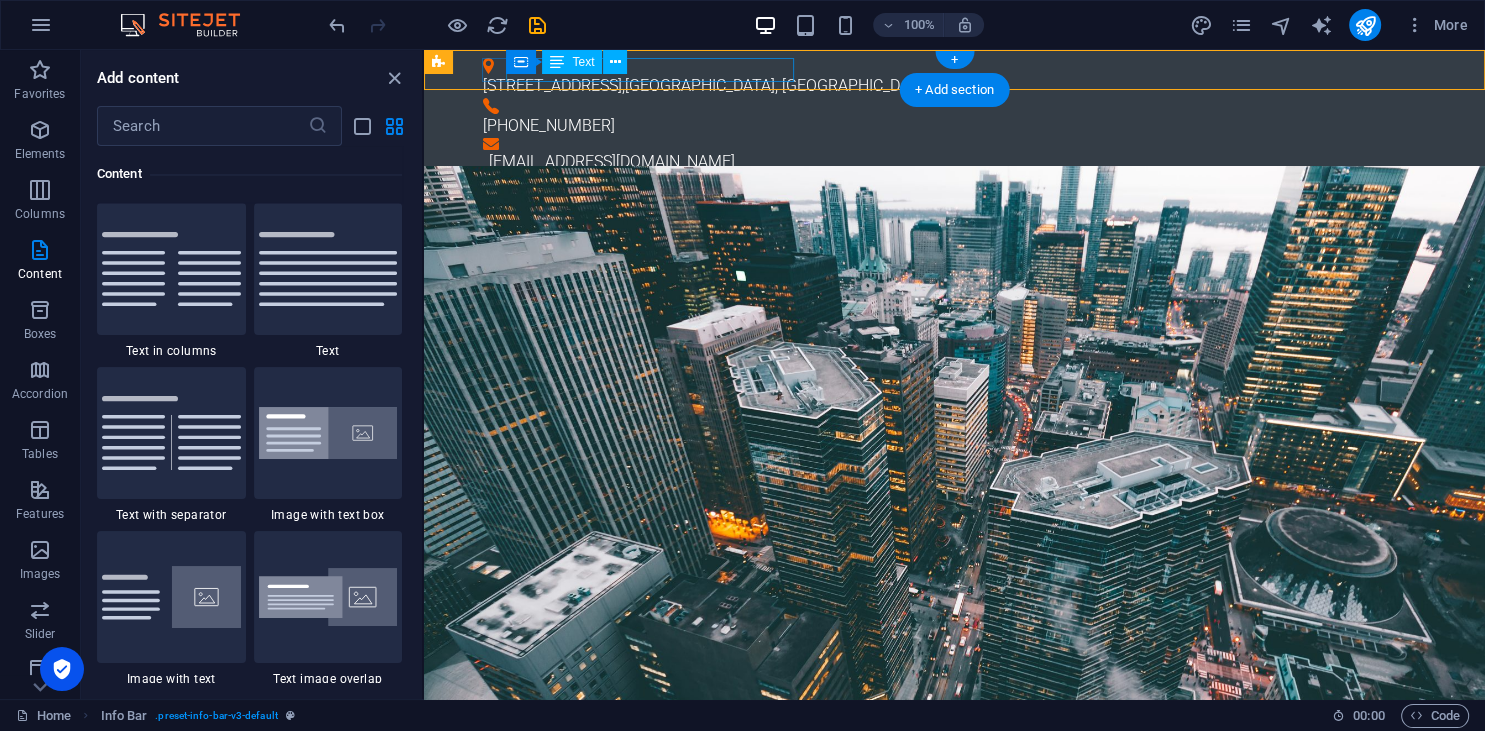click on "[STREET_ADDRESS]" at bounding box center (947, 86) 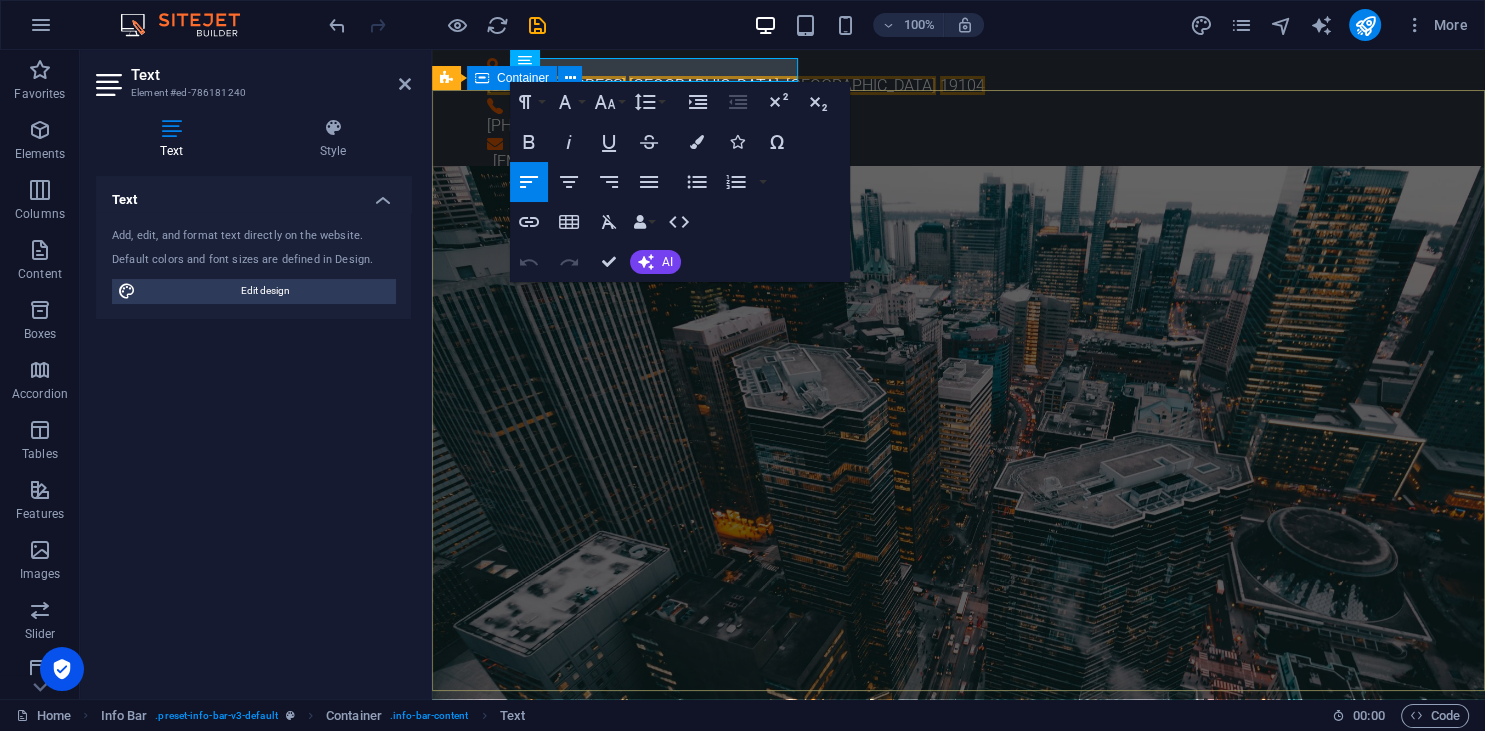 click on "Hardware Support Lorem ipsum dolor sit amet, consetetur sadipscing elitr, sed diam nonumy eirmod tempor invidunt ut labore et dolore magna aliquyam erat, sed diam voluptua. At vero eos et accusam et [PERSON_NAME] duo [PERSON_NAME] et ea rebum. Networking Lorem ipsum dolor sit amet, consetetur sadipscing elitr, sed diam nonumy eirmod tempor invidunt ut labore et dolore magna aliquyam erat, sed diam voluptua. At vero eos et accusam et [PERSON_NAME] duo [PERSON_NAME] et ea rebum. Circuit Boards Lorem ipsum dolor sit amet, consetetur sadipscing elitr, sed diam nonumy eirmod tempor invidunt ut labore et dolore magna aliquyam erat, sed diam voluptua. At vero eos et accusam et [PERSON_NAME] duo [PERSON_NAME] et ea rebum. Learn more" at bounding box center (958, 1861) 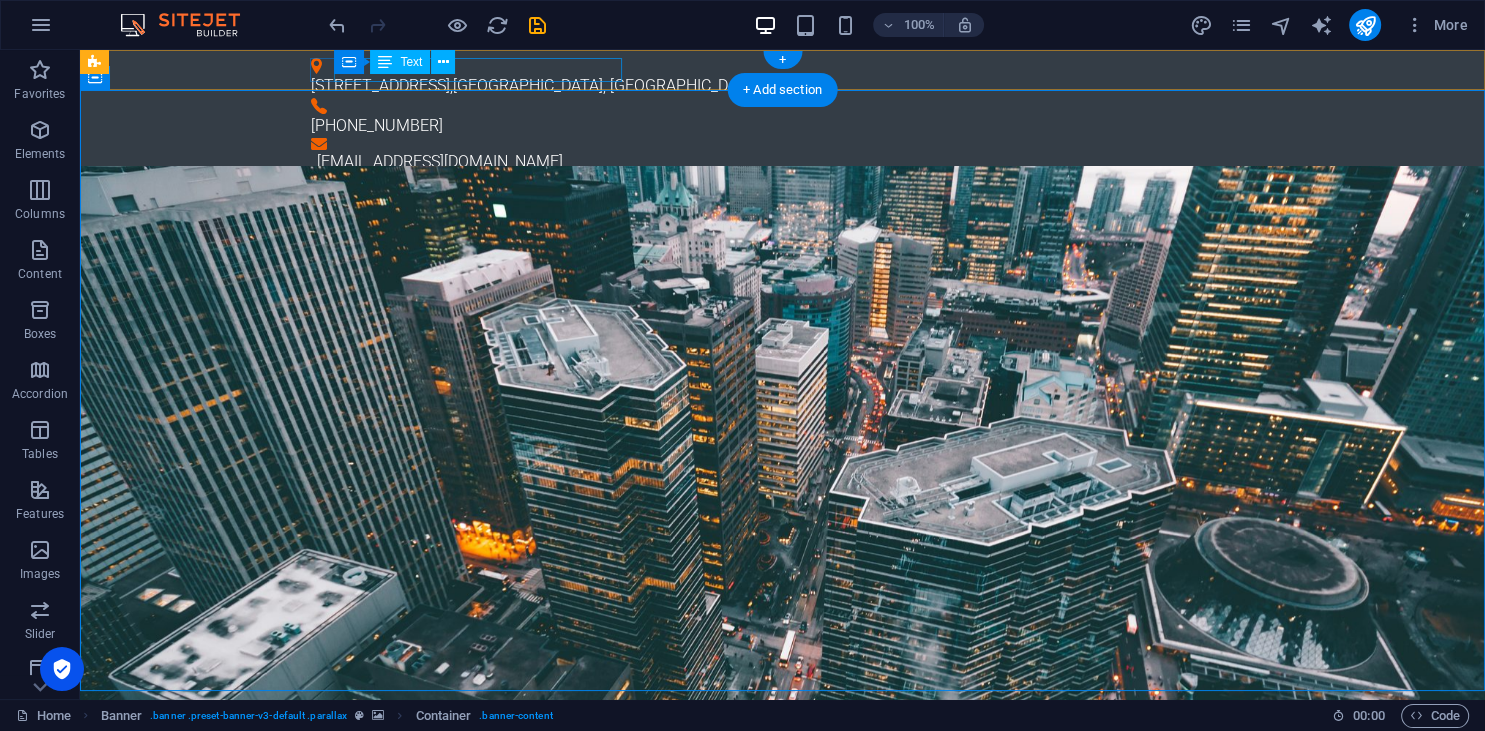 click on "[STREET_ADDRESS]" at bounding box center (775, 86) 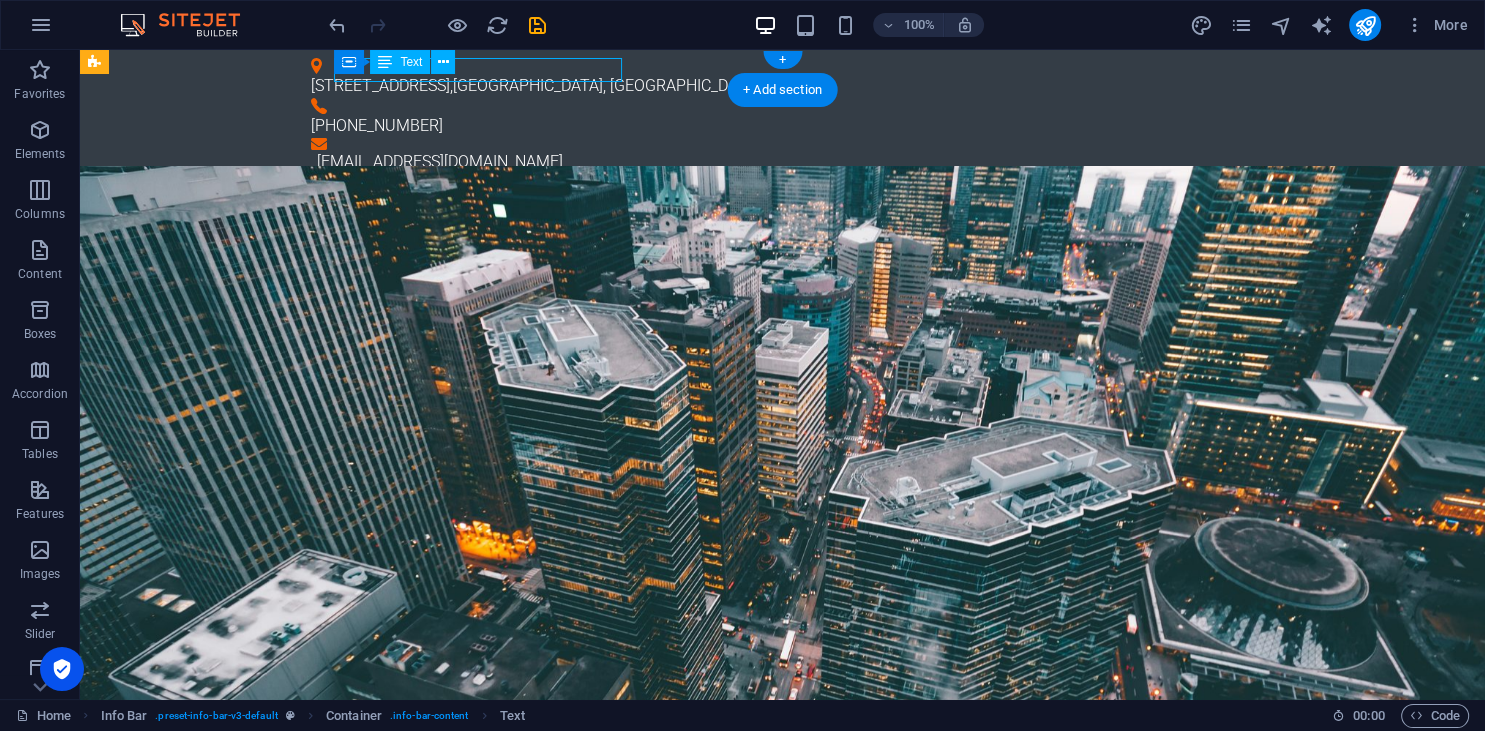 click on "[STREET_ADDRESS]" at bounding box center [775, 86] 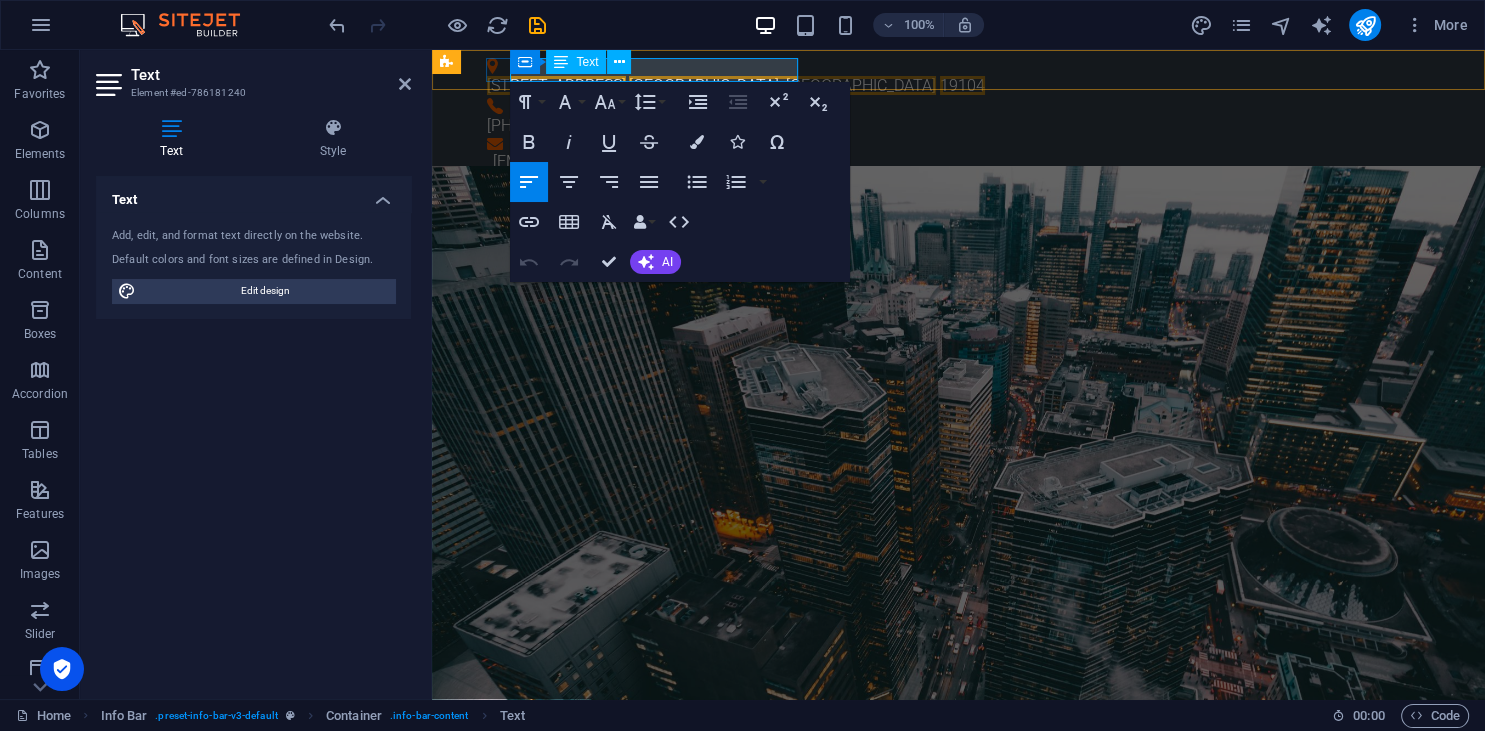 click on "[STREET_ADDRESS]" at bounding box center (556, 85) 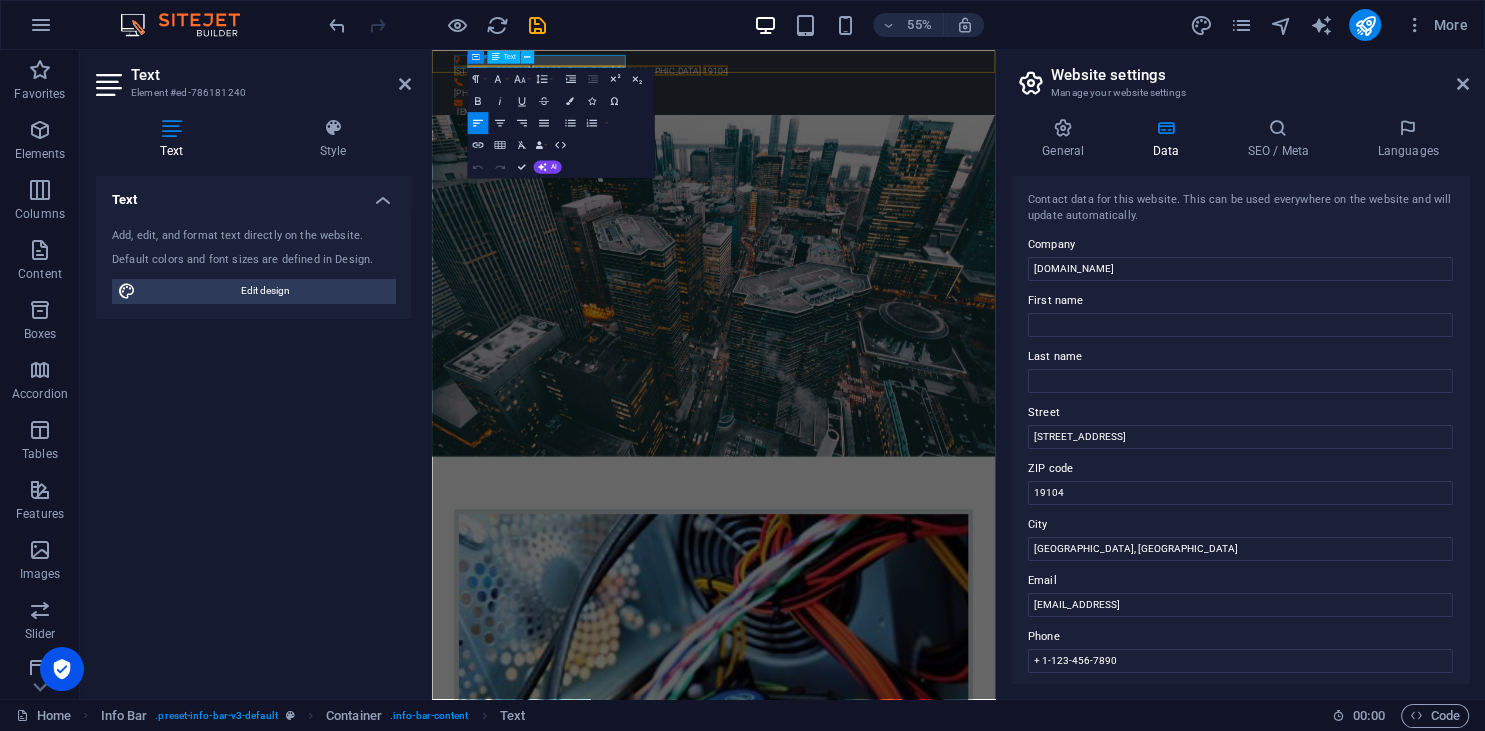 click on "[GEOGRAPHIC_DATA], [GEOGRAPHIC_DATA]" at bounding box center [767, 85] 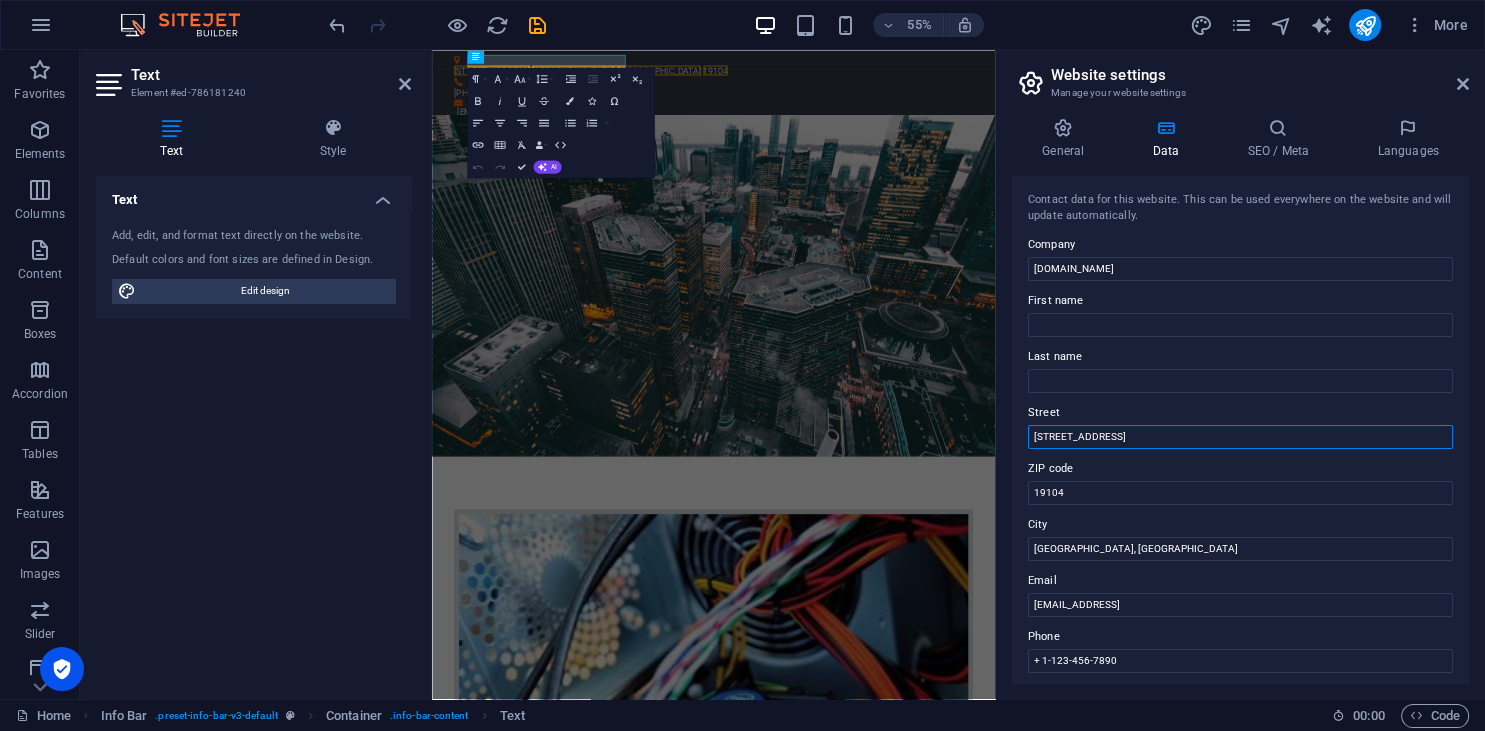drag, startPoint x: 1581, startPoint y: 488, endPoint x: 1449, endPoint y: 762, distance: 304.13812 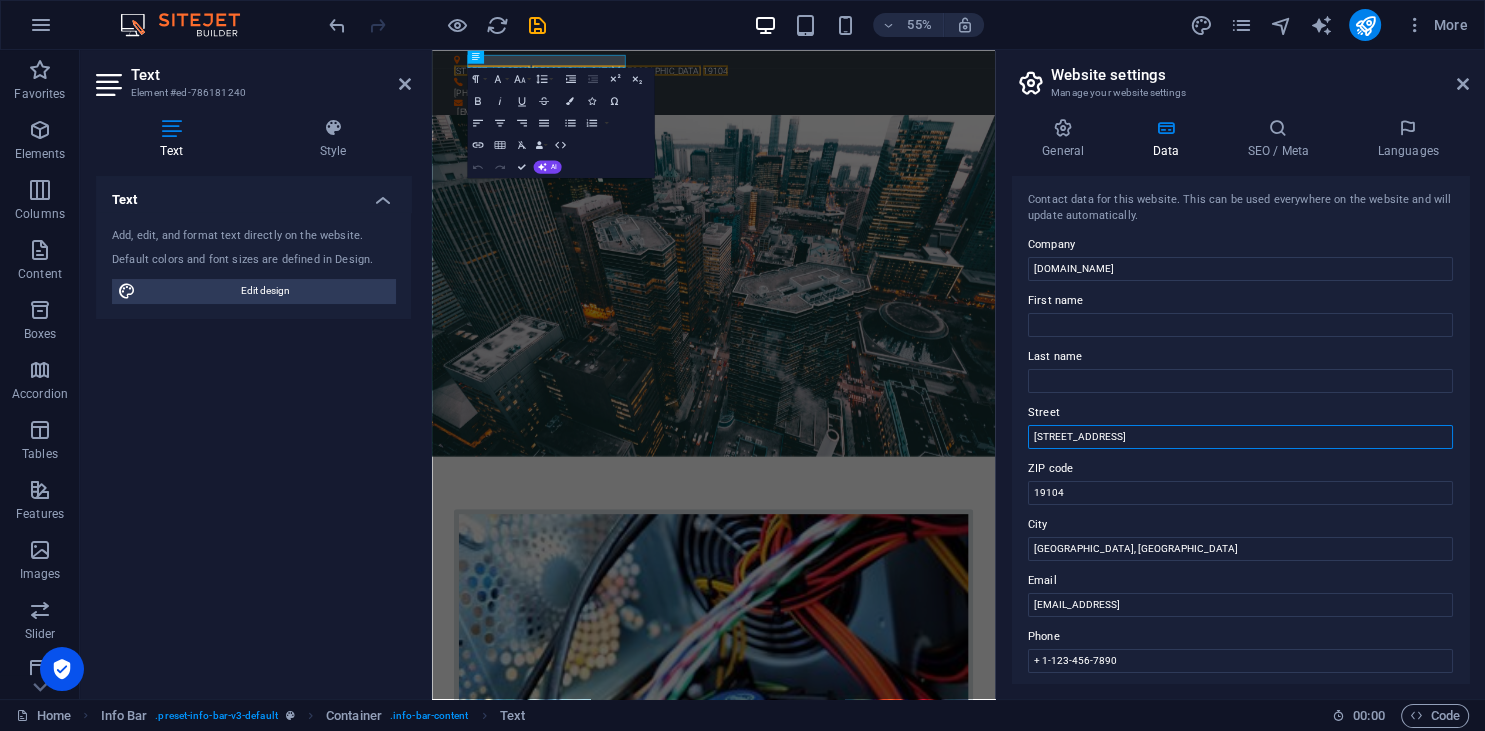 drag, startPoint x: 1161, startPoint y: 436, endPoint x: 971, endPoint y: 457, distance: 191.157 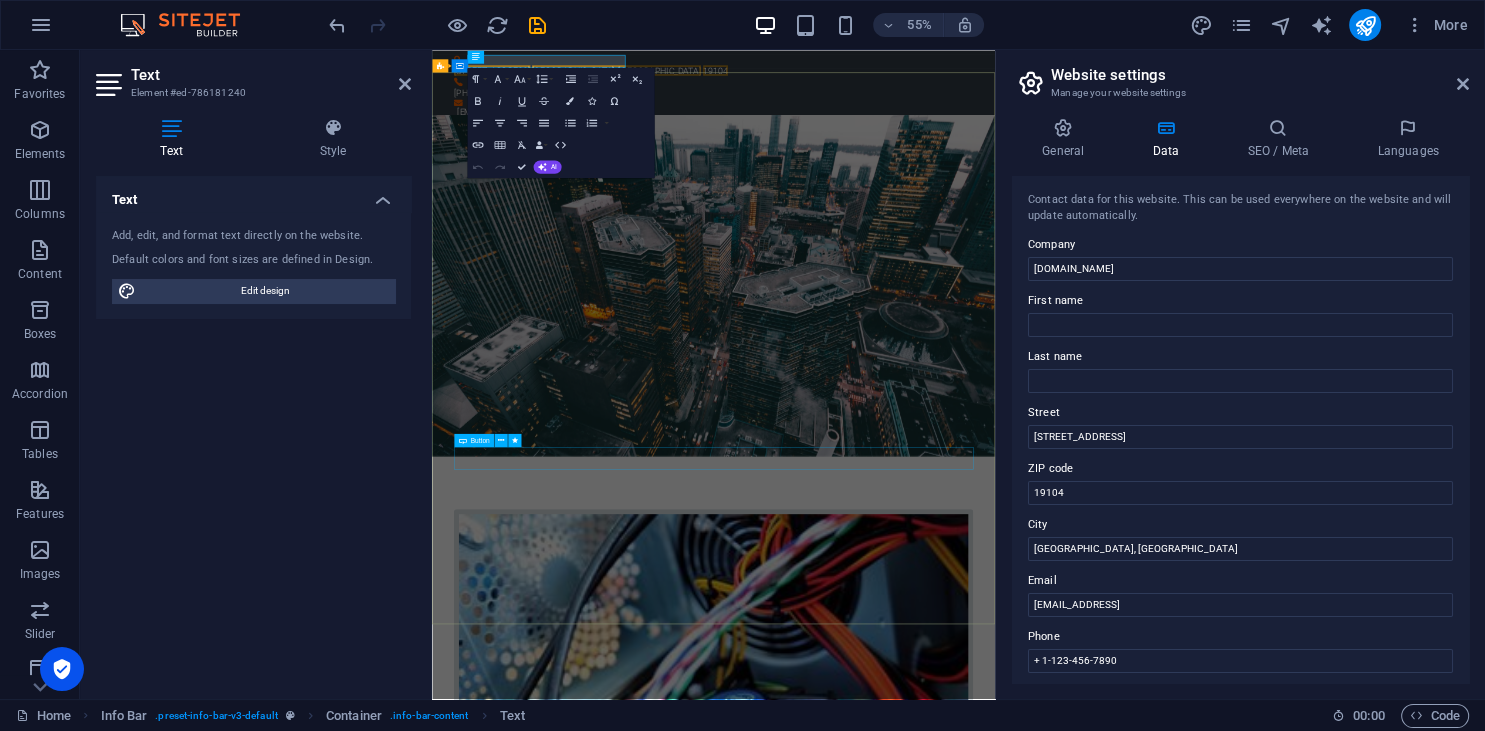 click on "Learn more" at bounding box center [944, 2818] 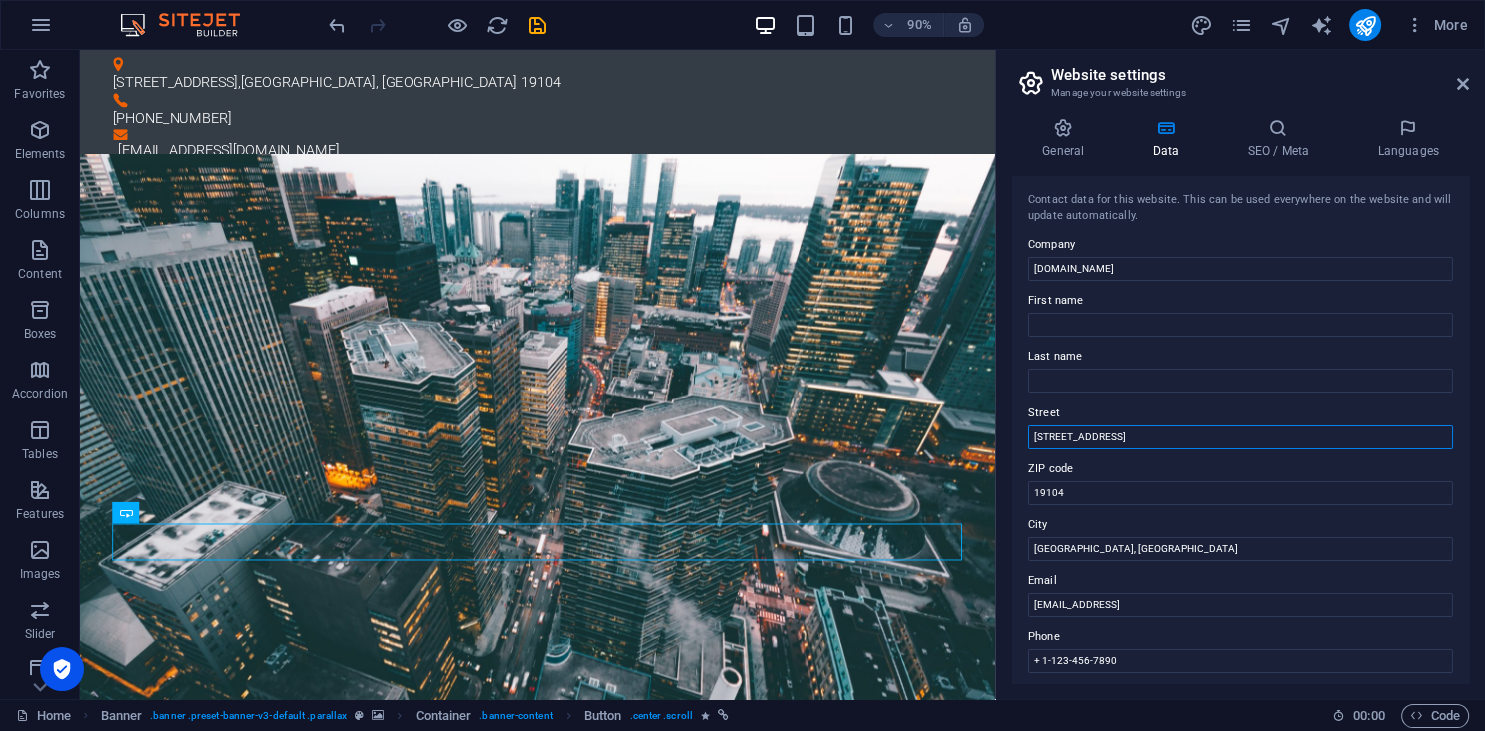 drag, startPoint x: 1118, startPoint y: 435, endPoint x: 962, endPoint y: 445, distance: 156.32019 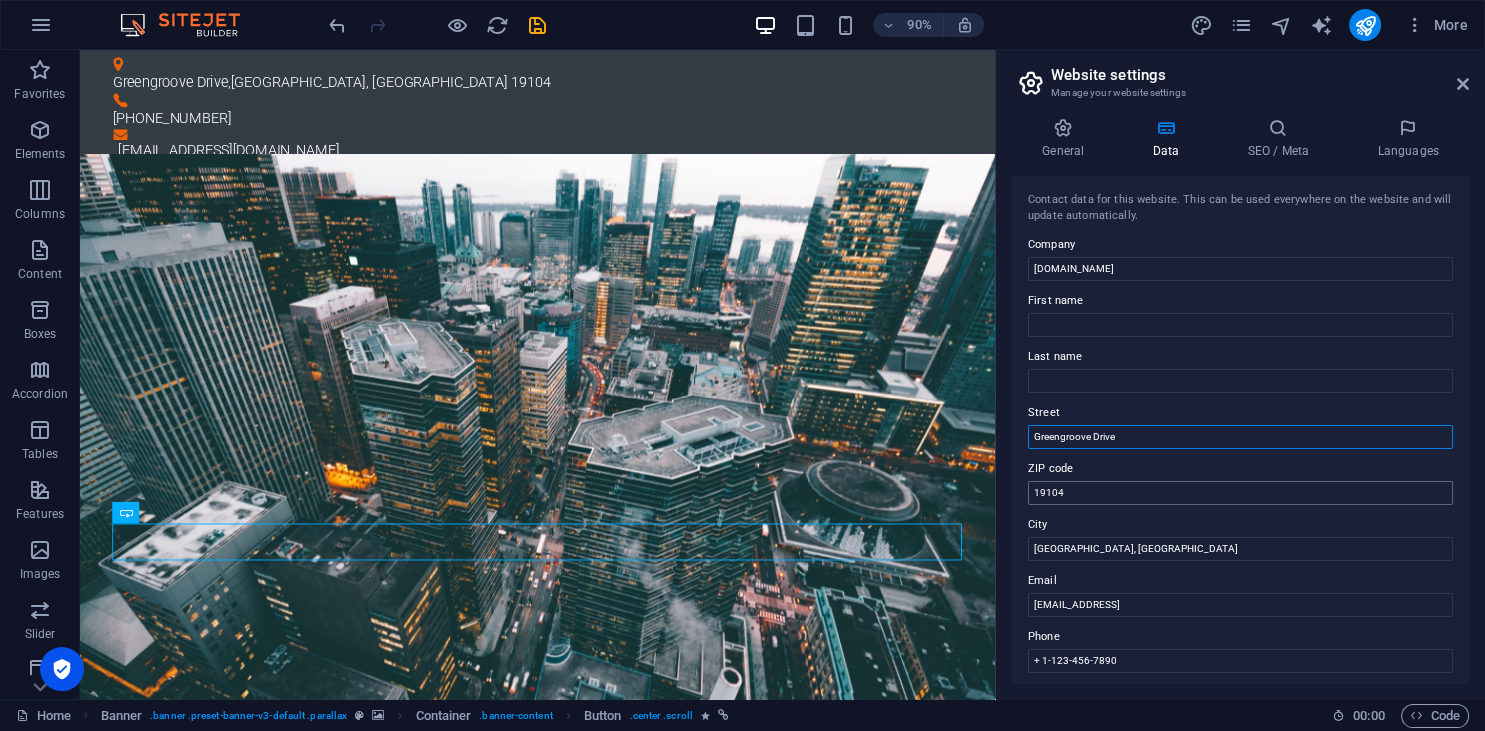 type on "Greengroove Drive" 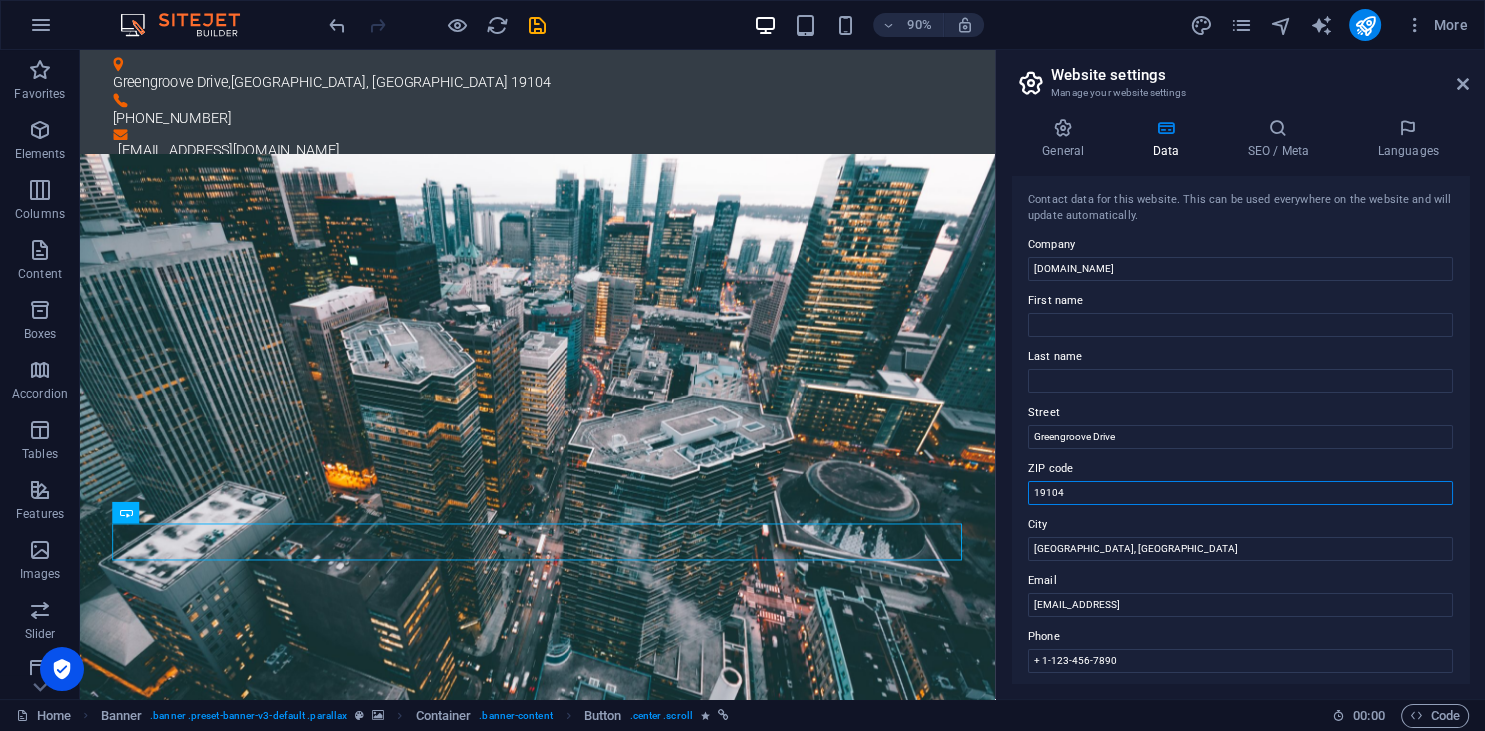 drag, startPoint x: 1078, startPoint y: 499, endPoint x: 782, endPoint y: 504, distance: 296.04224 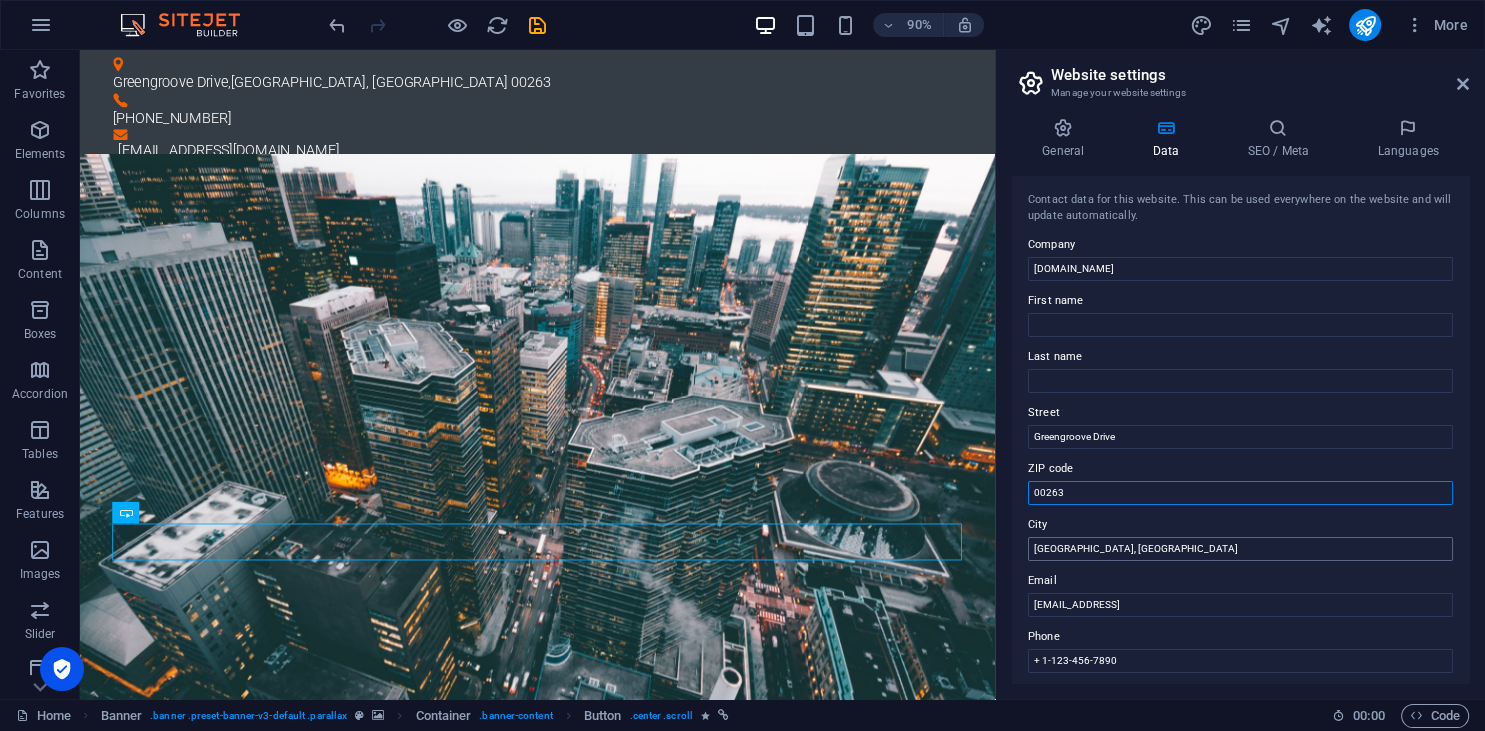 type on "00263" 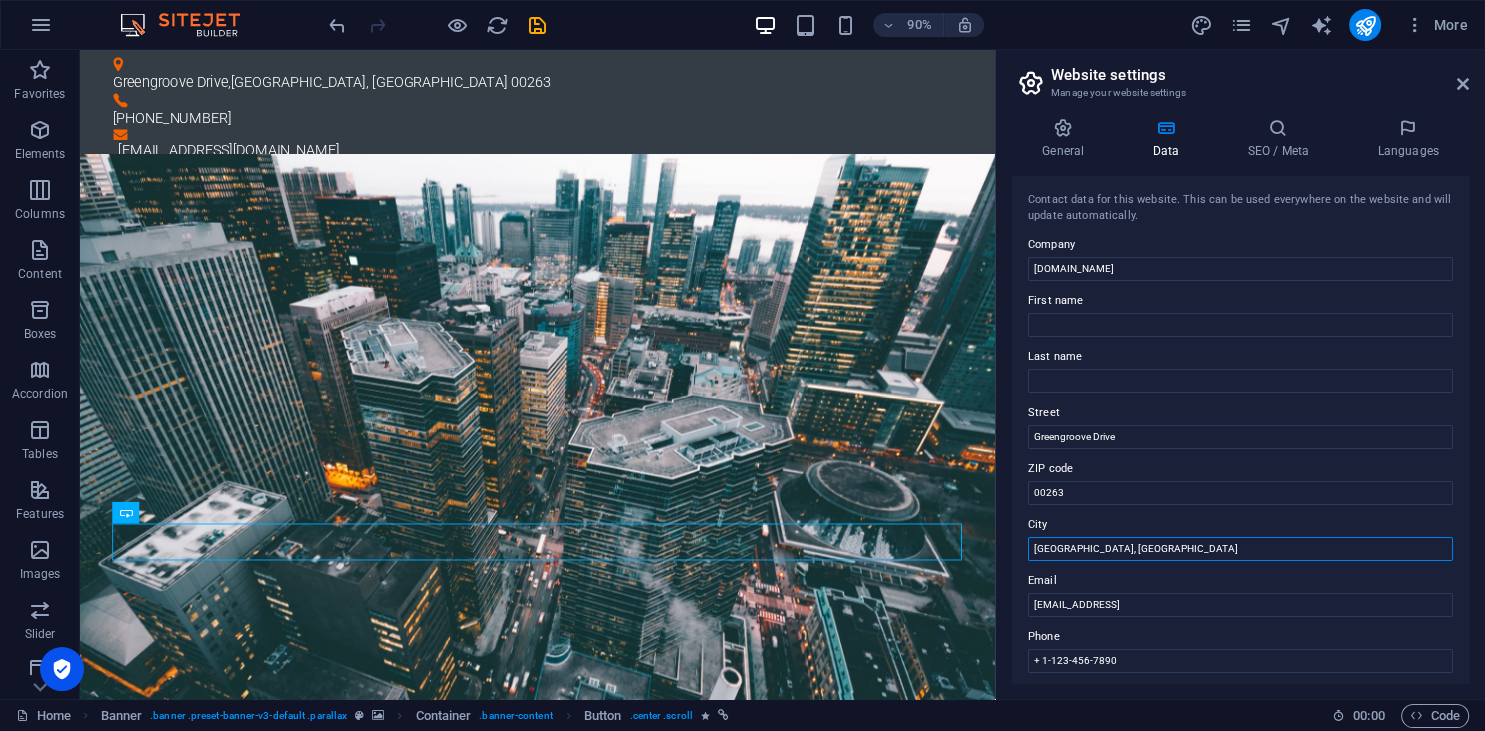 drag, startPoint x: 1110, startPoint y: 551, endPoint x: 864, endPoint y: 567, distance: 246.51978 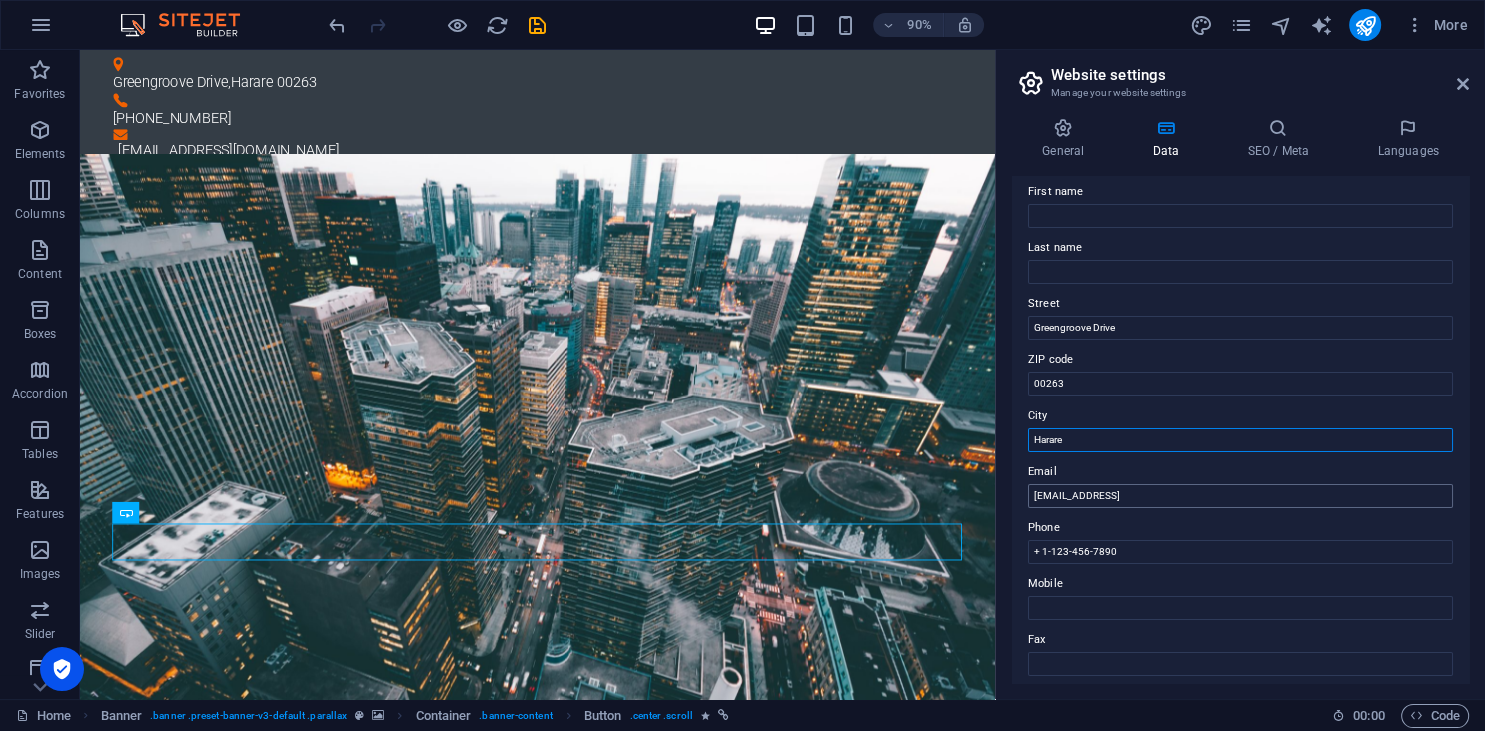 scroll, scrollTop: 182, scrollLeft: 0, axis: vertical 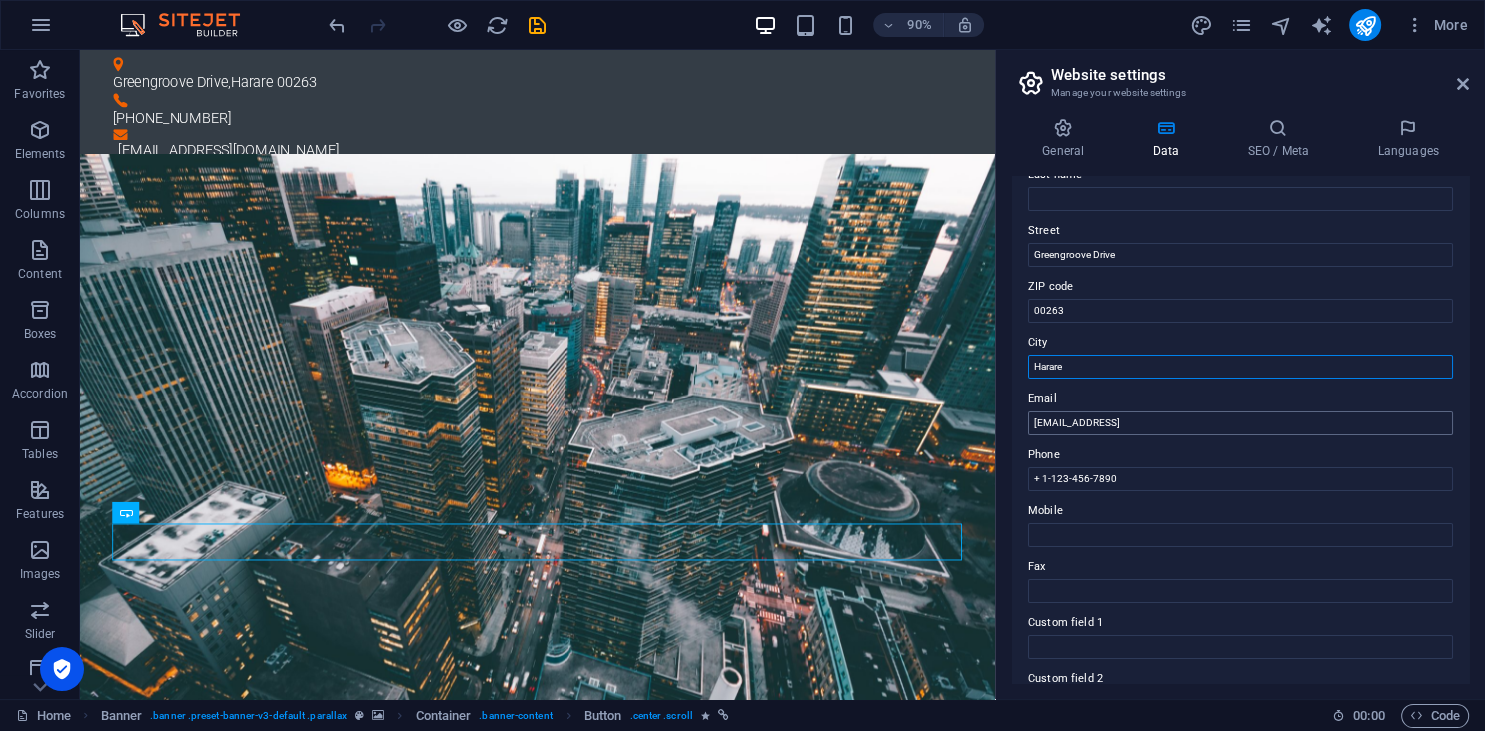 type on "Harare" 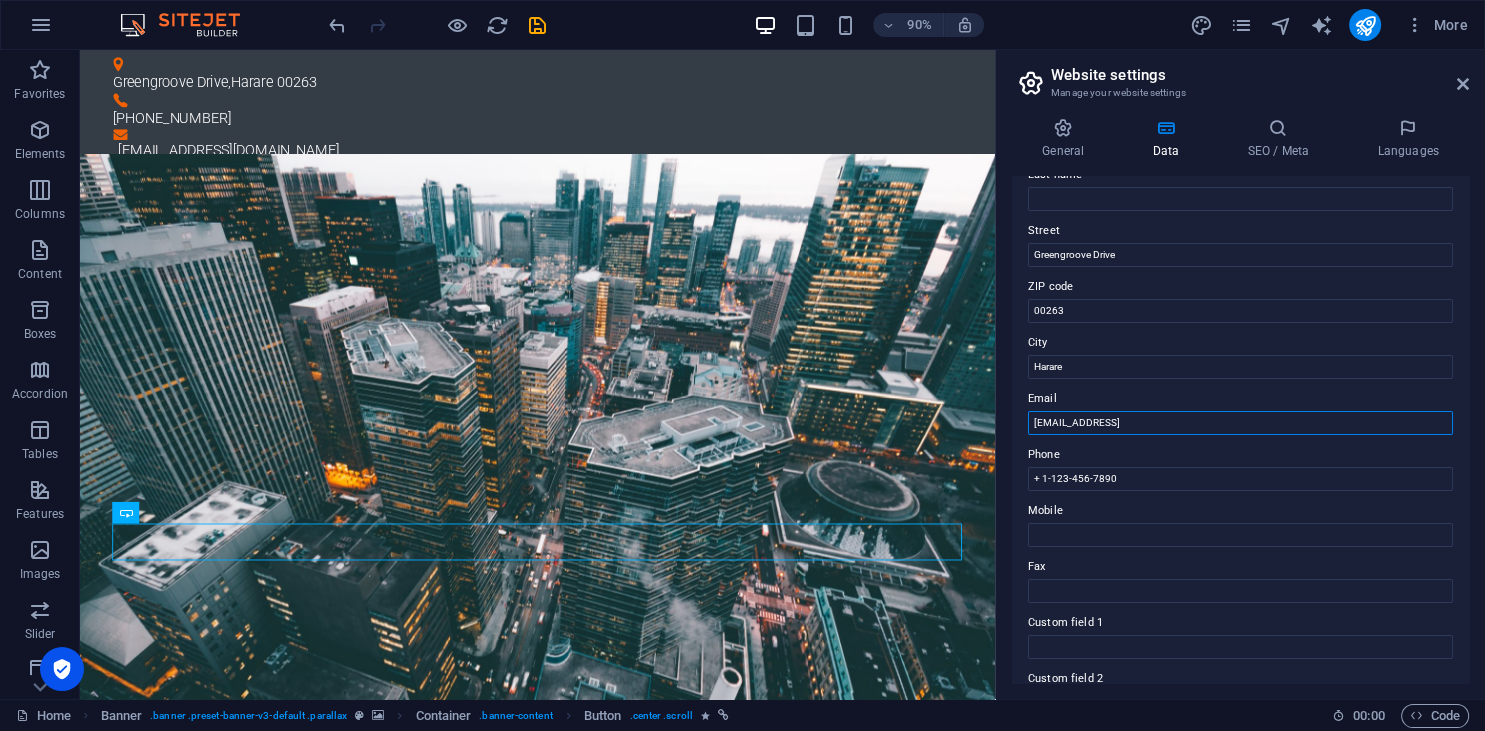 drag, startPoint x: 1289, startPoint y: 429, endPoint x: 671, endPoint y: 435, distance: 618.0291 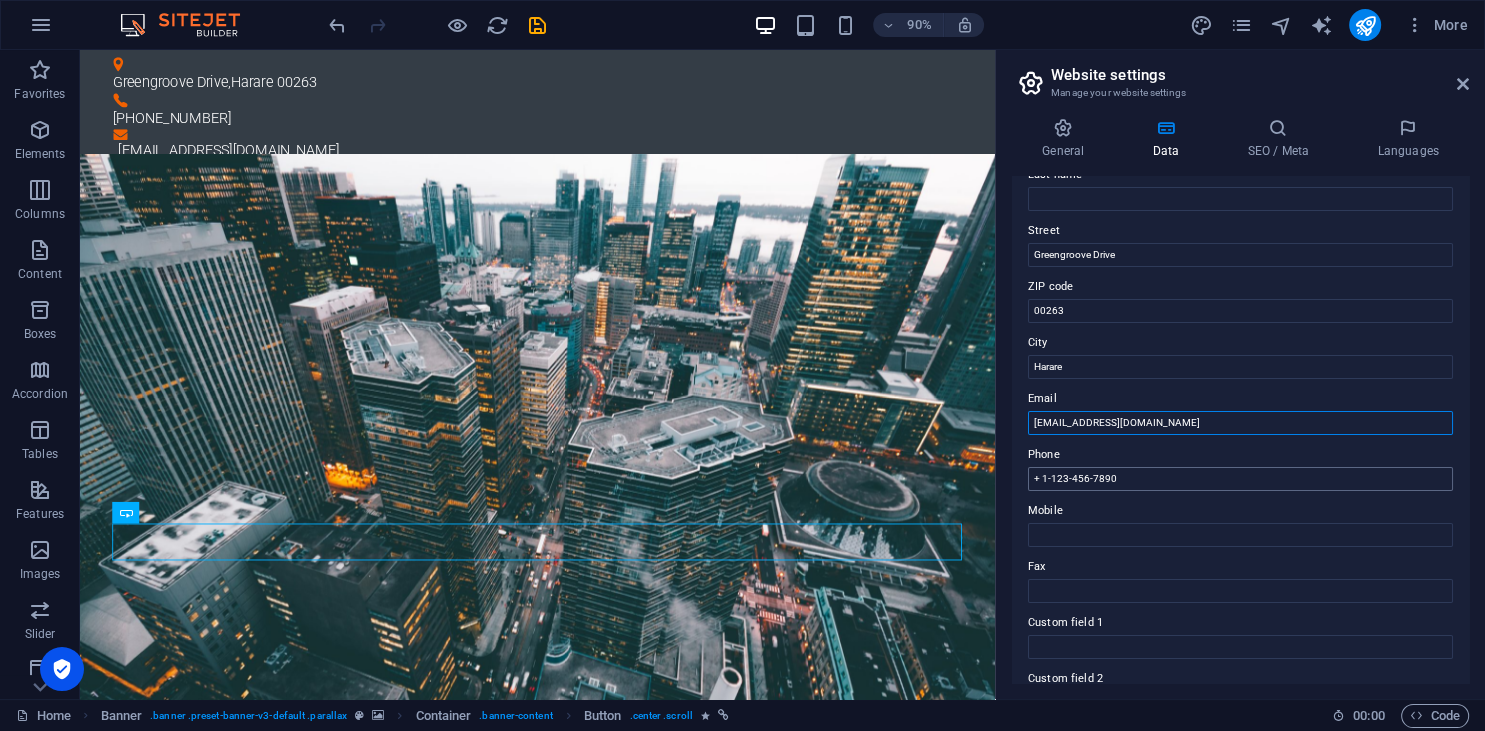 type on "[EMAIL_ADDRESS][DOMAIN_NAME]" 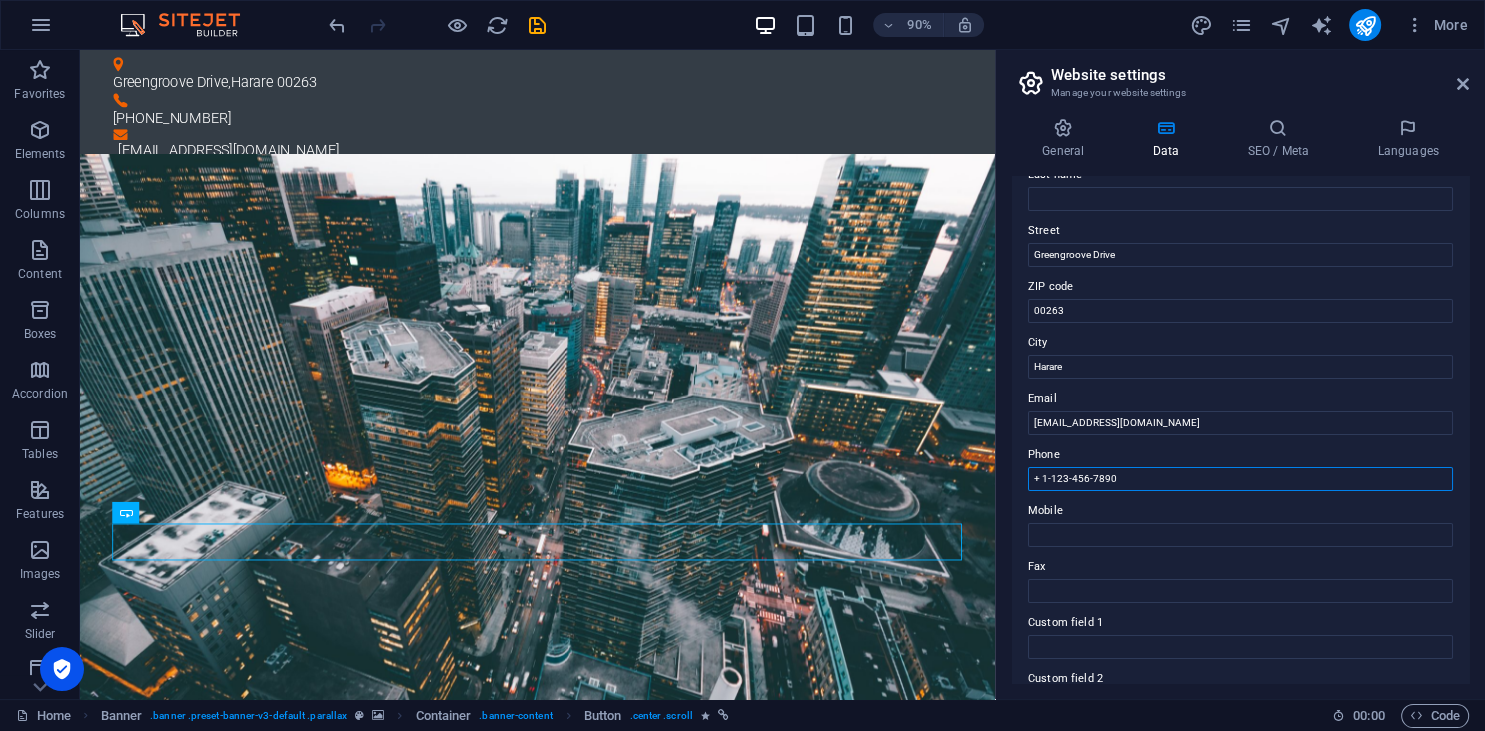drag, startPoint x: 1166, startPoint y: 480, endPoint x: 568, endPoint y: 369, distance: 608.2146 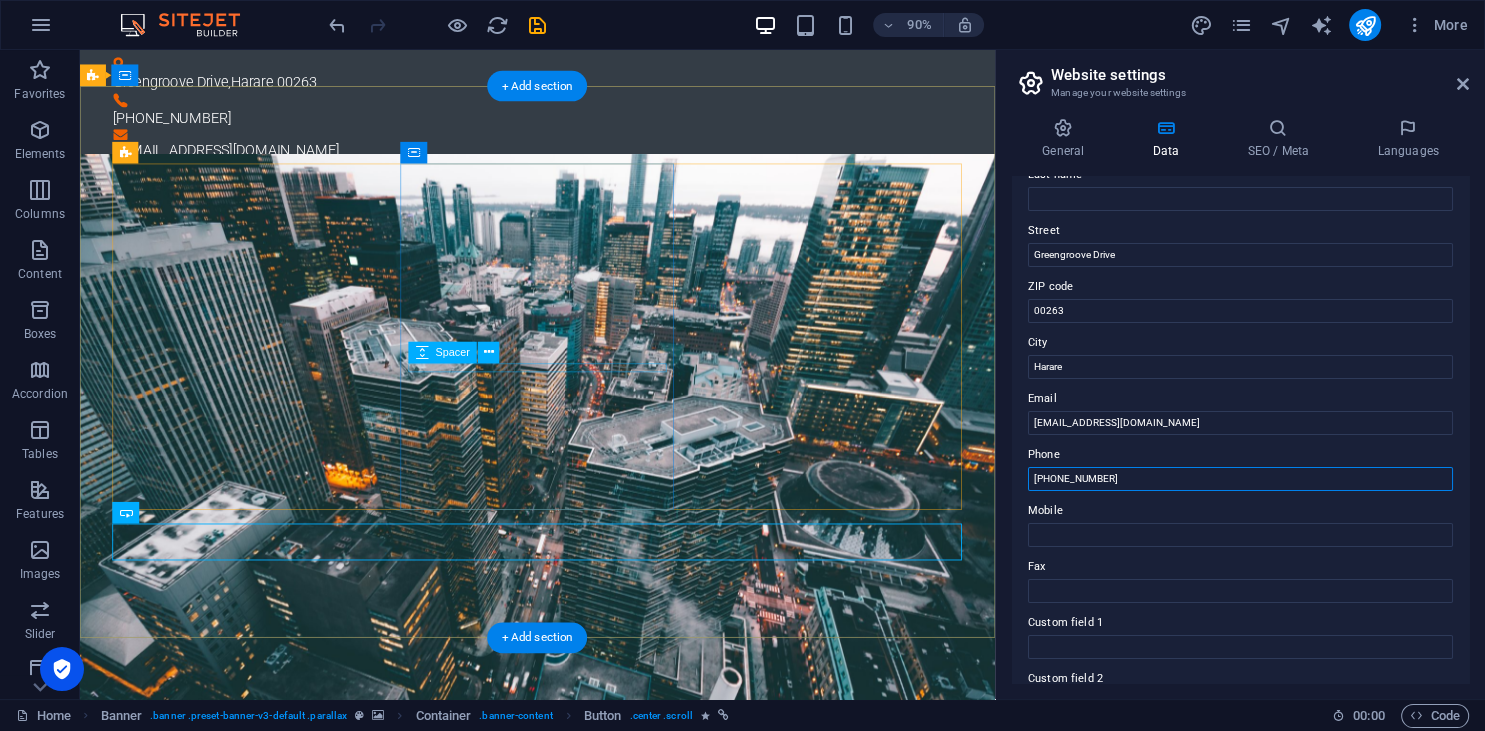 type on "[PHONE_NUMBER]" 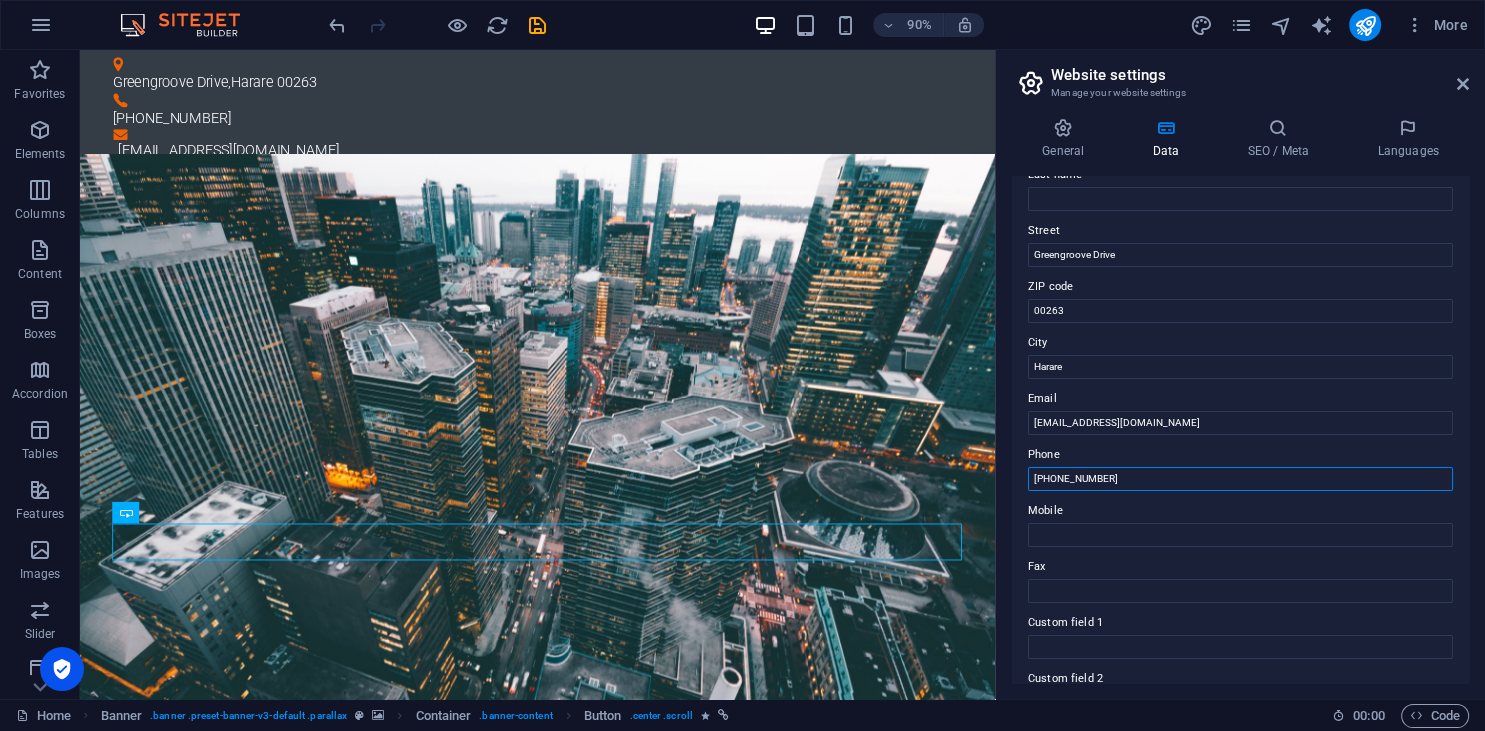 drag, startPoint x: 1124, startPoint y: 478, endPoint x: 810, endPoint y: 412, distance: 320.86133 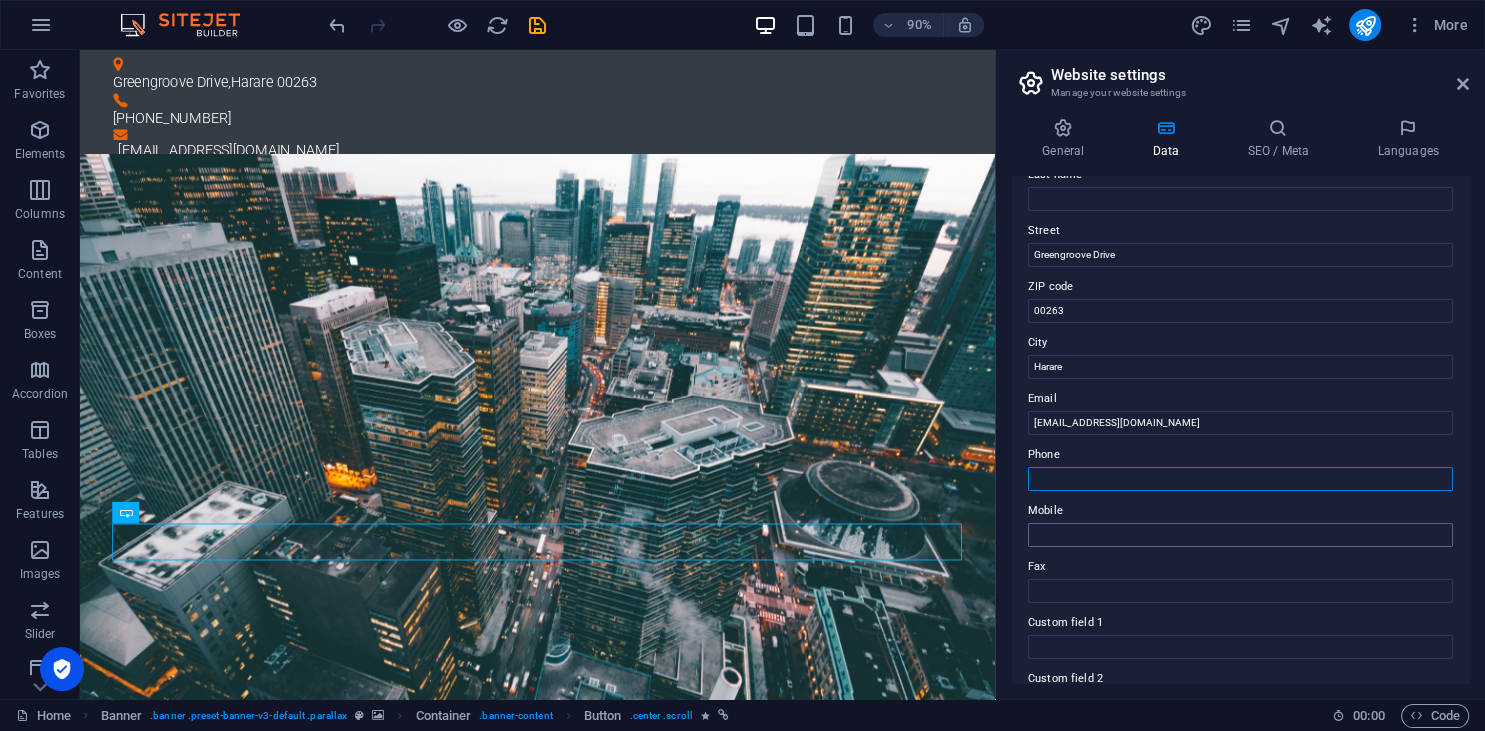 type 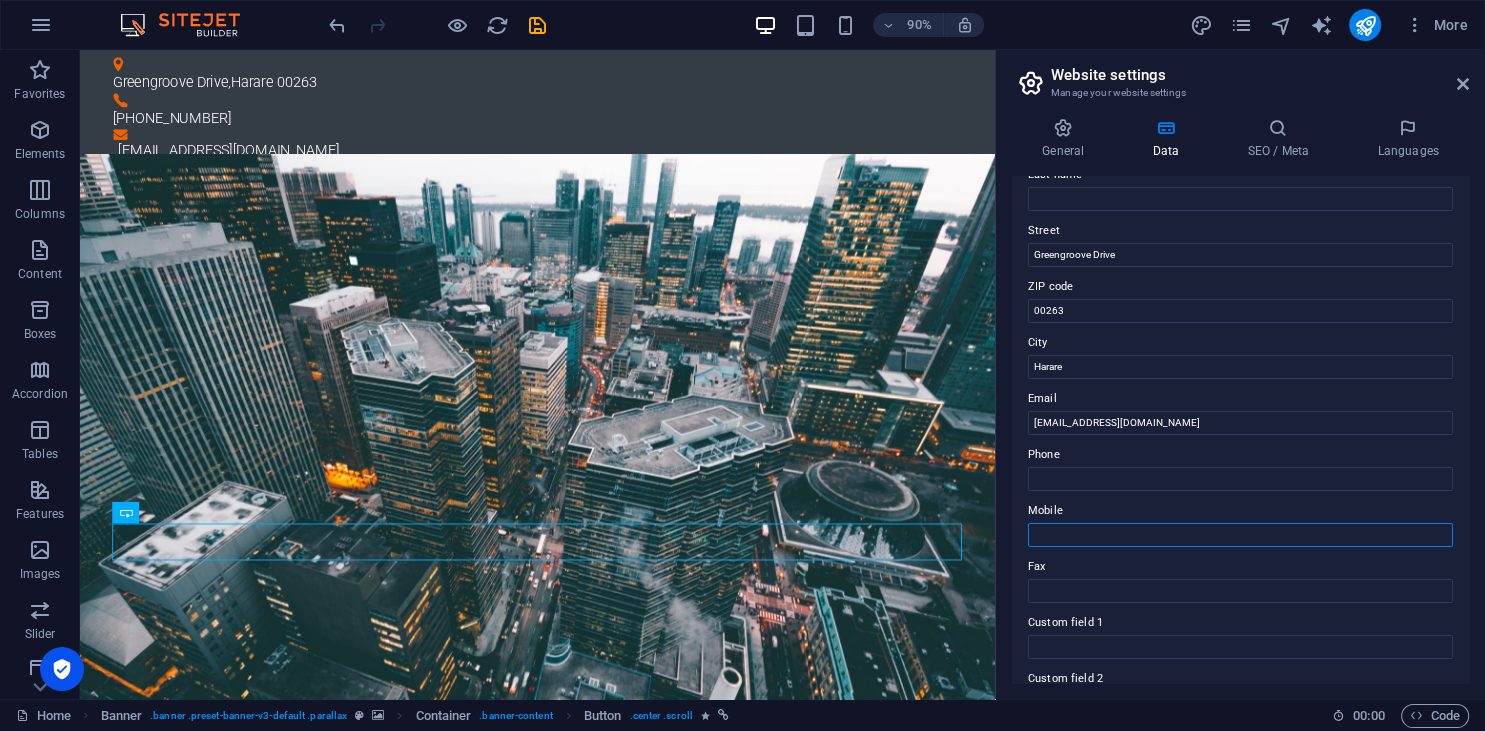 click on "Mobile" at bounding box center [1240, 535] 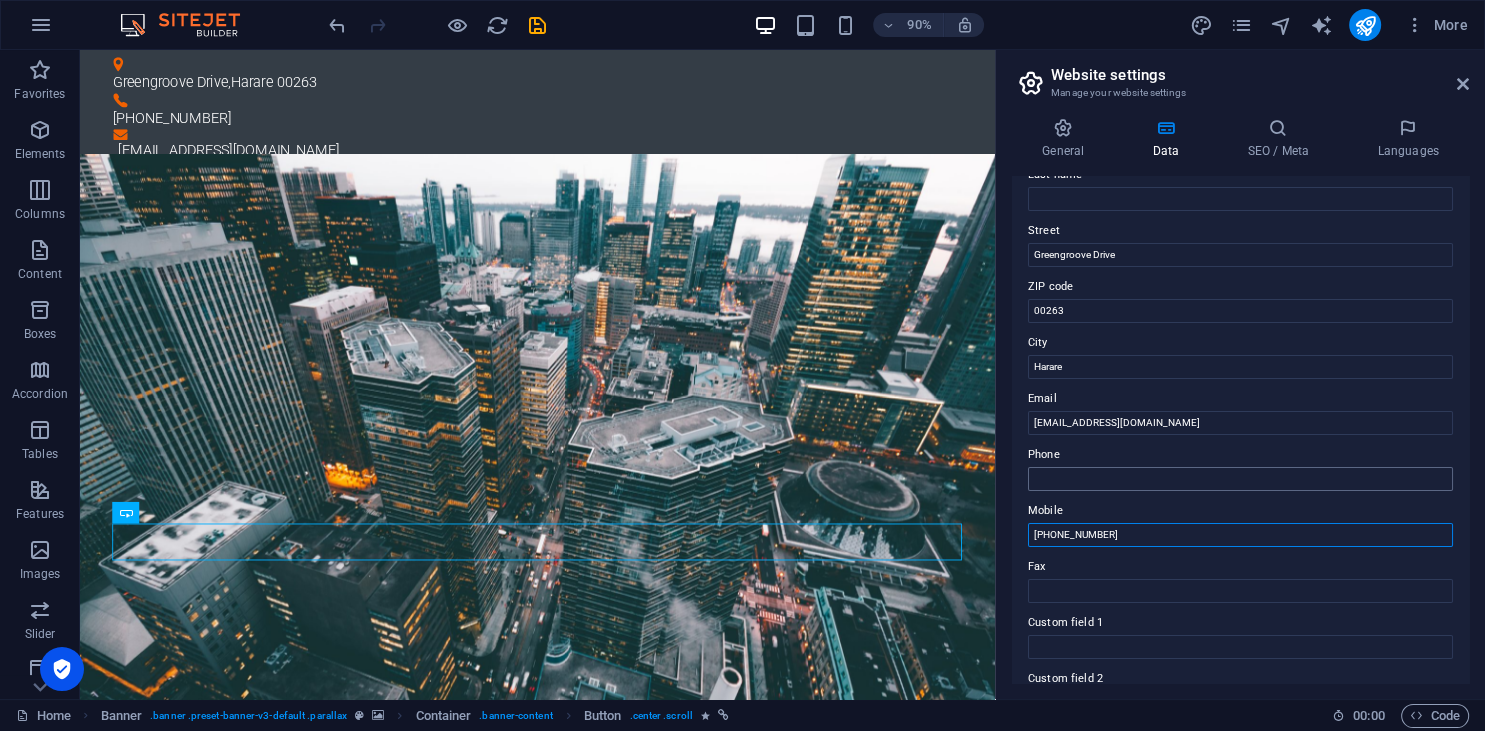 type on "[PHONE_NUMBER]" 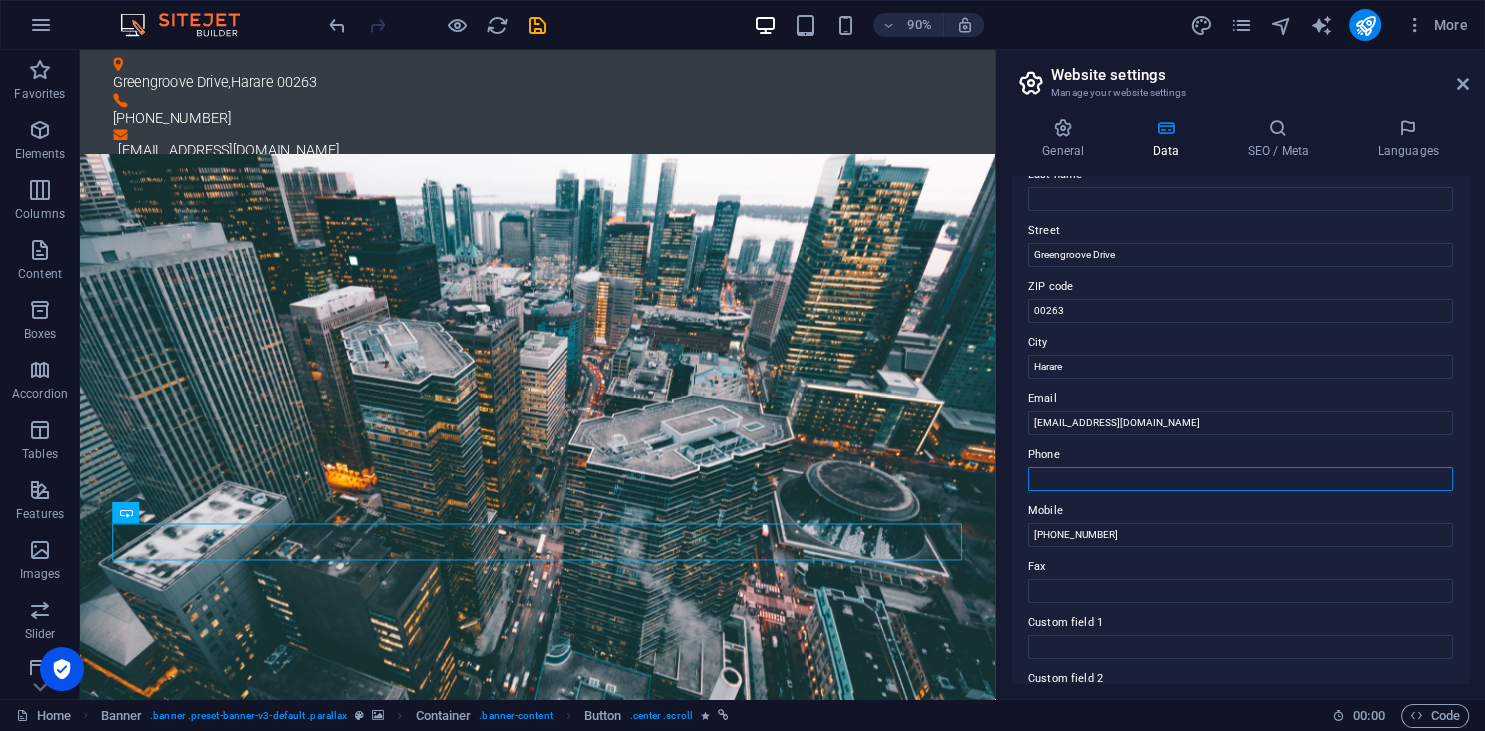 click on "Phone" at bounding box center (1240, 479) 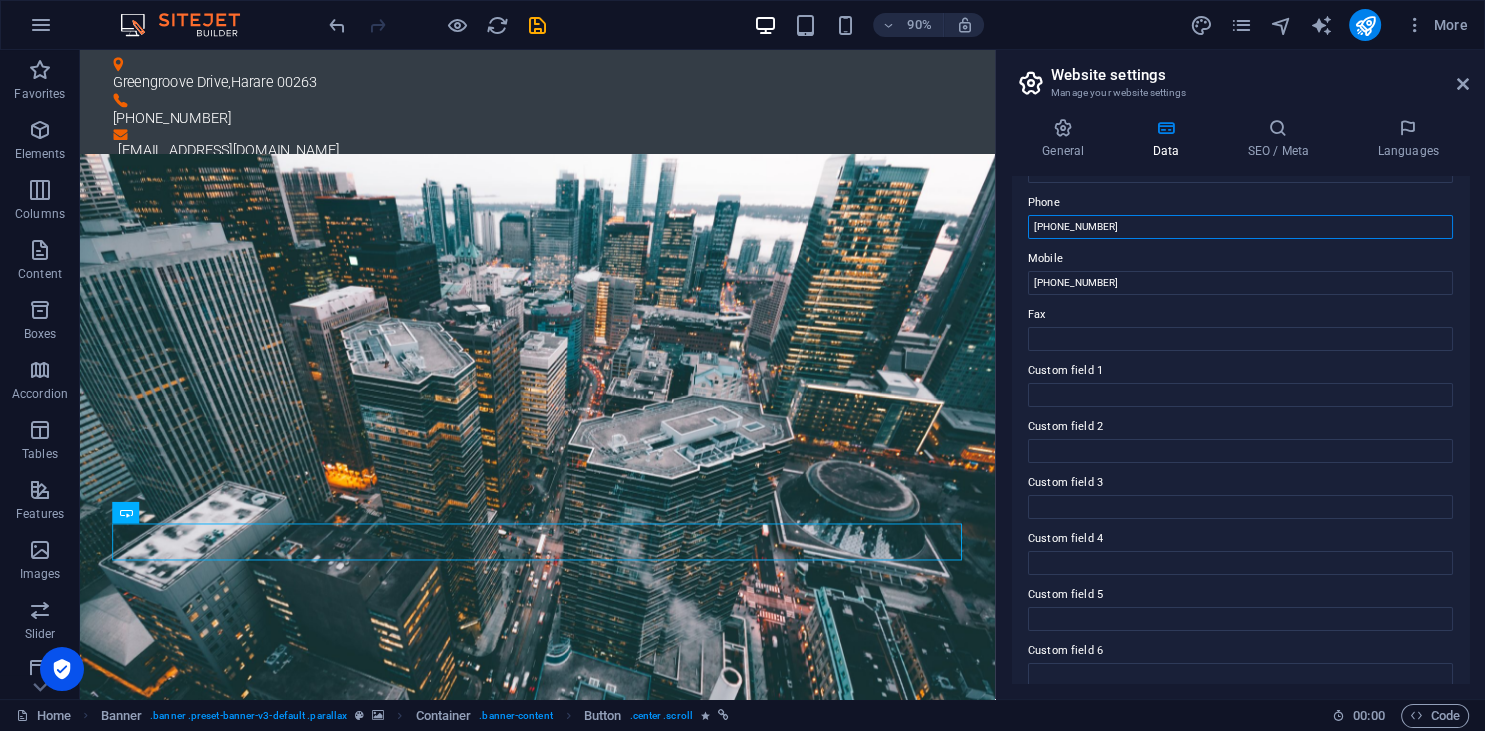 scroll, scrollTop: 454, scrollLeft: 0, axis: vertical 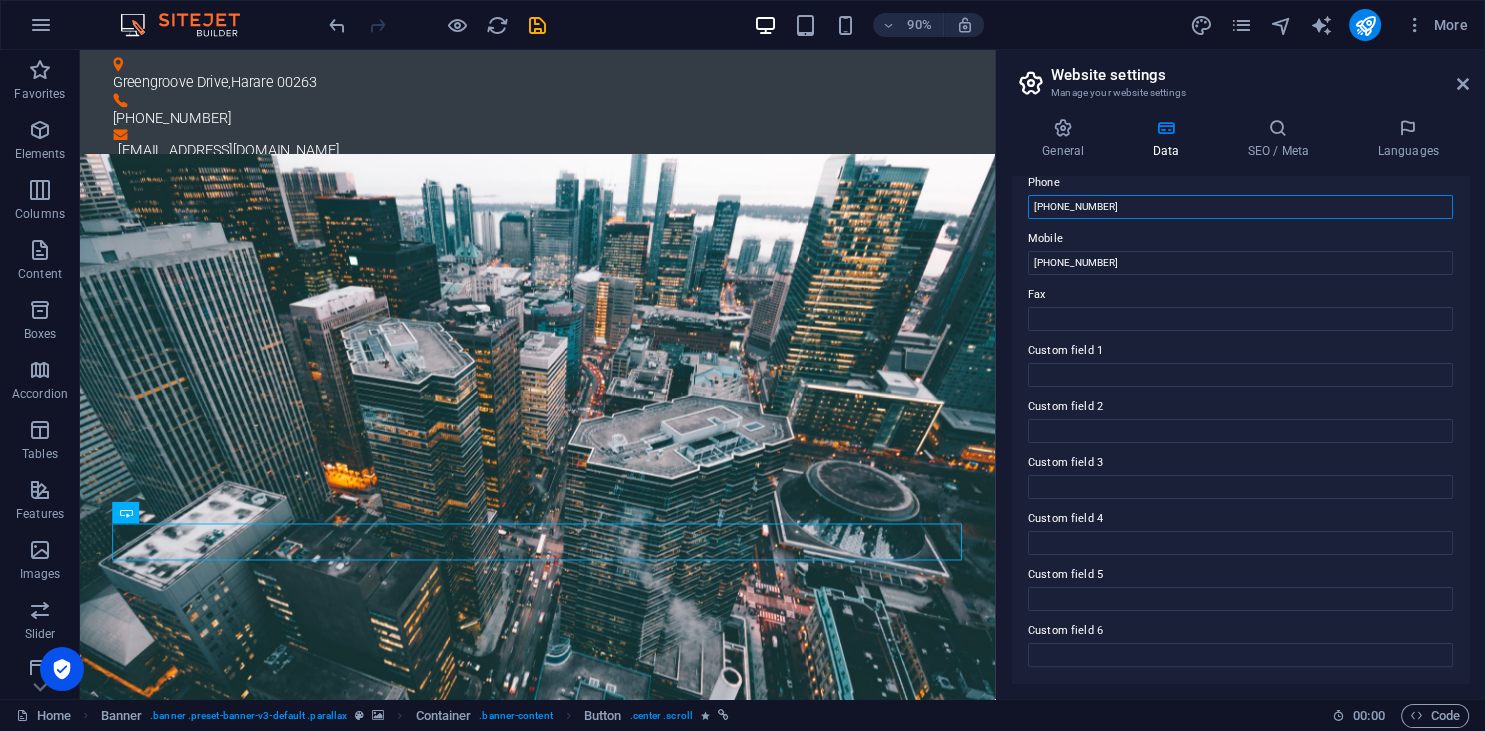 type on "[PHONE_NUMBER]" 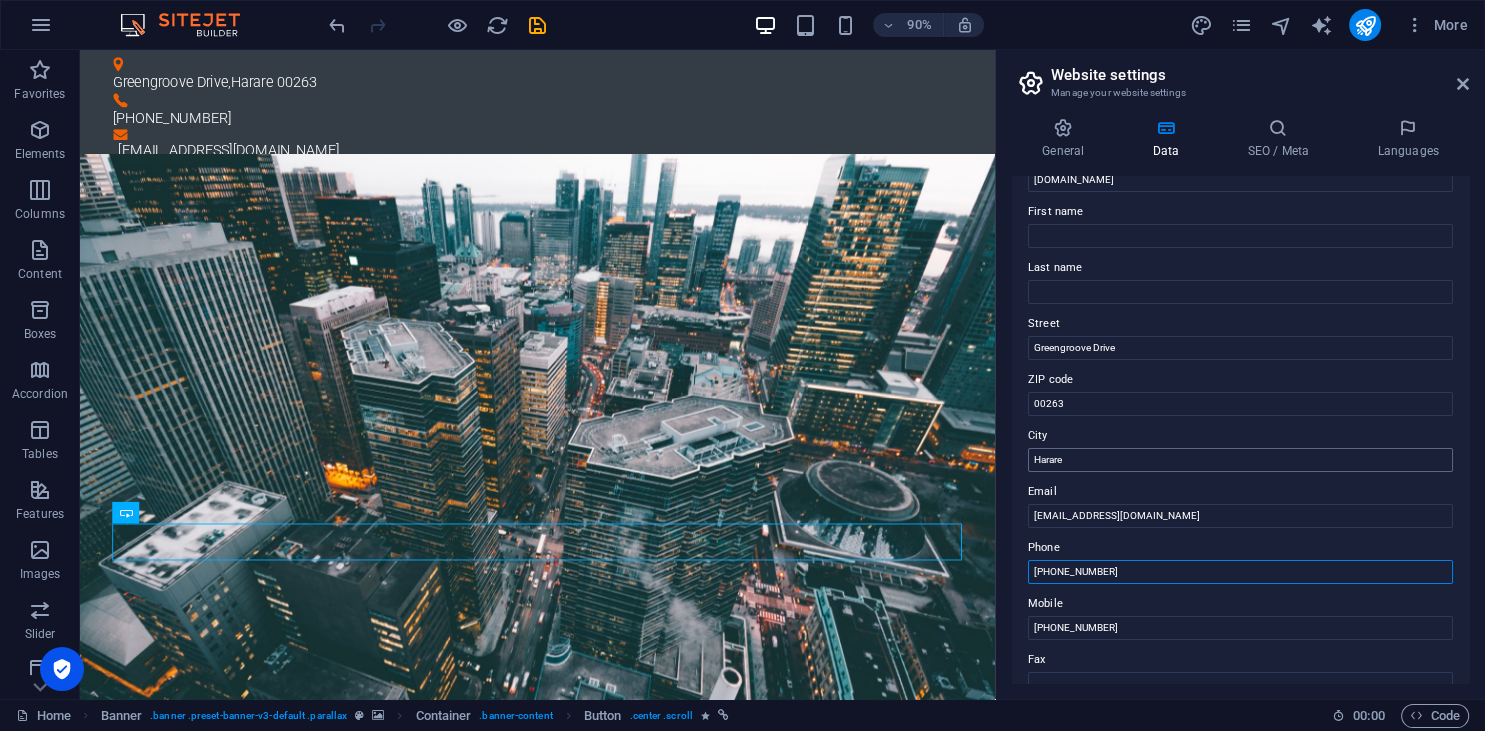 scroll, scrollTop: 0, scrollLeft: 0, axis: both 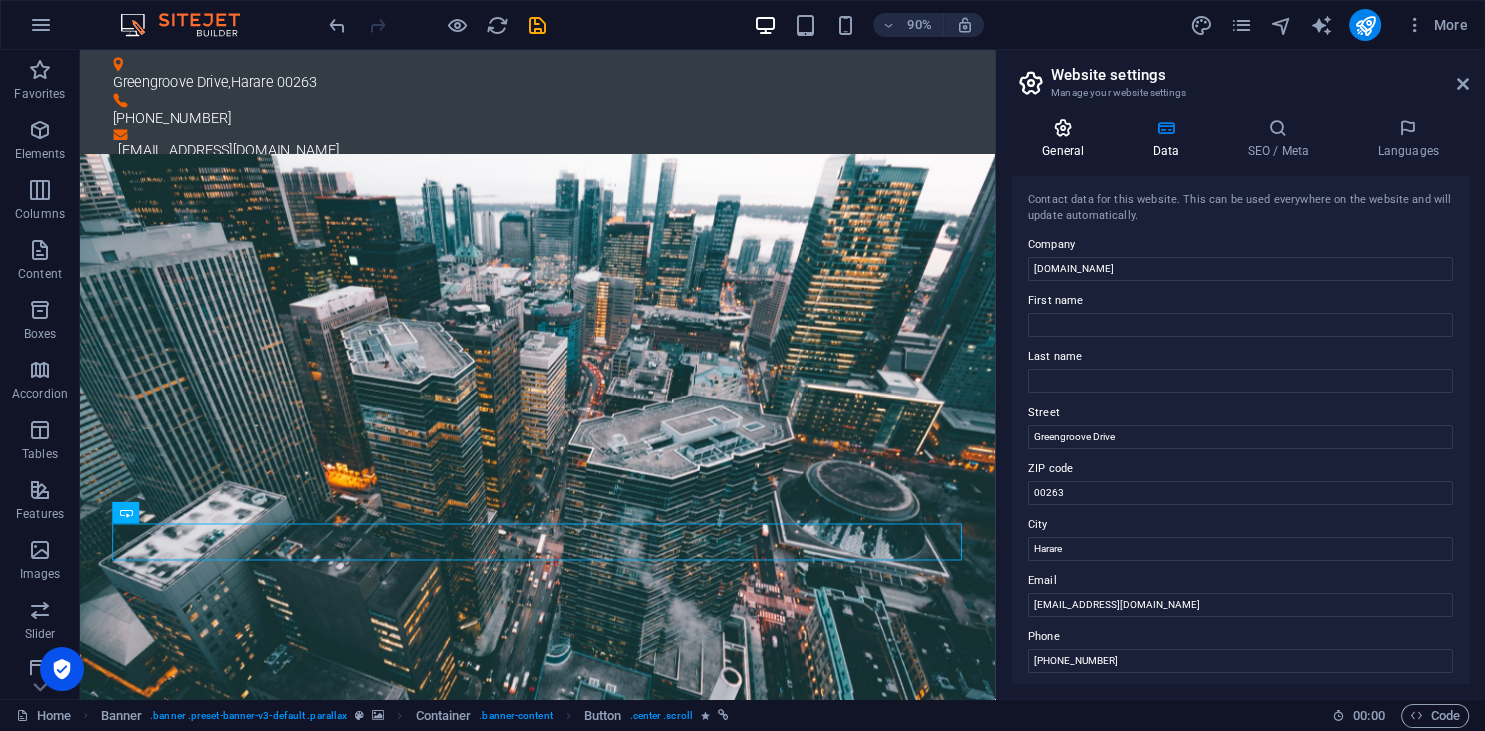 click on "General" at bounding box center (1067, 139) 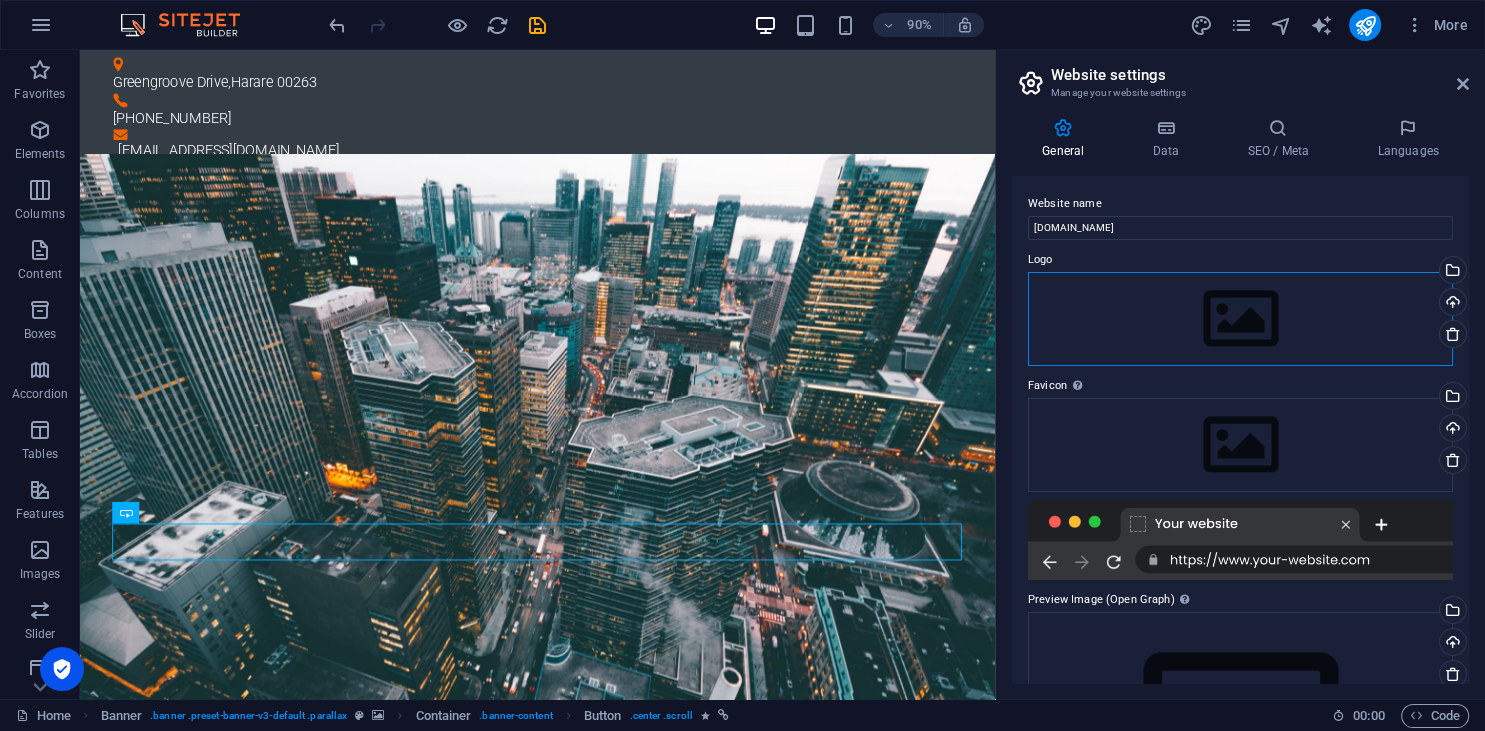 click on "Drag files here, click to choose files or select files from Files or our free stock photos & videos" at bounding box center (1240, 319) 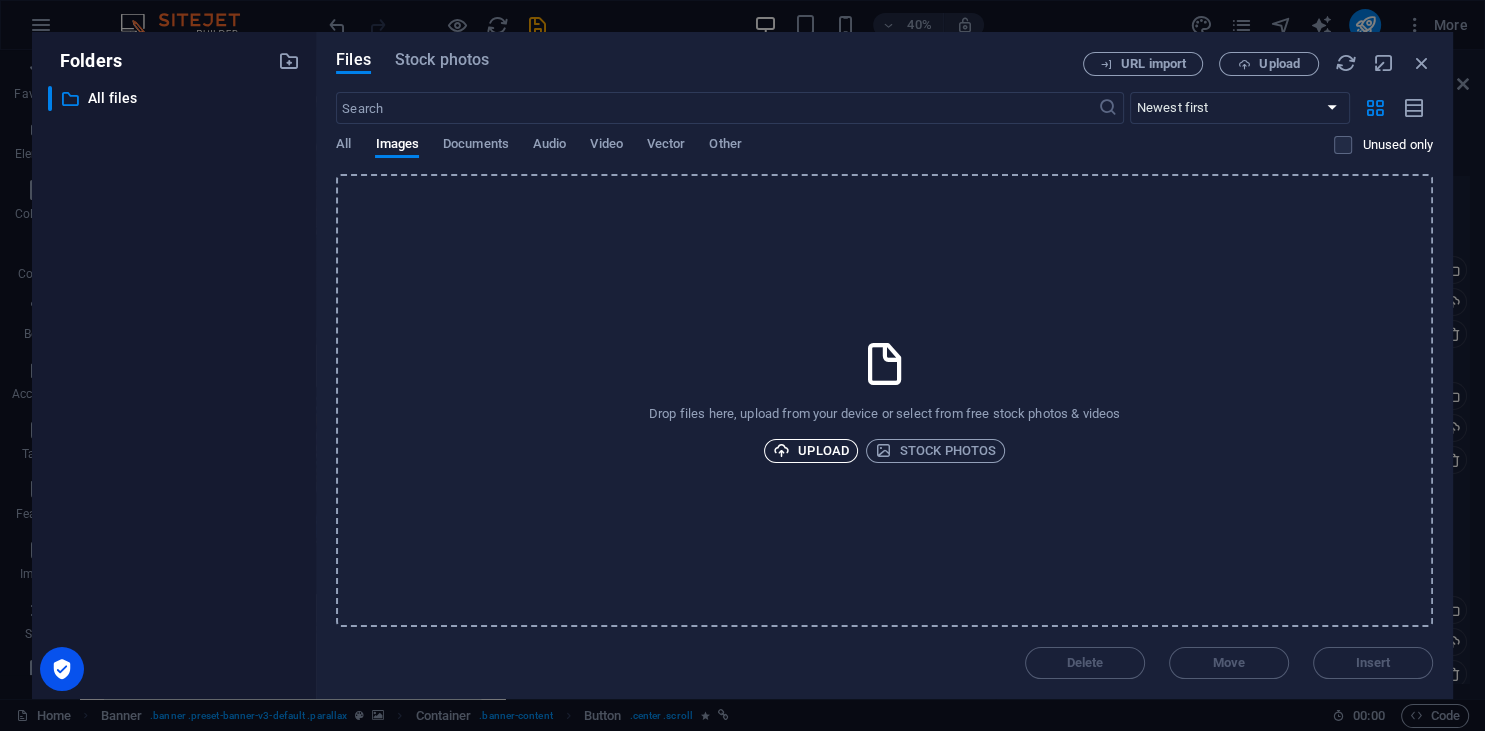 click on "Upload" at bounding box center [811, 451] 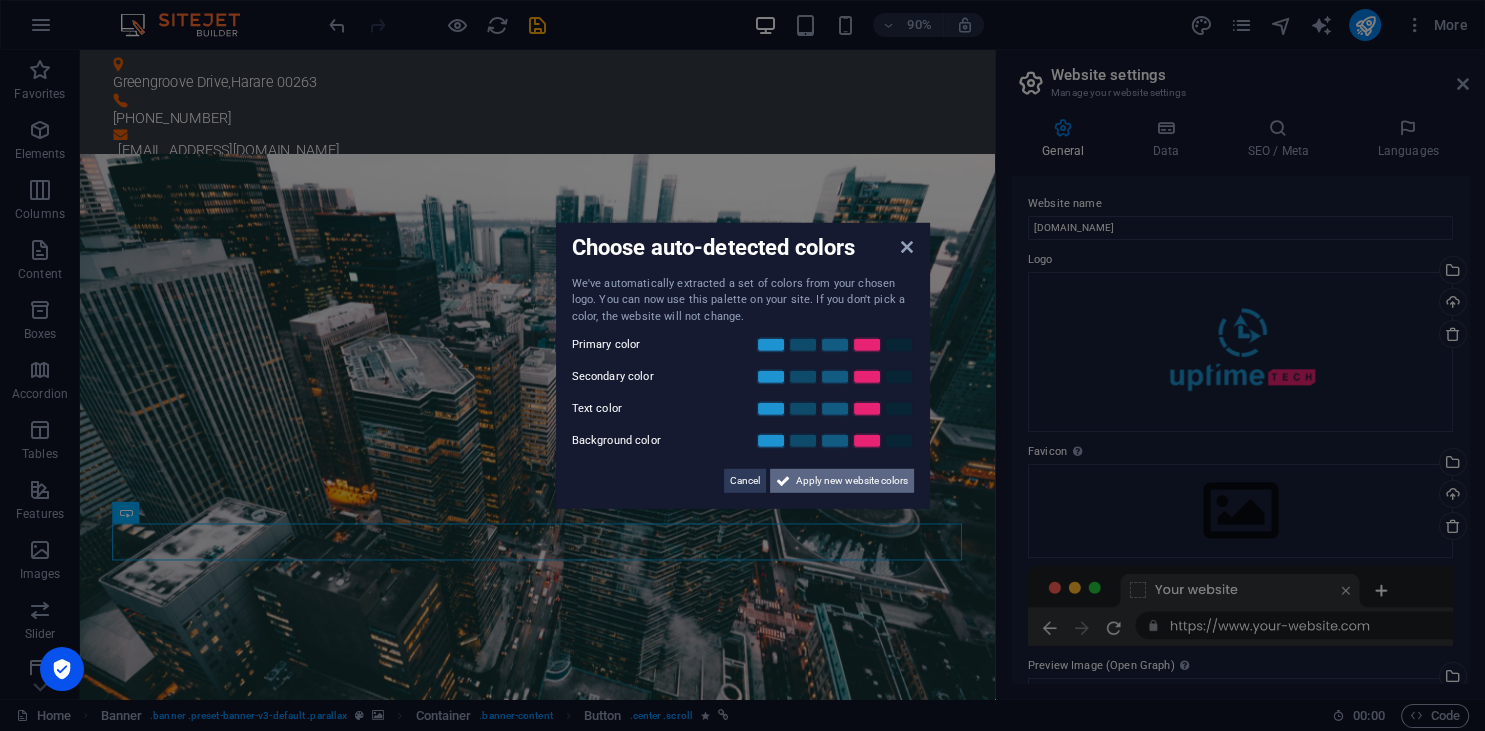 click on "Apply new website colors" at bounding box center (852, 481) 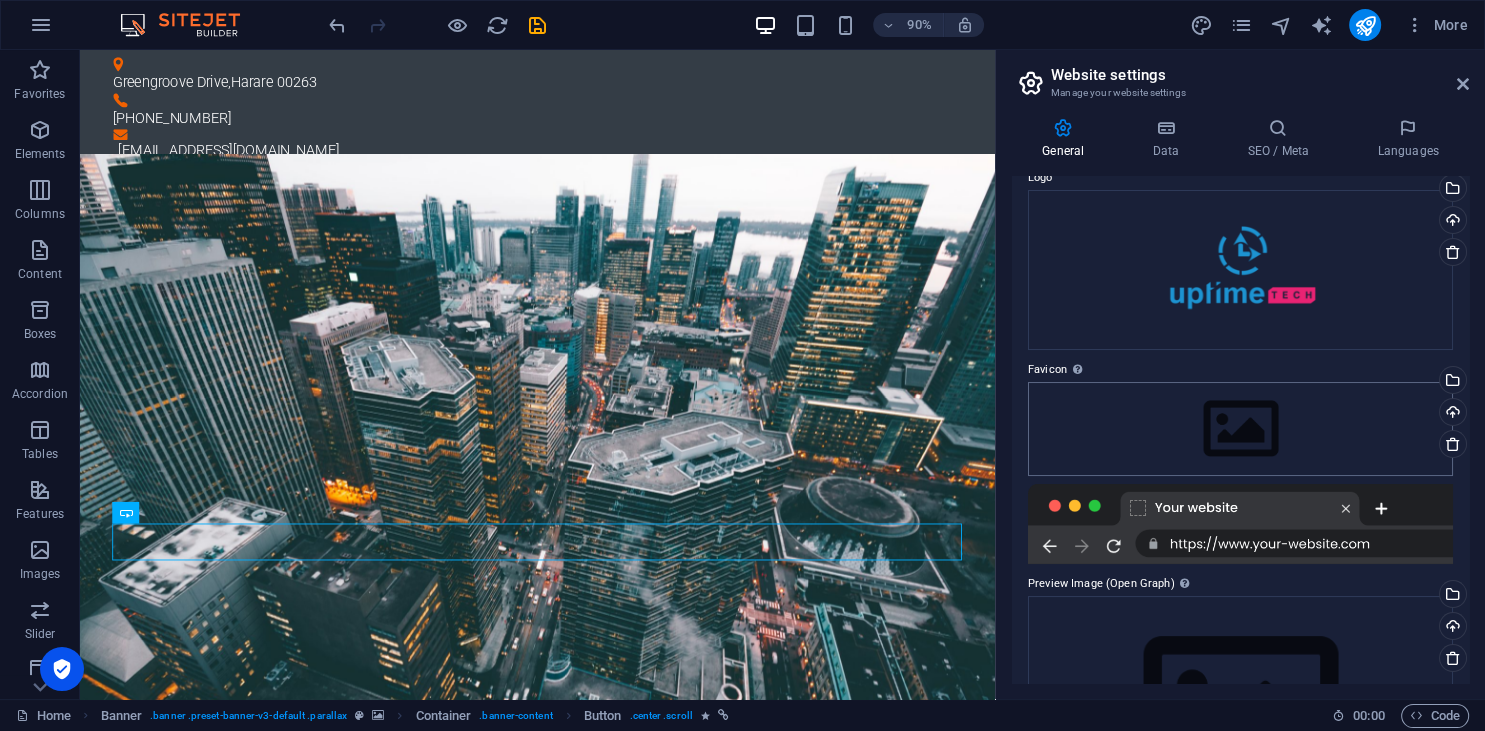 scroll, scrollTop: 0, scrollLeft: 0, axis: both 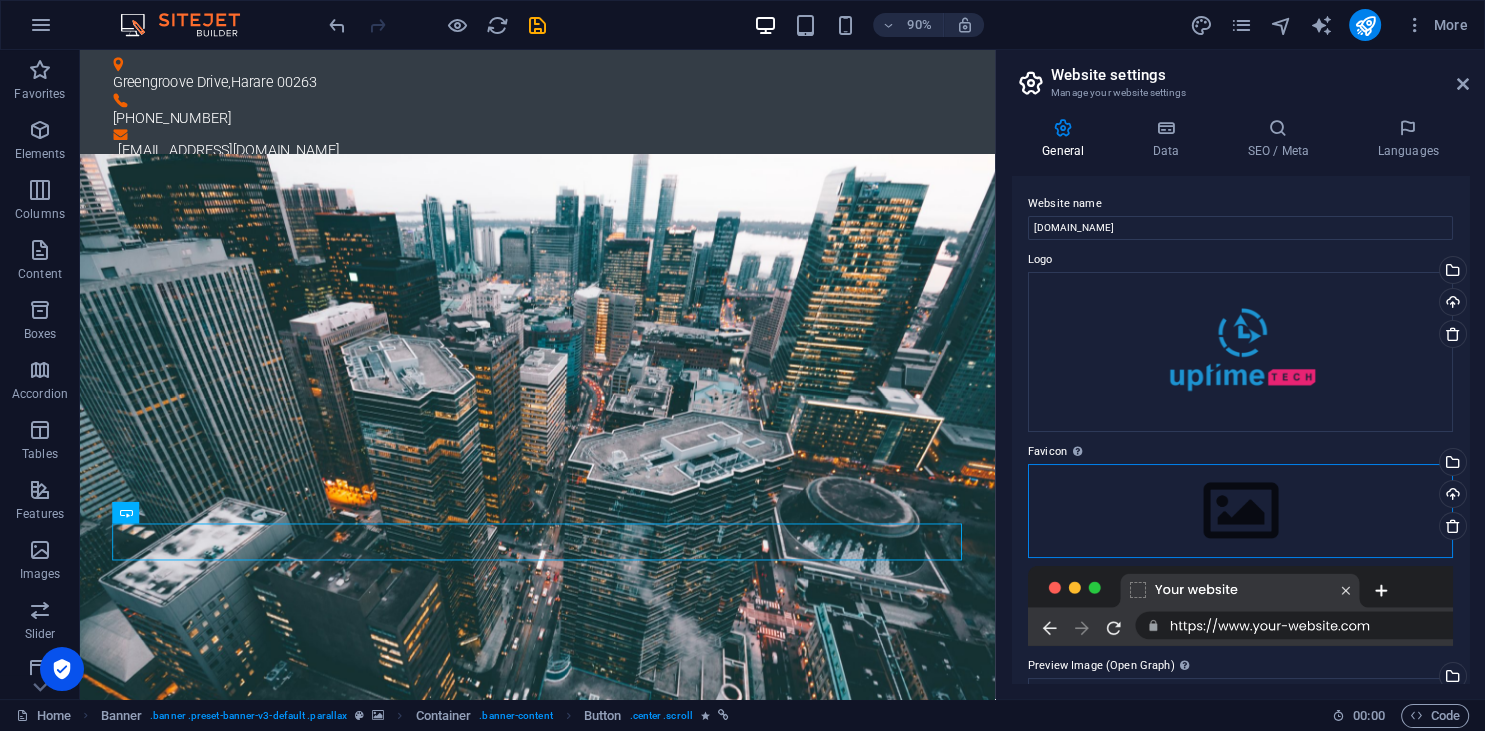 click on "Drag files here, click to choose files or select files from Files or our free stock photos & videos" at bounding box center (1240, 511) 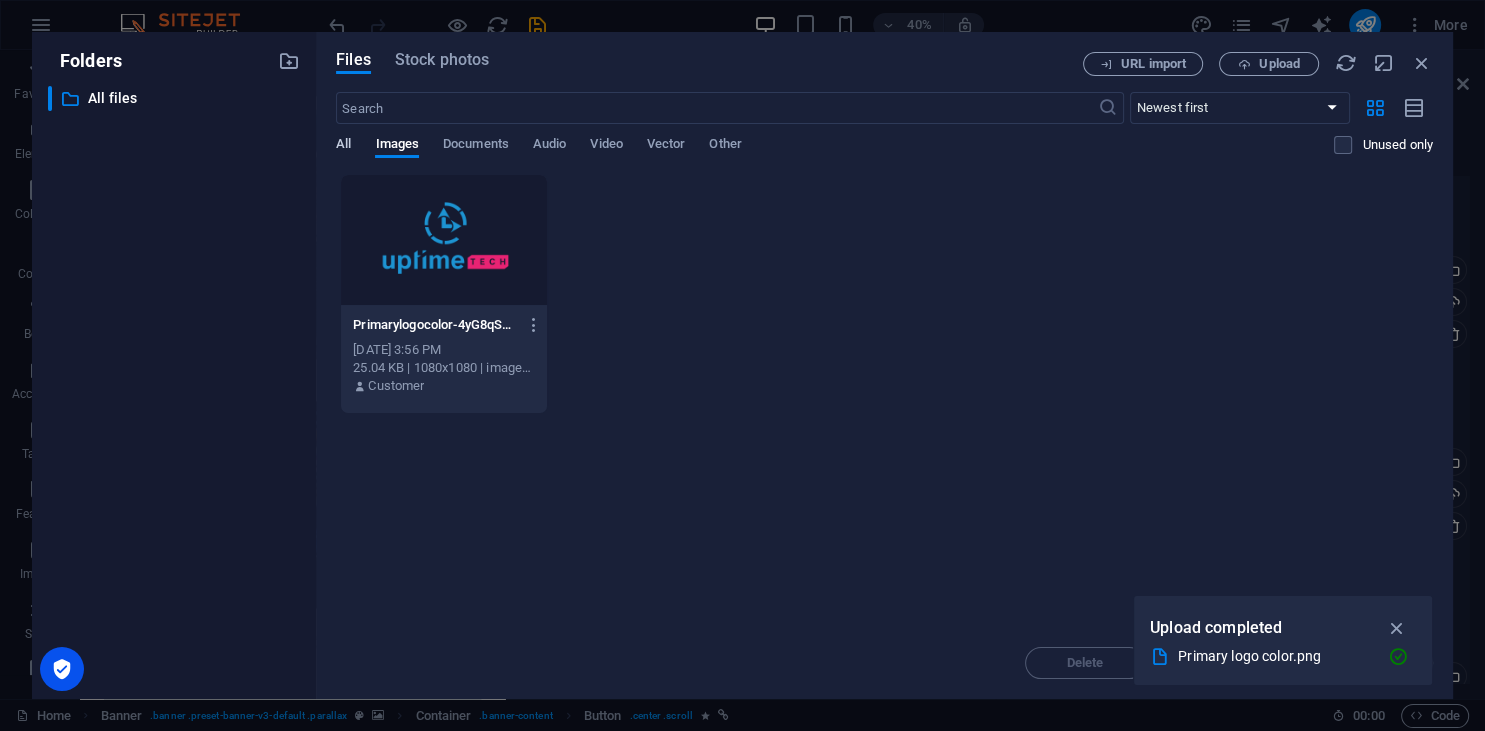 click on "All" at bounding box center [343, 146] 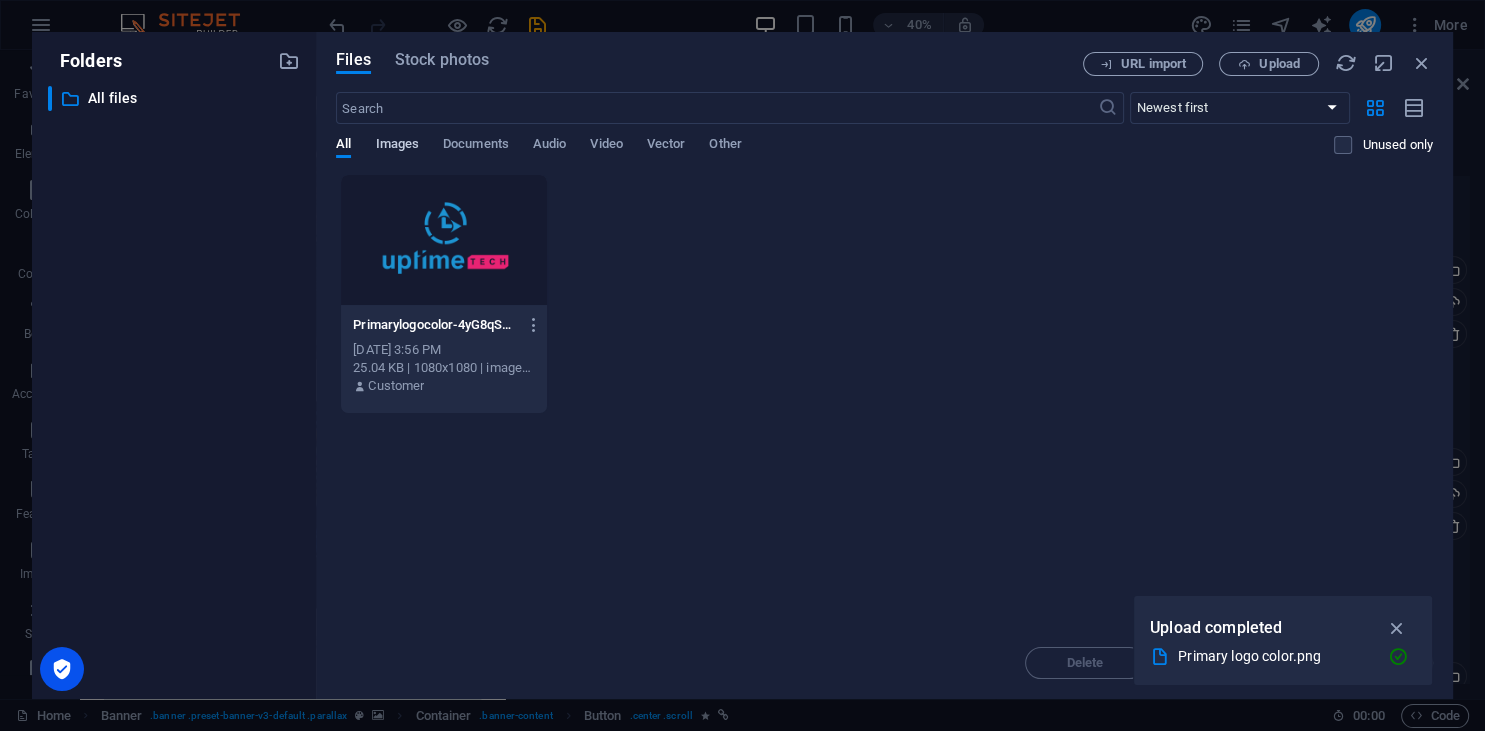 click on "Images" at bounding box center (397, 146) 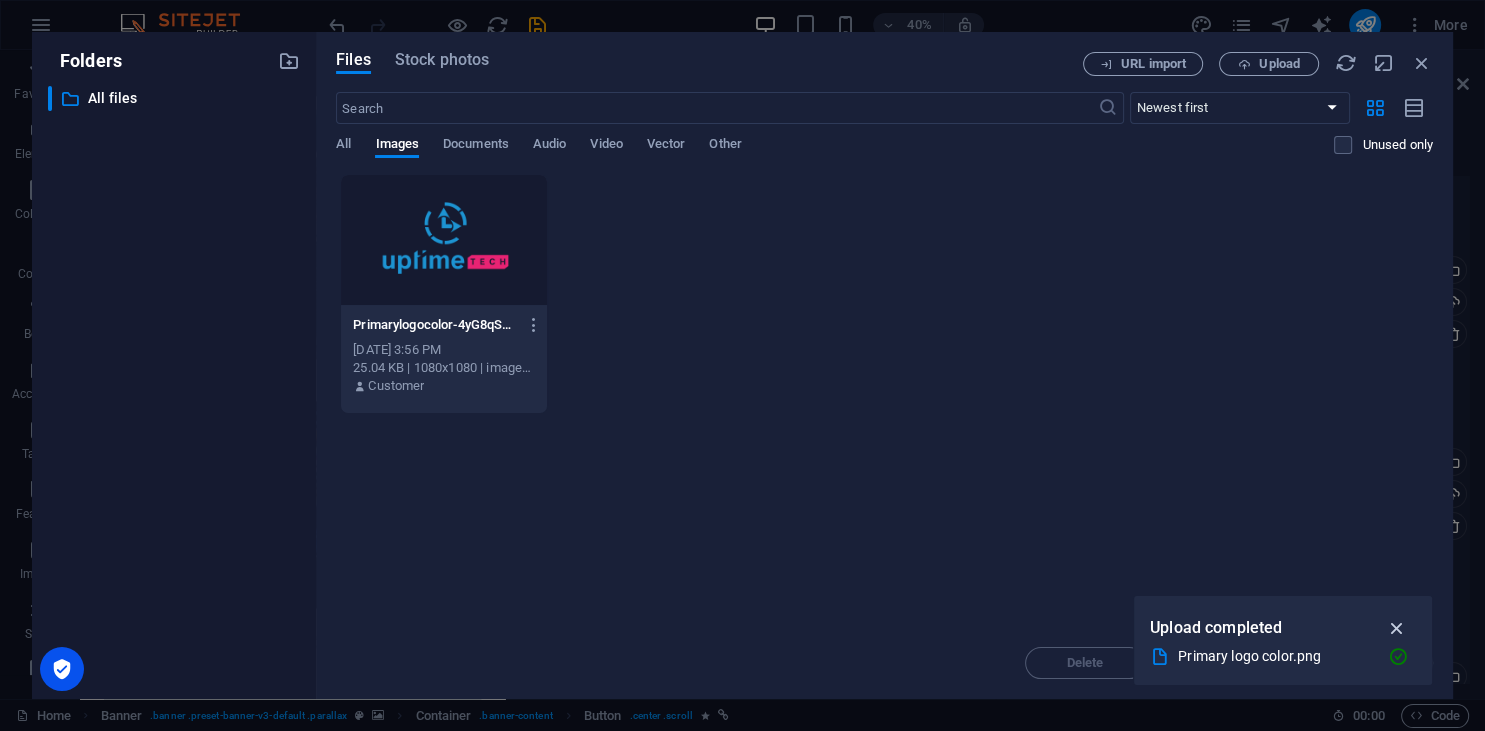 click at bounding box center (1396, 628) 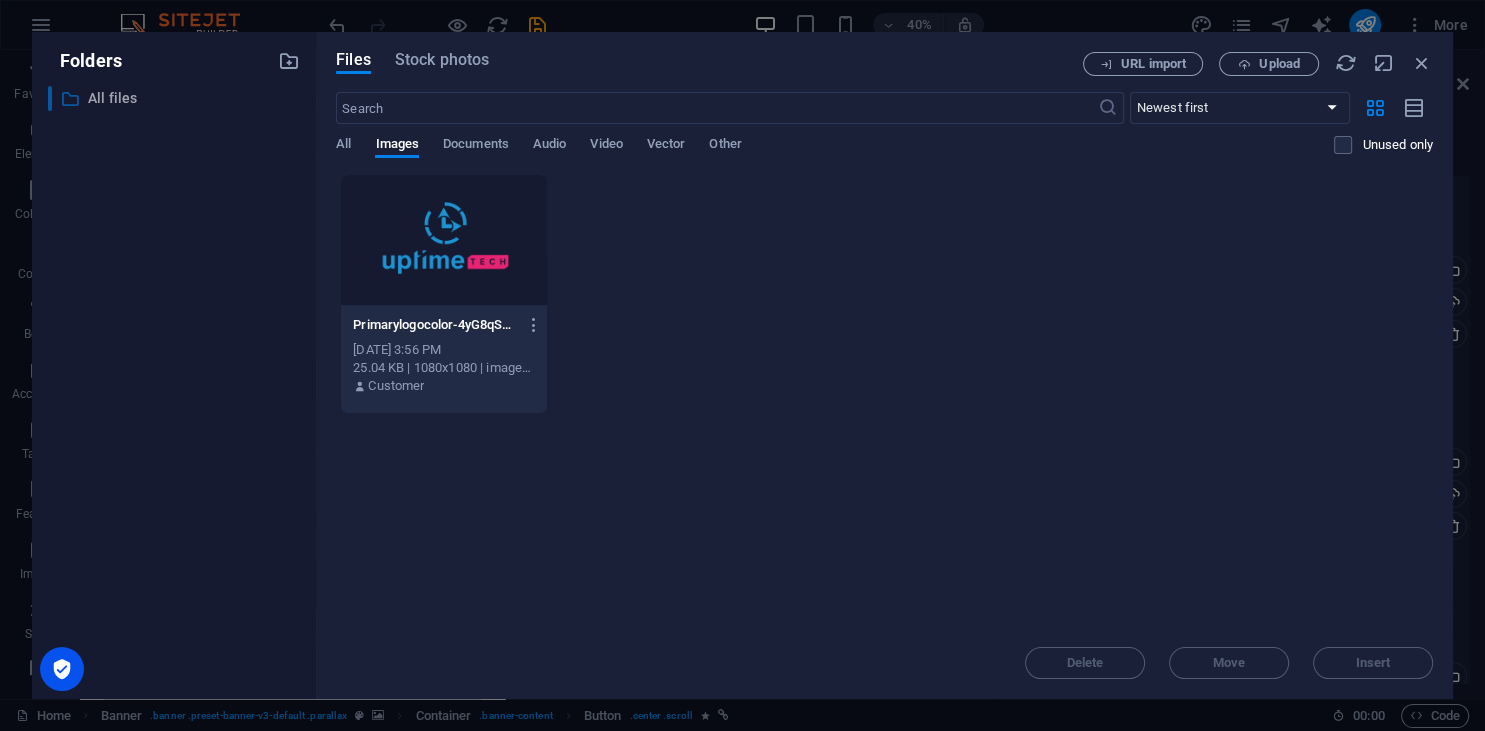 click on "All files" at bounding box center (175, 98) 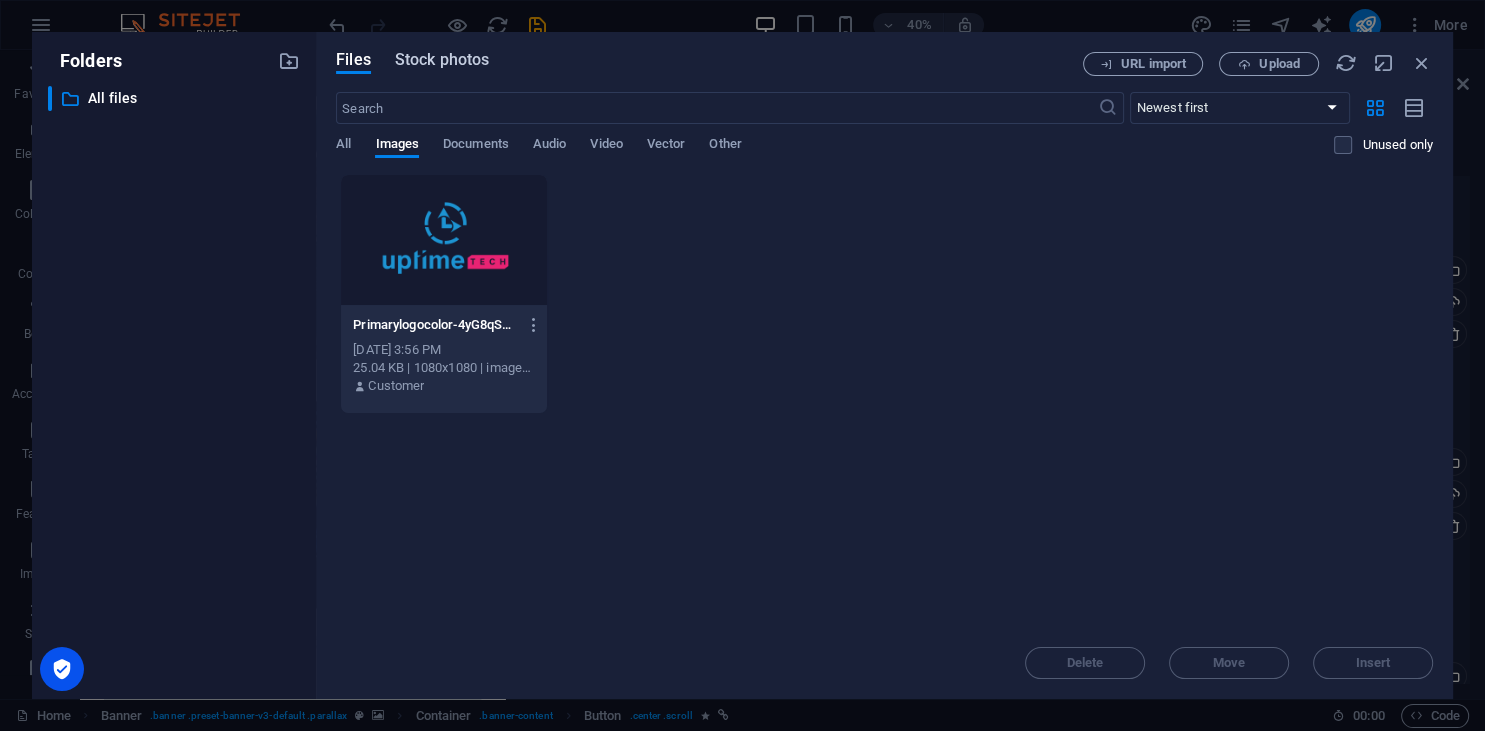 click on "Stock photos" at bounding box center [442, 60] 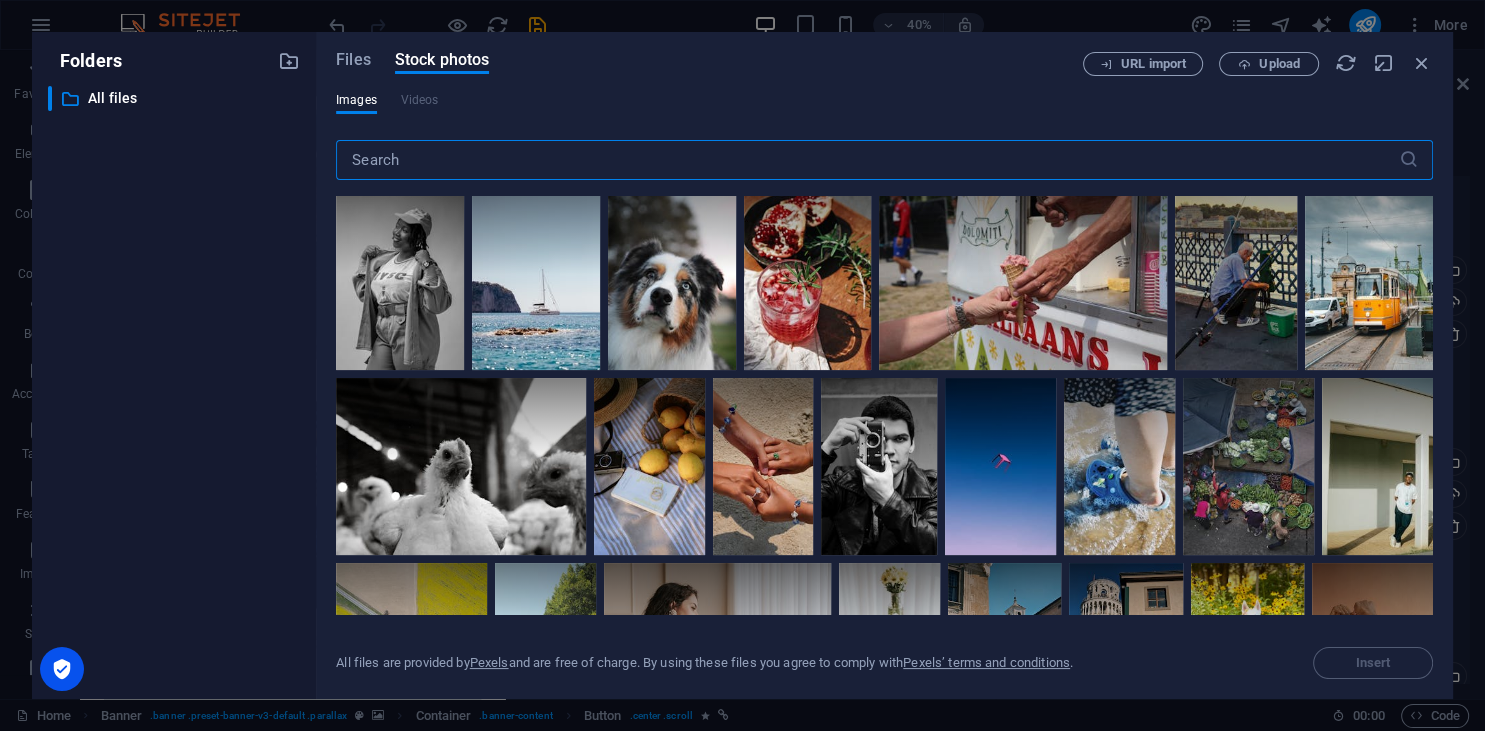 scroll, scrollTop: 730, scrollLeft: 0, axis: vertical 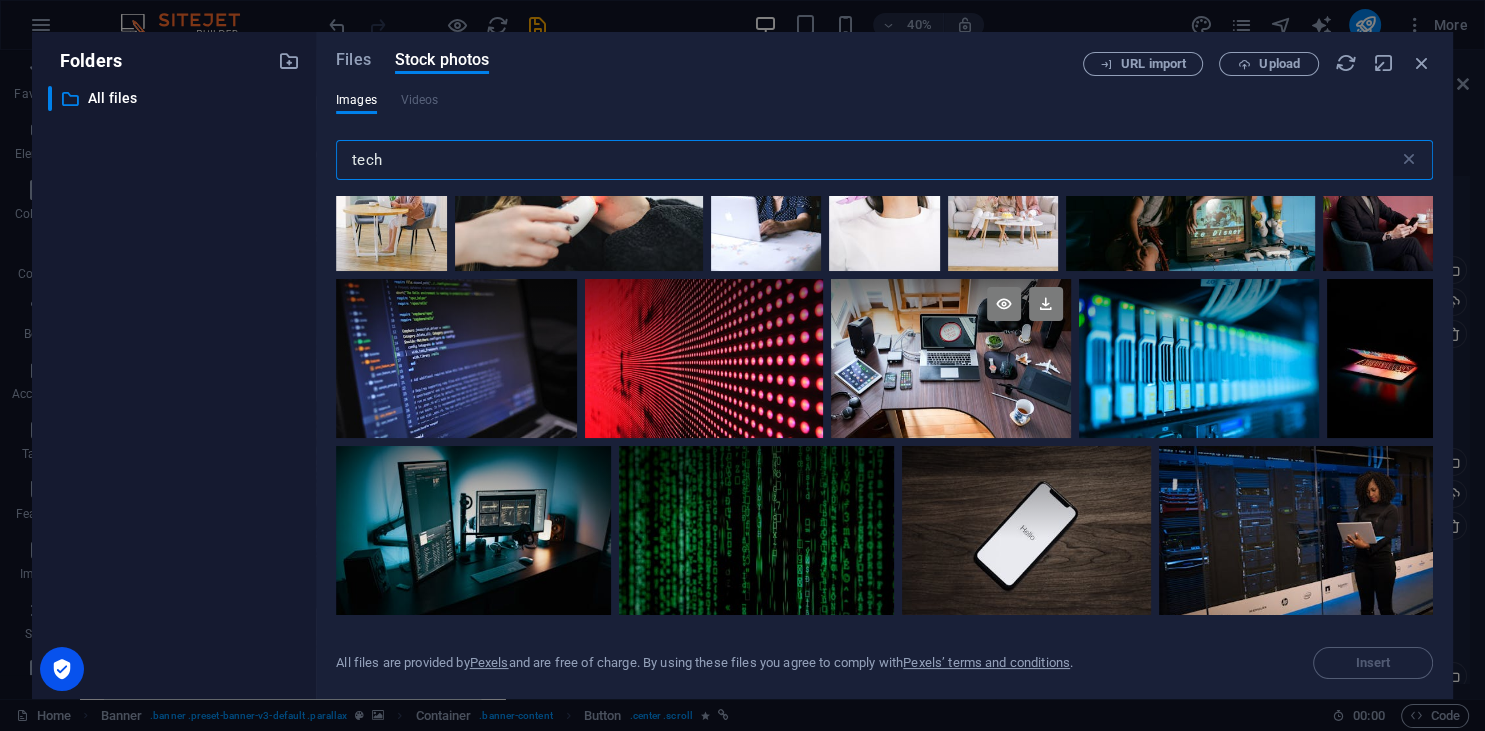 type on "tech" 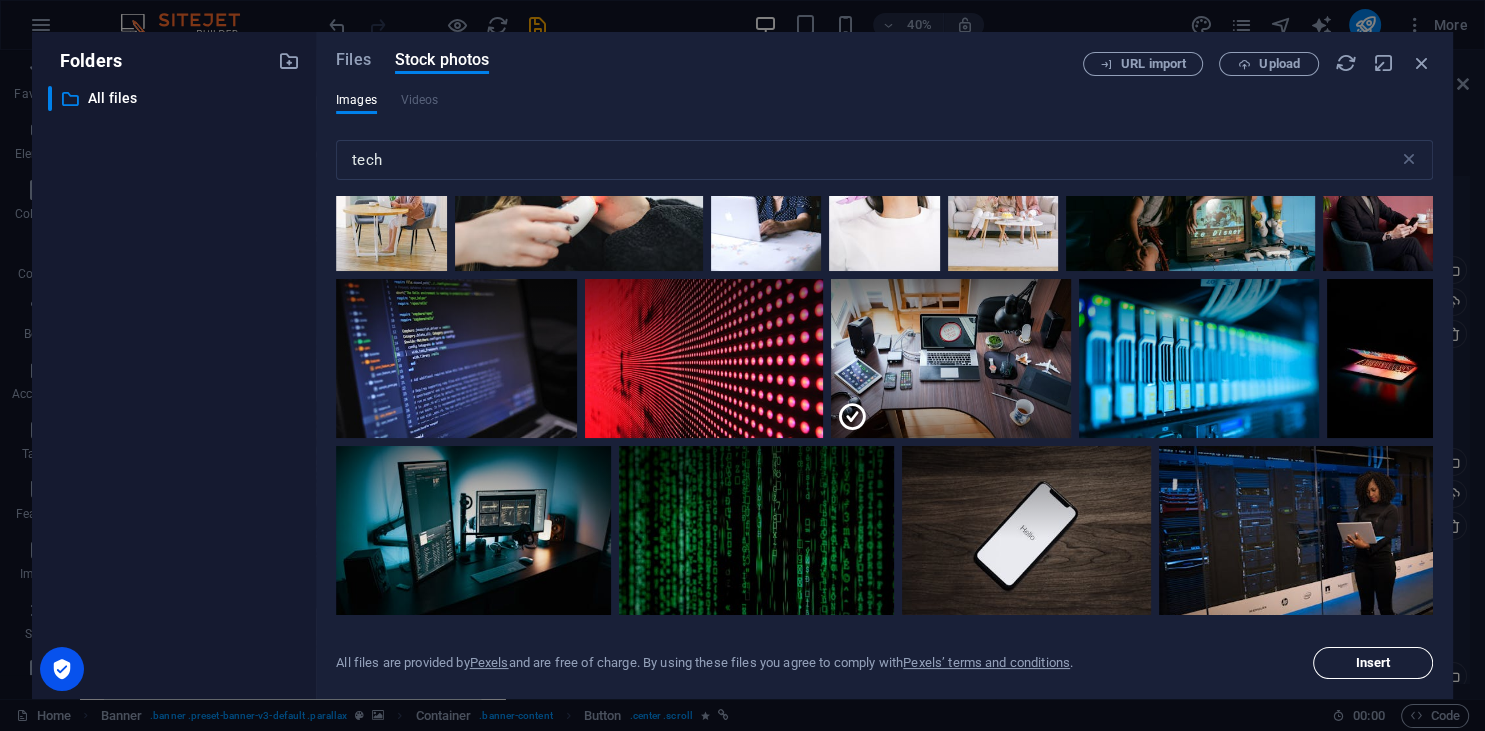 click on "Insert" at bounding box center [1373, 663] 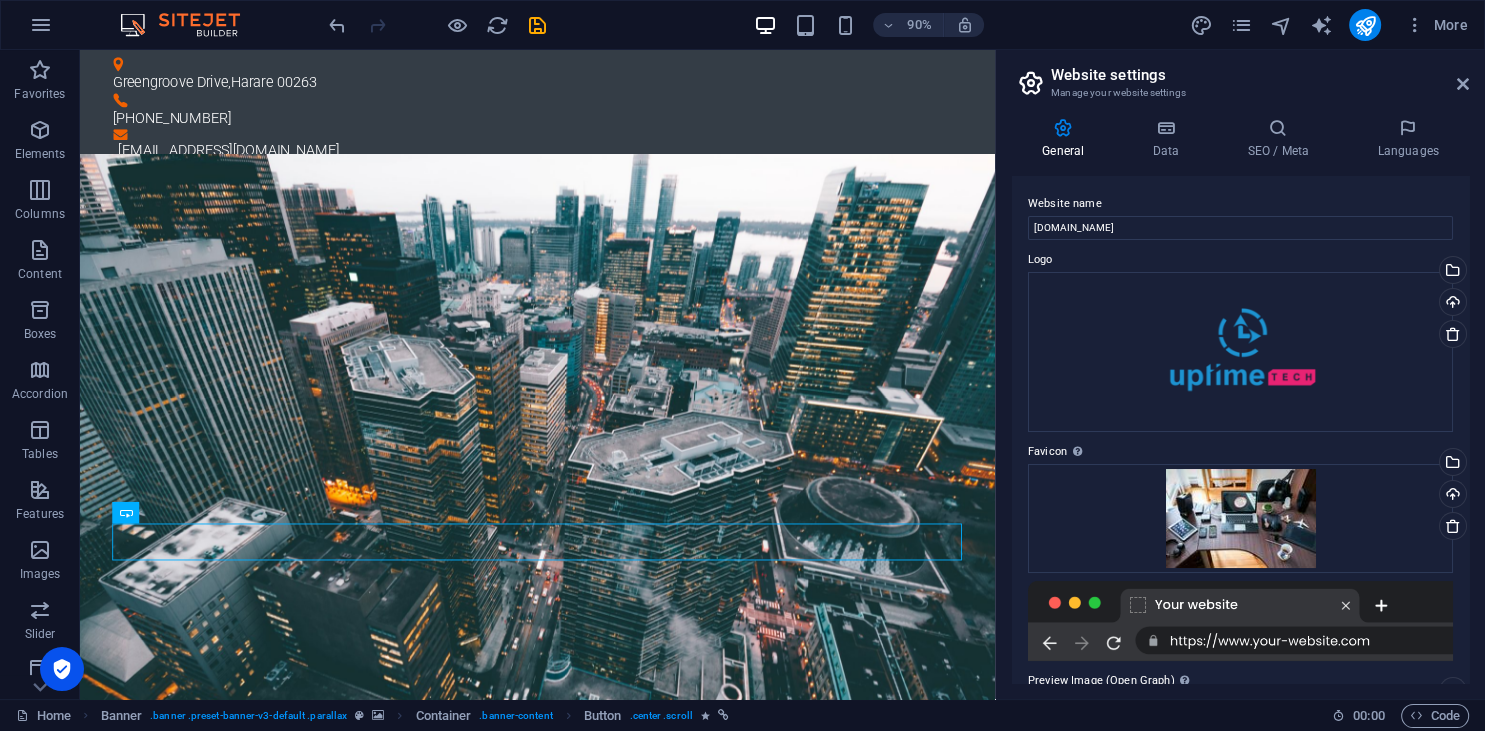 scroll, scrollTop: 255, scrollLeft: 0, axis: vertical 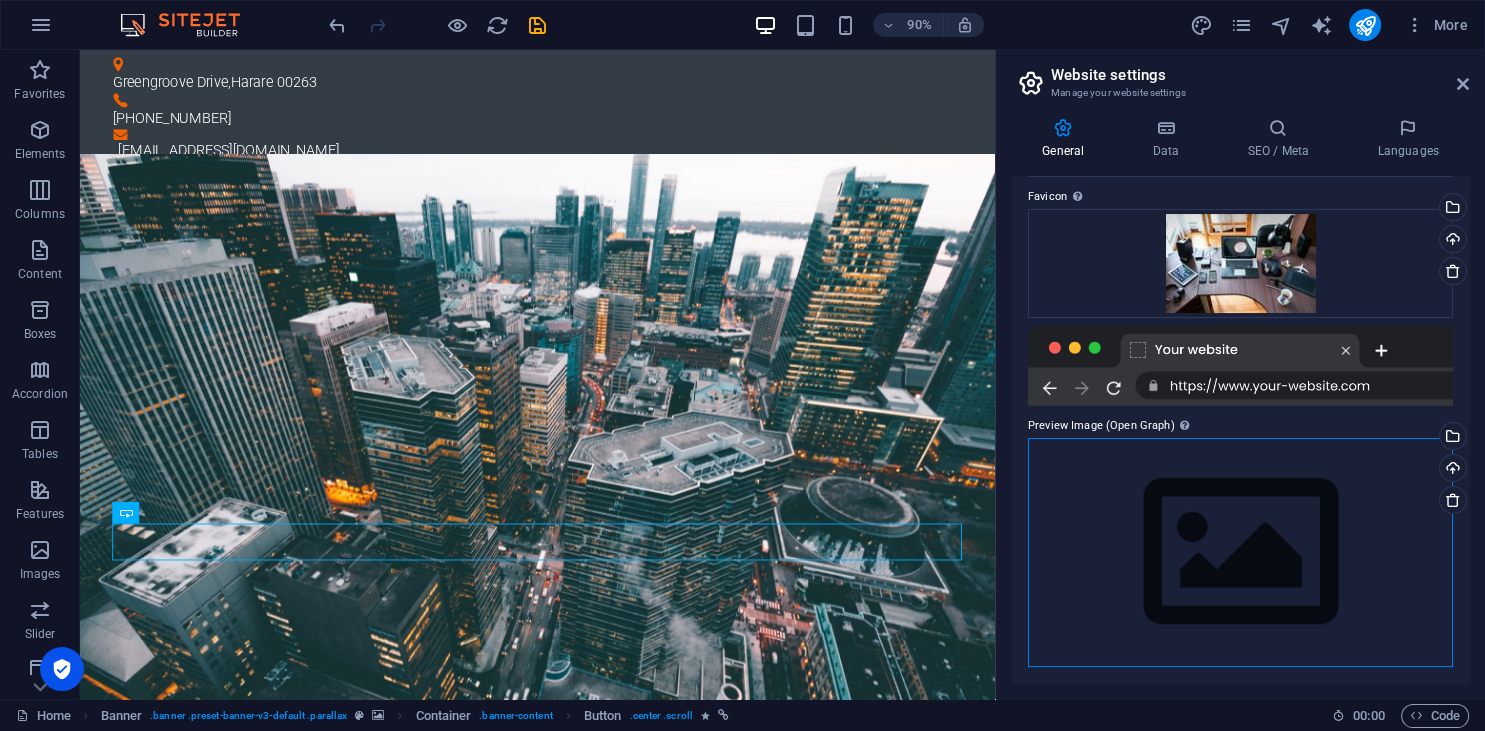 click on "Drag files here, click to choose files or select files from Files or our free stock photos & videos" at bounding box center (1240, 552) 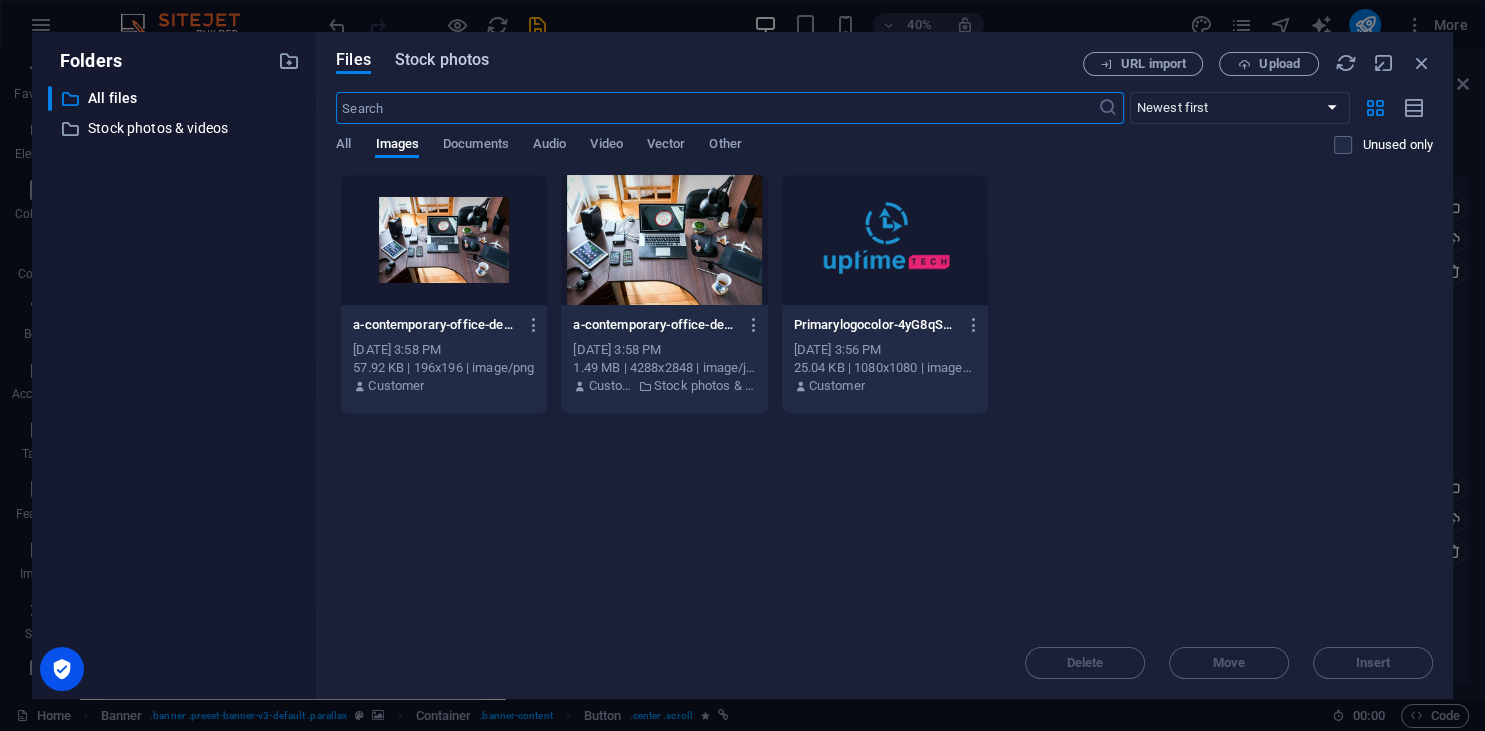 click on "Stock photos" at bounding box center (442, 60) 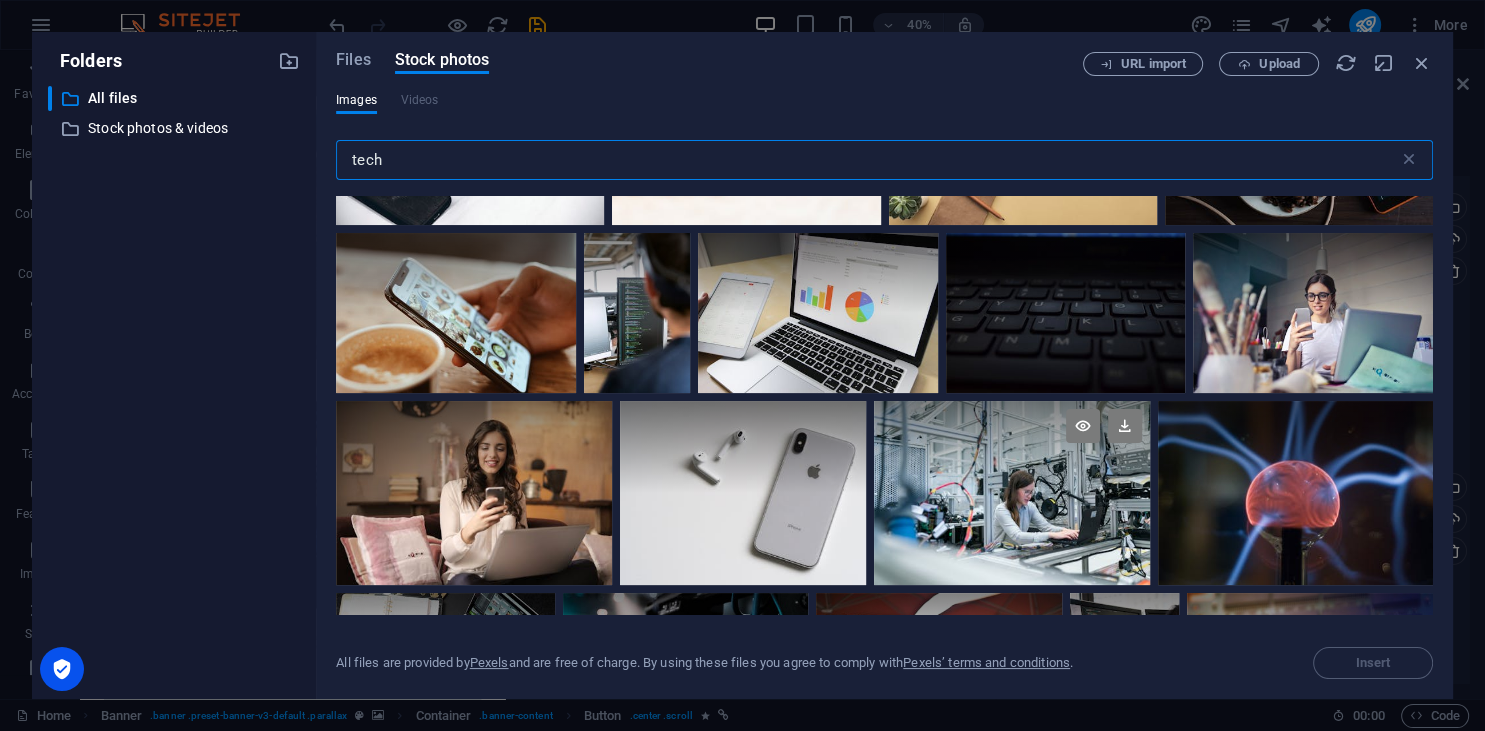 scroll, scrollTop: 3922, scrollLeft: 0, axis: vertical 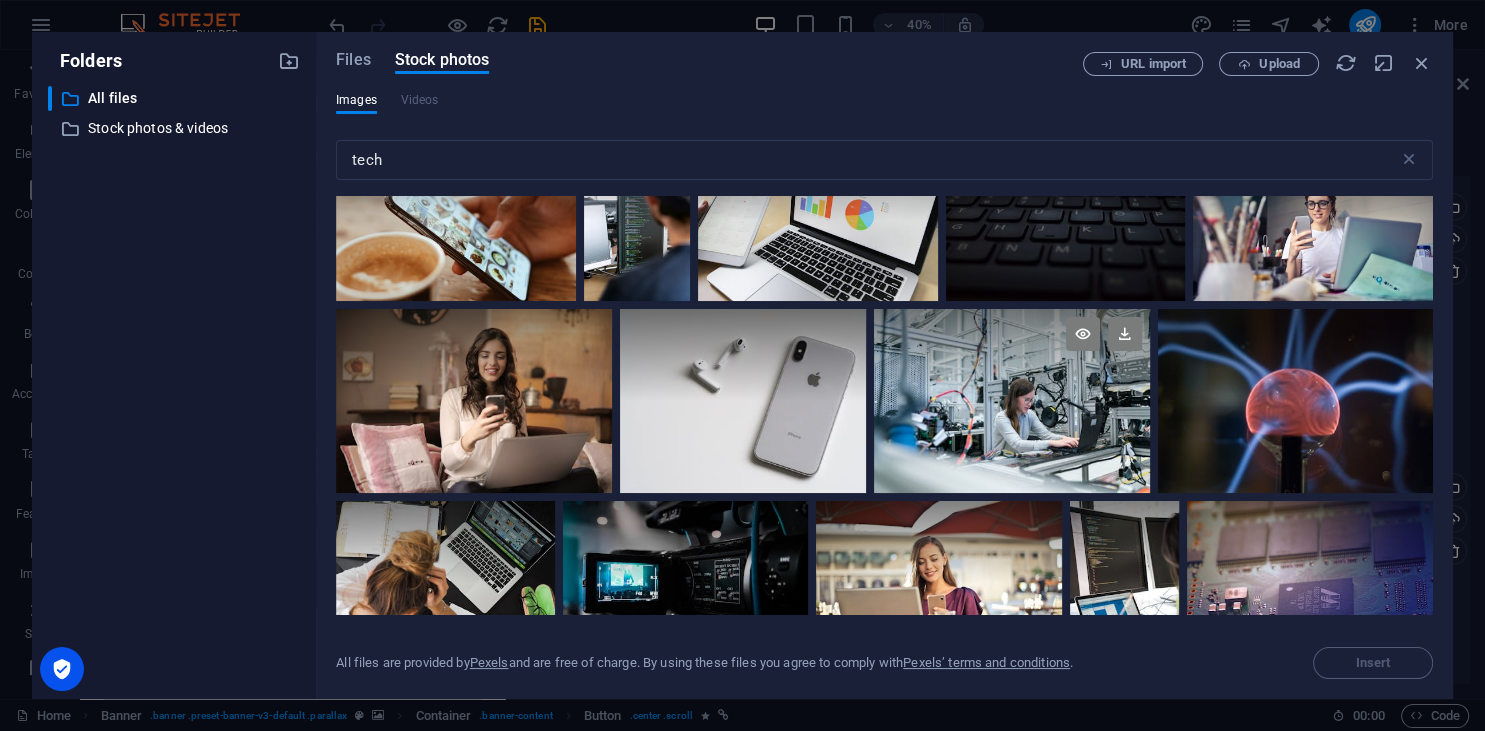 click at bounding box center (1012, 401) 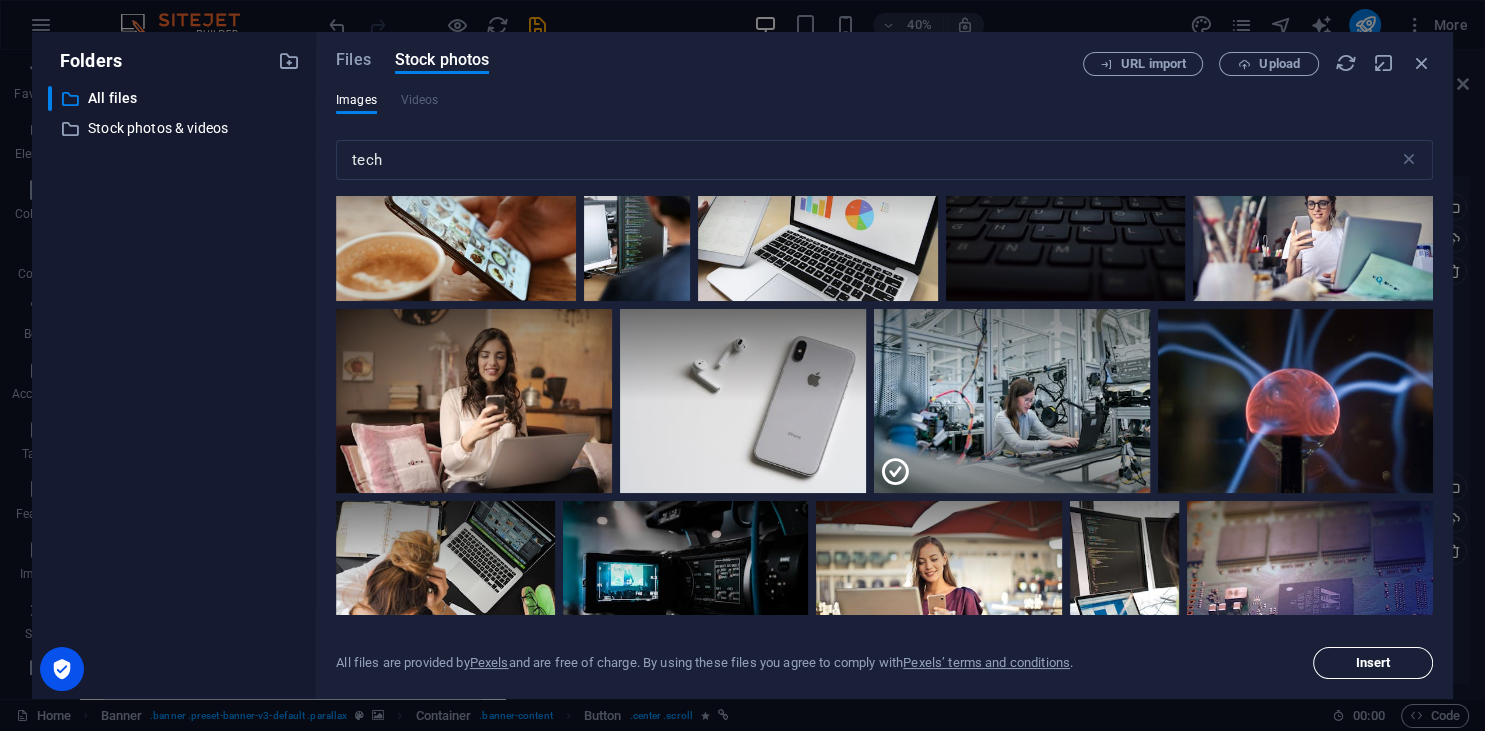 click on "Insert" at bounding box center (1373, 663) 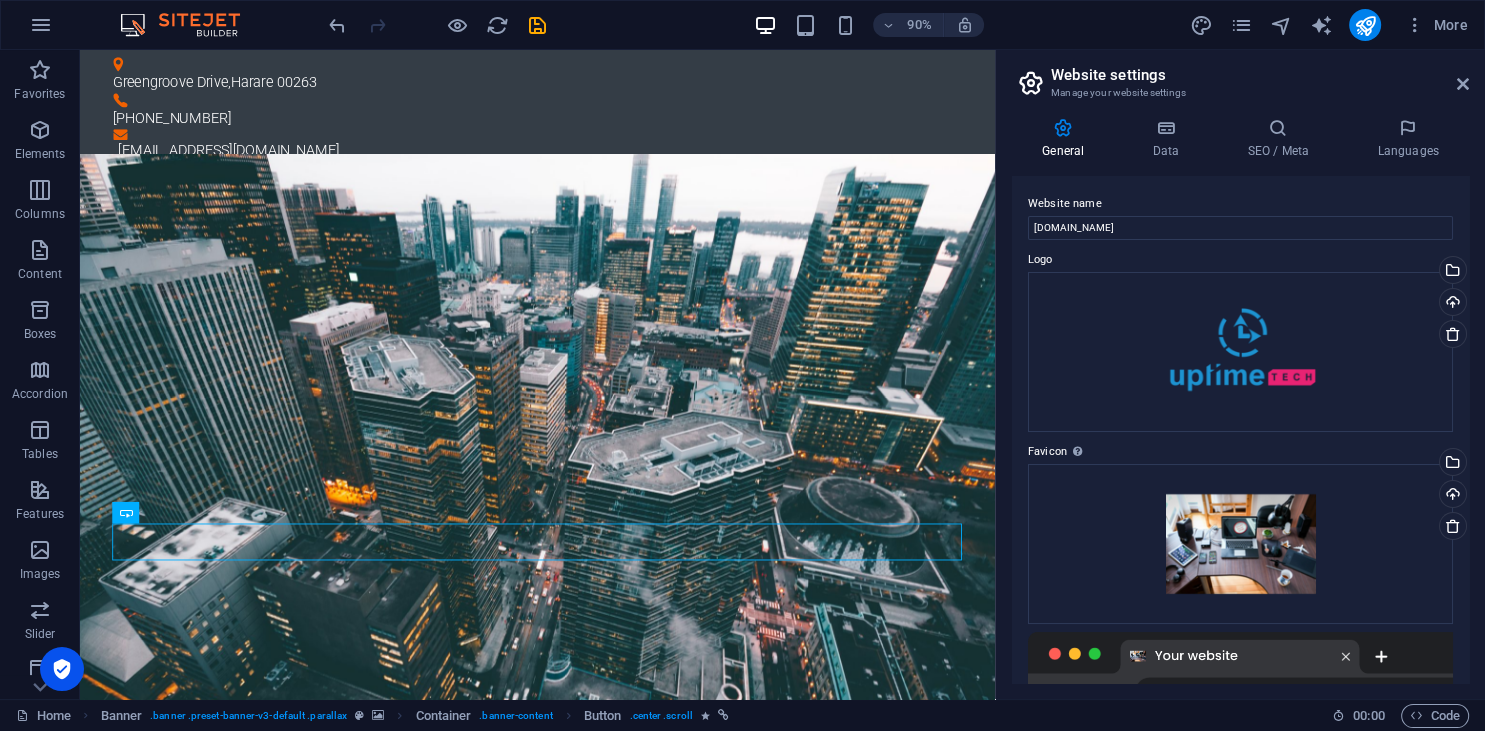 scroll, scrollTop: 346, scrollLeft: 0, axis: vertical 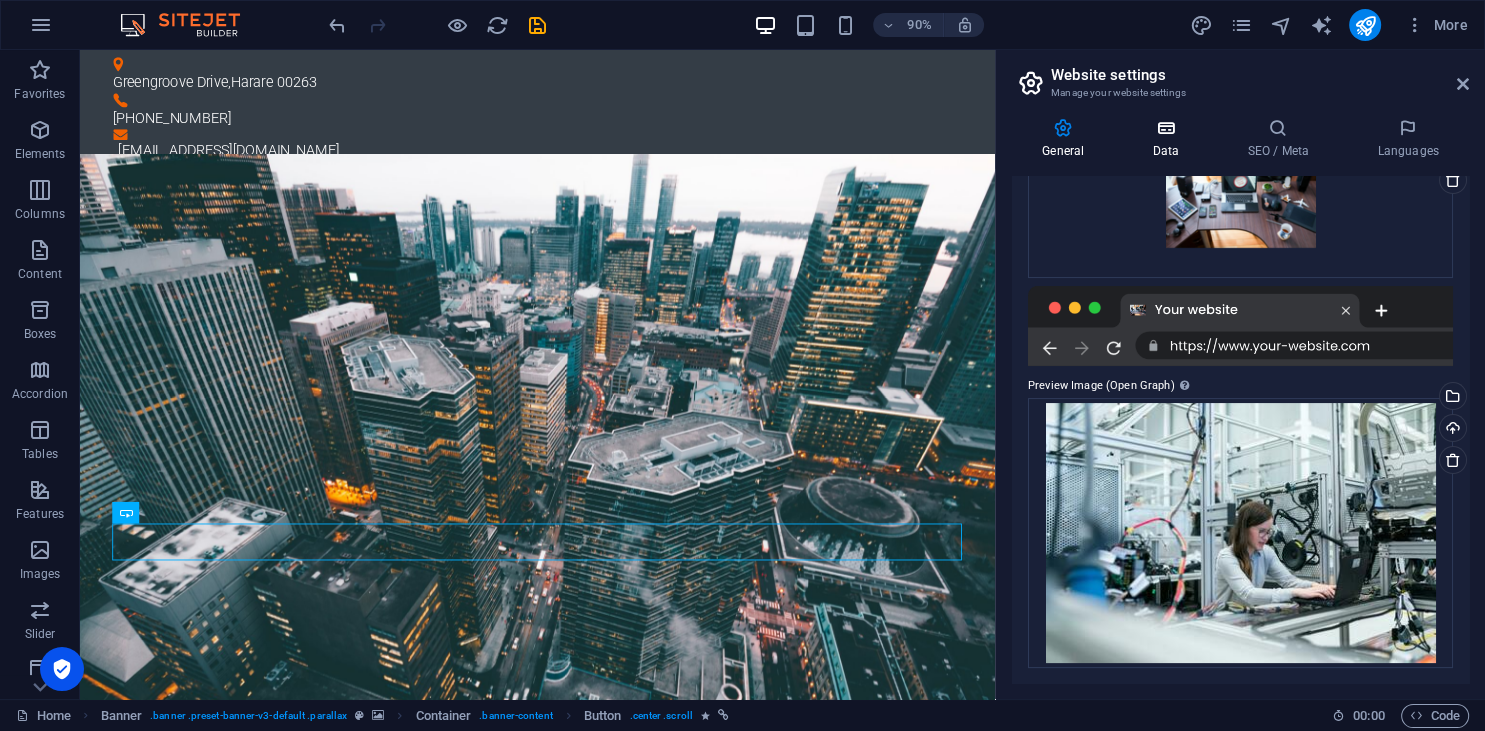 click on "Data" at bounding box center [1169, 139] 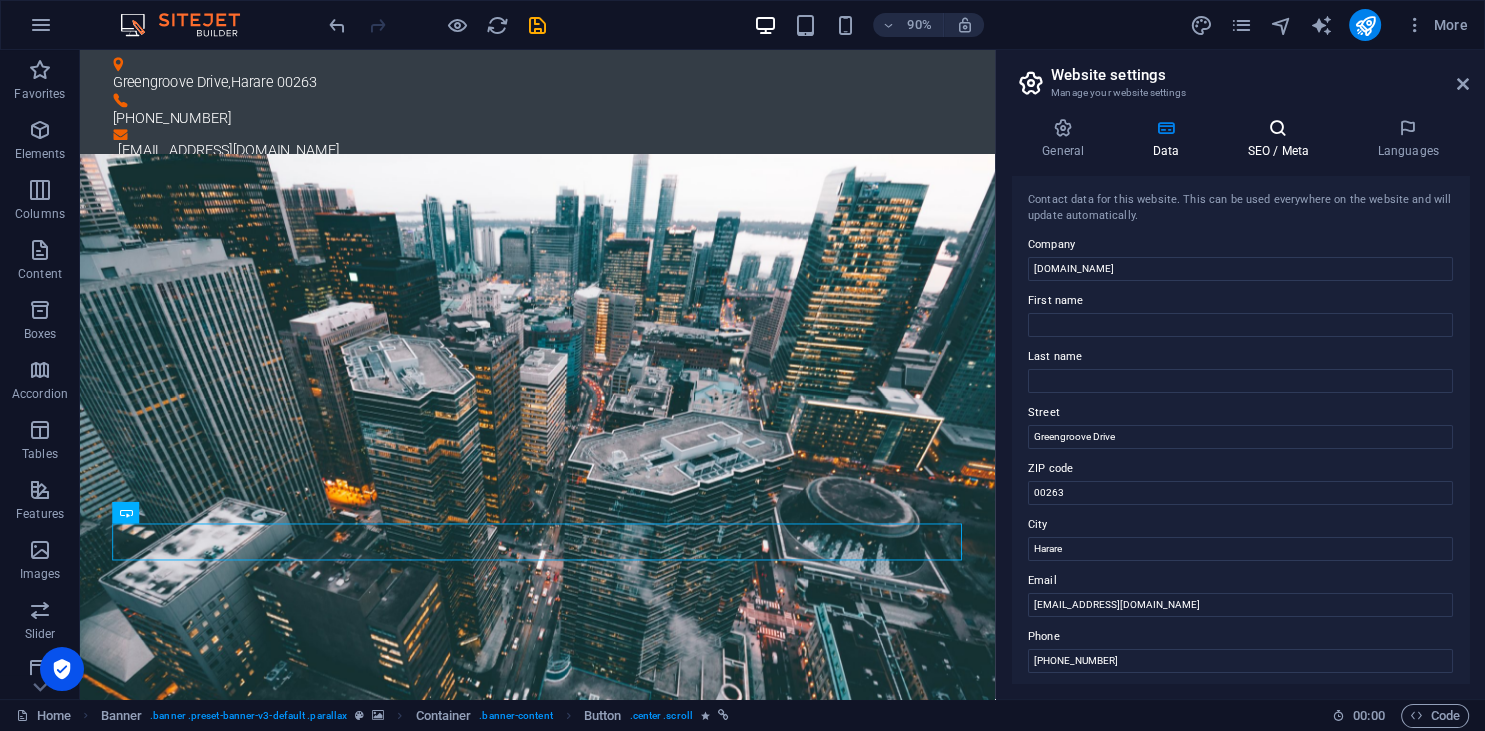 click on "SEO / Meta" at bounding box center (1282, 139) 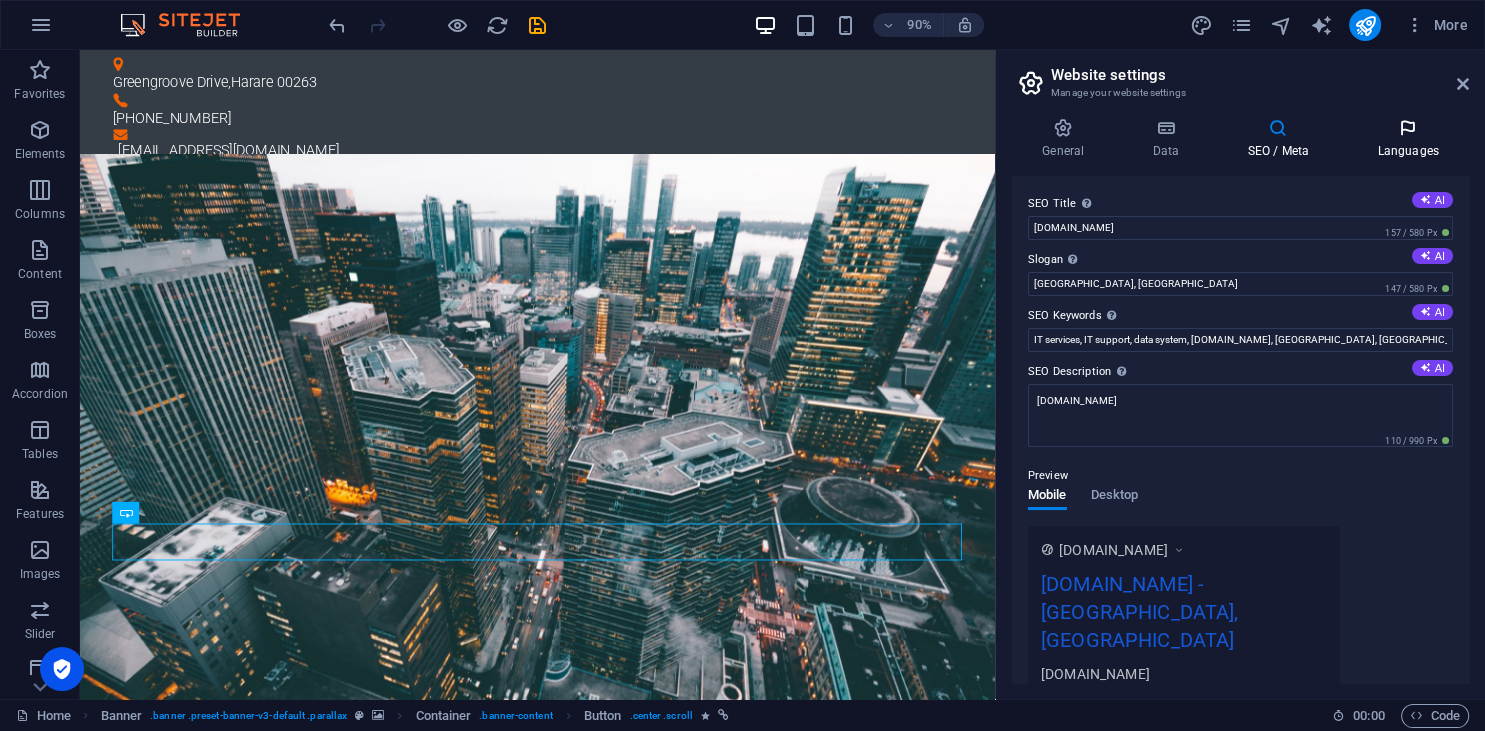 click on "Languages" at bounding box center (1408, 139) 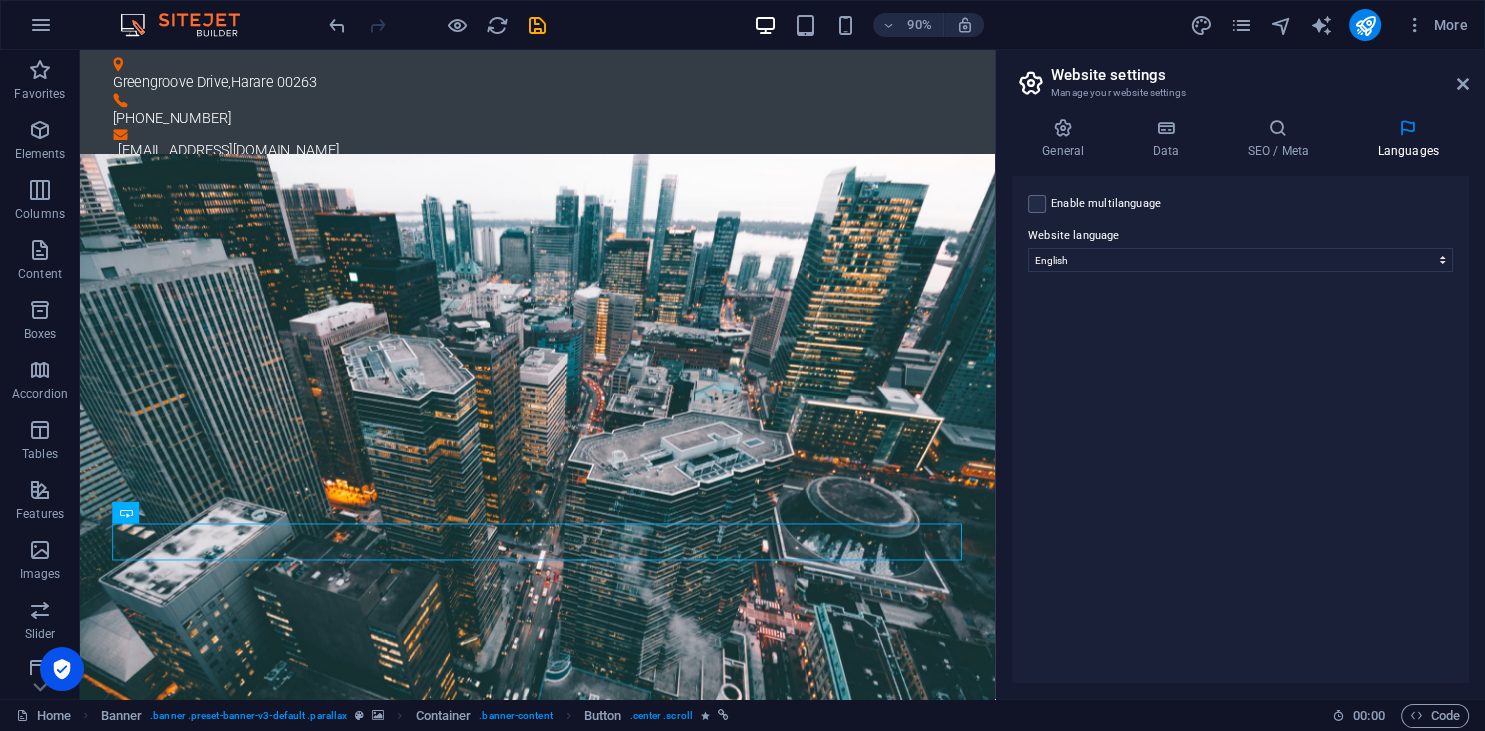 click on "Enable multilanguage To disable multilanguage delete all languages until only one language remains." at bounding box center [1106, 204] 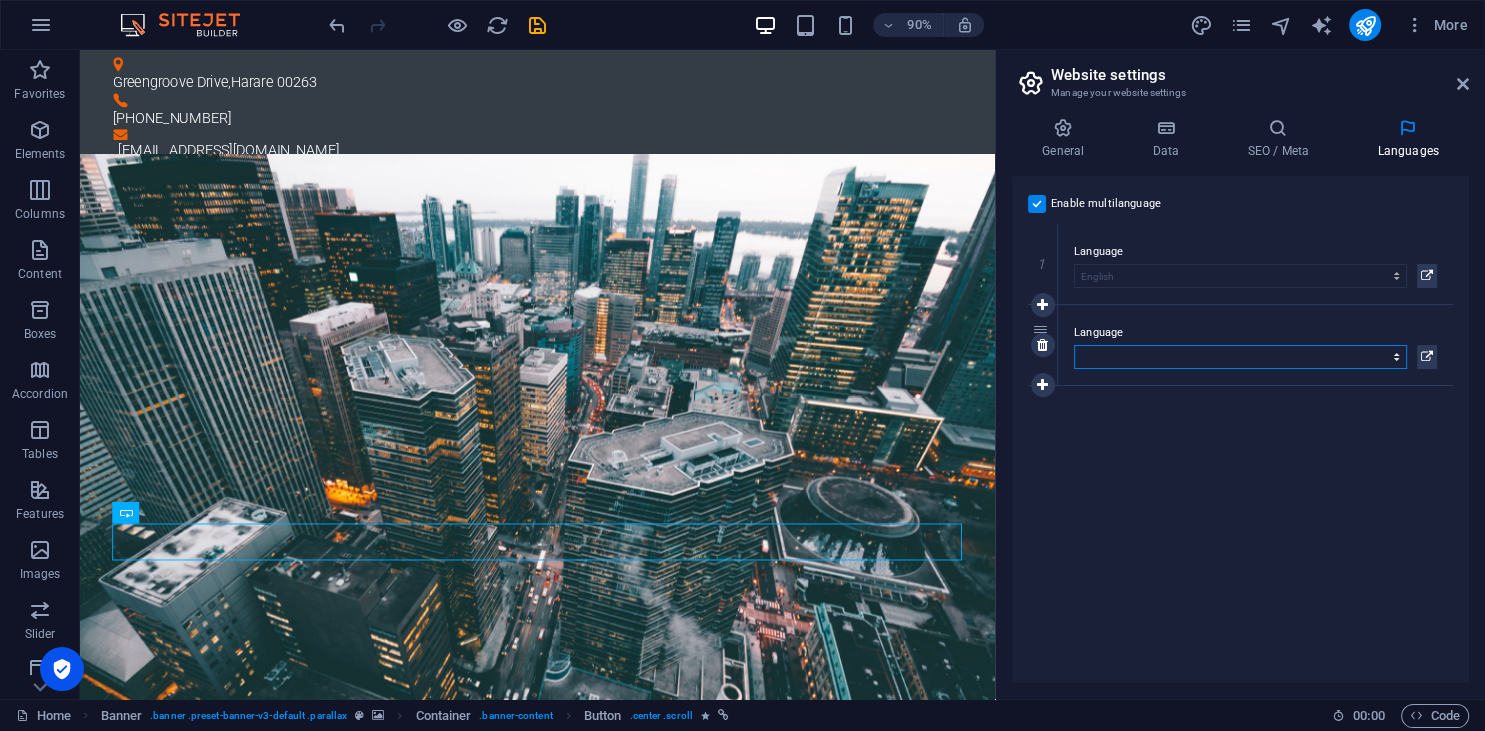 click on "Abkhazian Afar Afrikaans Akan Albanian Amharic Arabic Aragonese Armenian Assamese Avaric Avestan Aymara Azerbaijani Bambara Bashkir Basque Belarusian Bengali Bihari languages Bislama Bokmål Bosnian Breton Bulgarian Burmese Catalan Central Khmer Chamorro Chechen Chinese Church Slavic Chuvash Cornish Corsican Cree Croatian Czech Danish Dutch Dzongkha English Esperanto Estonian Ewe Faroese Farsi (Persian) Fijian Finnish French Fulah Gaelic Galician Ganda Georgian German Greek Greenlandic Guaraní Gujarati Haitian Creole Hausa Hebrew Herero Hindi Hiri Motu Hungarian Icelandic Ido Igbo Indonesian Interlingua Interlingue Inuktitut Inupiaq Irish Italian Japanese Javanese Kannada Kanuri Kashmiri Kazakh Kikuyu Kinyarwanda Komi Kongo Korean Kurdish Kwanyama Kyrgyz Lao Latin Latvian Limburgish Lingala Lithuanian Luba-Katanga Luxembourgish Macedonian Malagasy Malay Malayalam Maldivian Maltese Manx Maori Marathi Marshallese Mongolian [GEOGRAPHIC_DATA] Navajo [GEOGRAPHIC_DATA] Nepali North Ndebele Northern Sami Norwegian Norwegian Nynorsk Nuosu" at bounding box center (1240, 357) 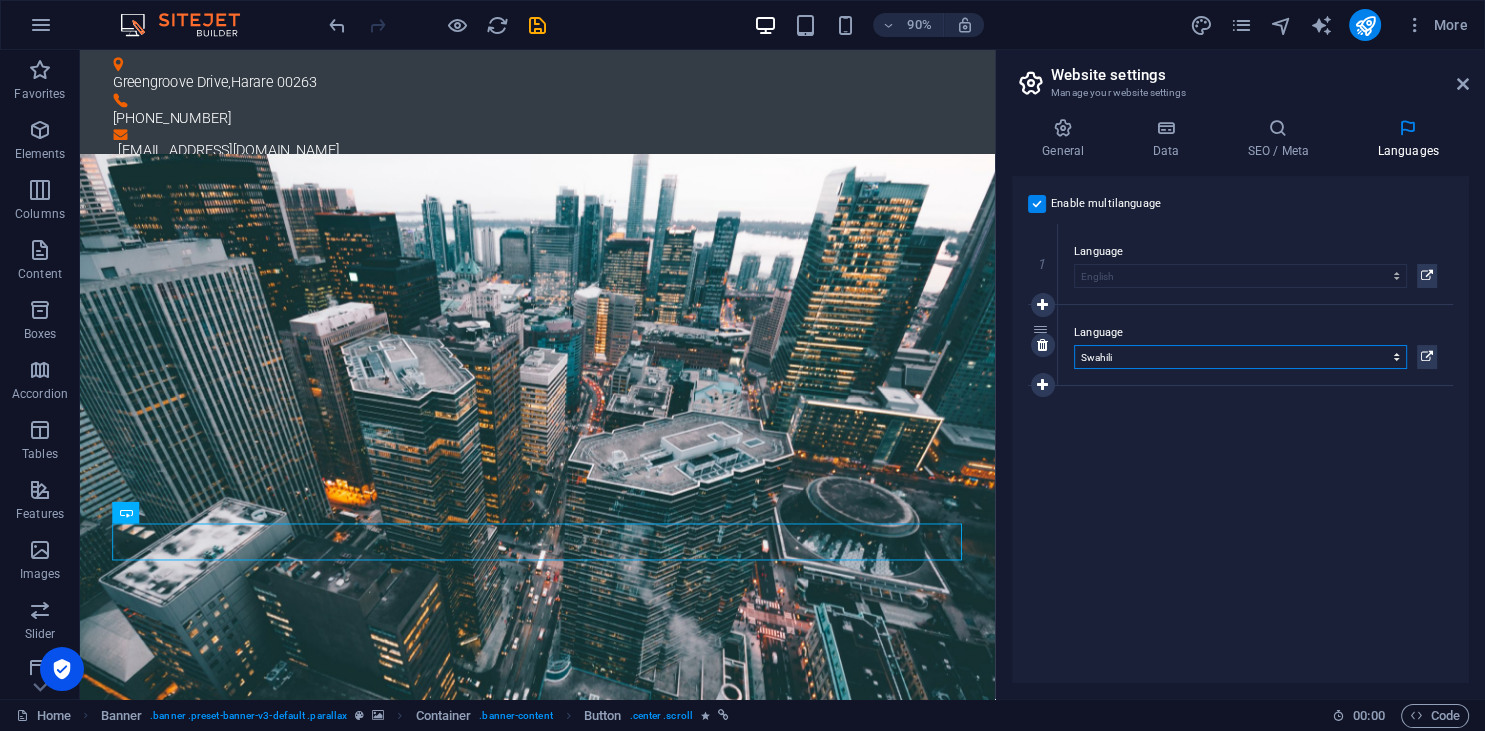 click on "Swahili" at bounding box center [0, 0] 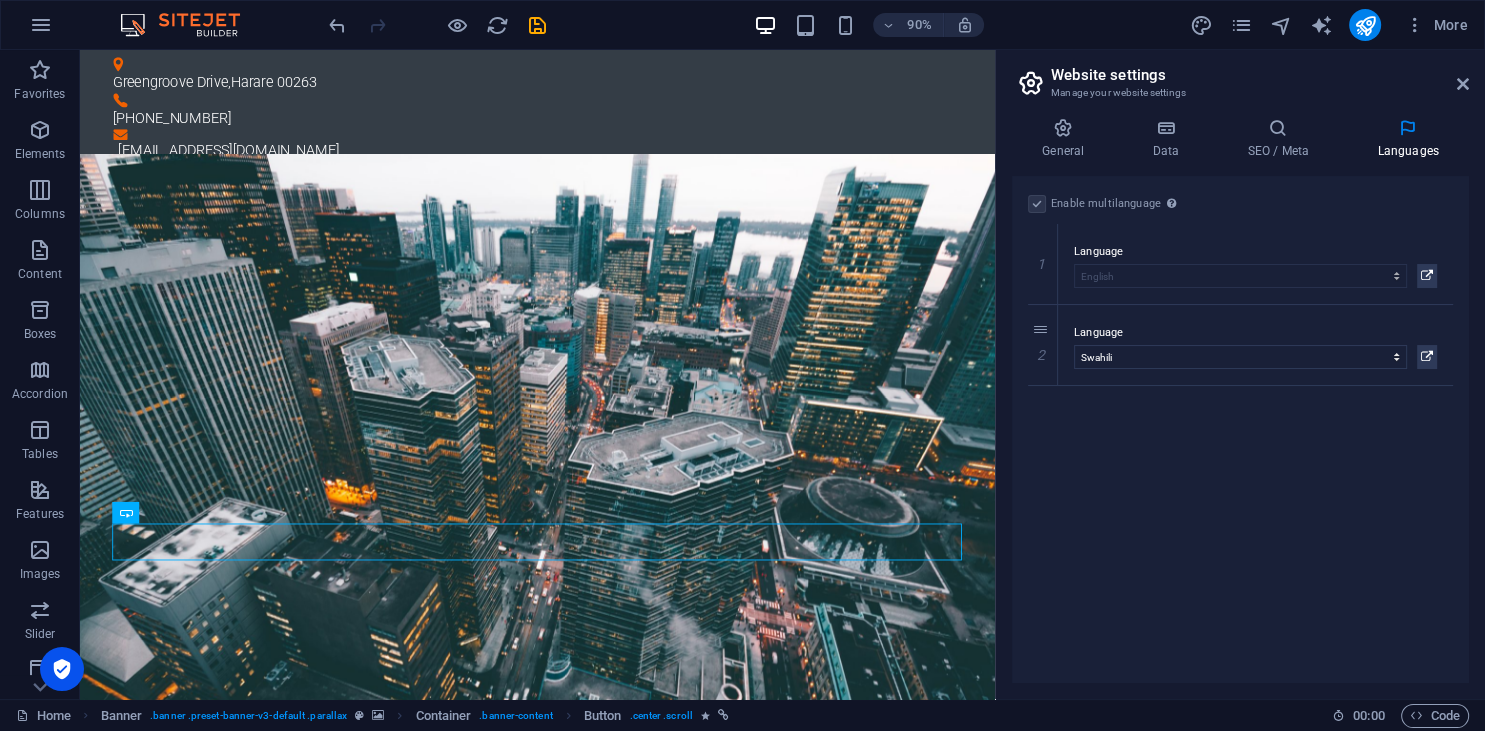click on "Enable multilanguage To disable multilanguage delete all languages until only one language remains. Website language Abkhazian Afar Afrikaans Akan Albanian Amharic Arabic Aragonese Armenian Assamese Avaric Avestan Aymara Azerbaijani Bambara Bashkir Basque Belarusian Bengali Bihari languages Bislama Bokmål Bosnian Breton Bulgarian Burmese Catalan Central Khmer Chamorro Chechen Chinese Church Slavic Chuvash Cornish Corsican Cree Croatian Czech Danish Dutch Dzongkha English Esperanto Estonian Ewe Faroese Farsi (Persian) Fijian Finnish French Fulah Gaelic Galician Ganda Georgian German Greek Greenlandic Guaraní Gujarati Haitian Creole Hausa Hebrew Herero Hindi Hiri Motu Hungarian Icelandic Ido Igbo Indonesian Interlingua Interlingue Inuktitut Inupiaq Irish Italian Japanese Javanese Kannada Kanuri Kashmiri Kazakh Kikuyu Kinyarwanda Komi Kongo Korean Kurdish Kwanyama Kyrgyz Lao Latin Latvian Limburgish Lingala Lithuanian Luba-Katanga Luxembourgish Macedonian Malagasy Malay Malayalam Maldivian Maltese Manx Maori 1" at bounding box center (1240, 429) 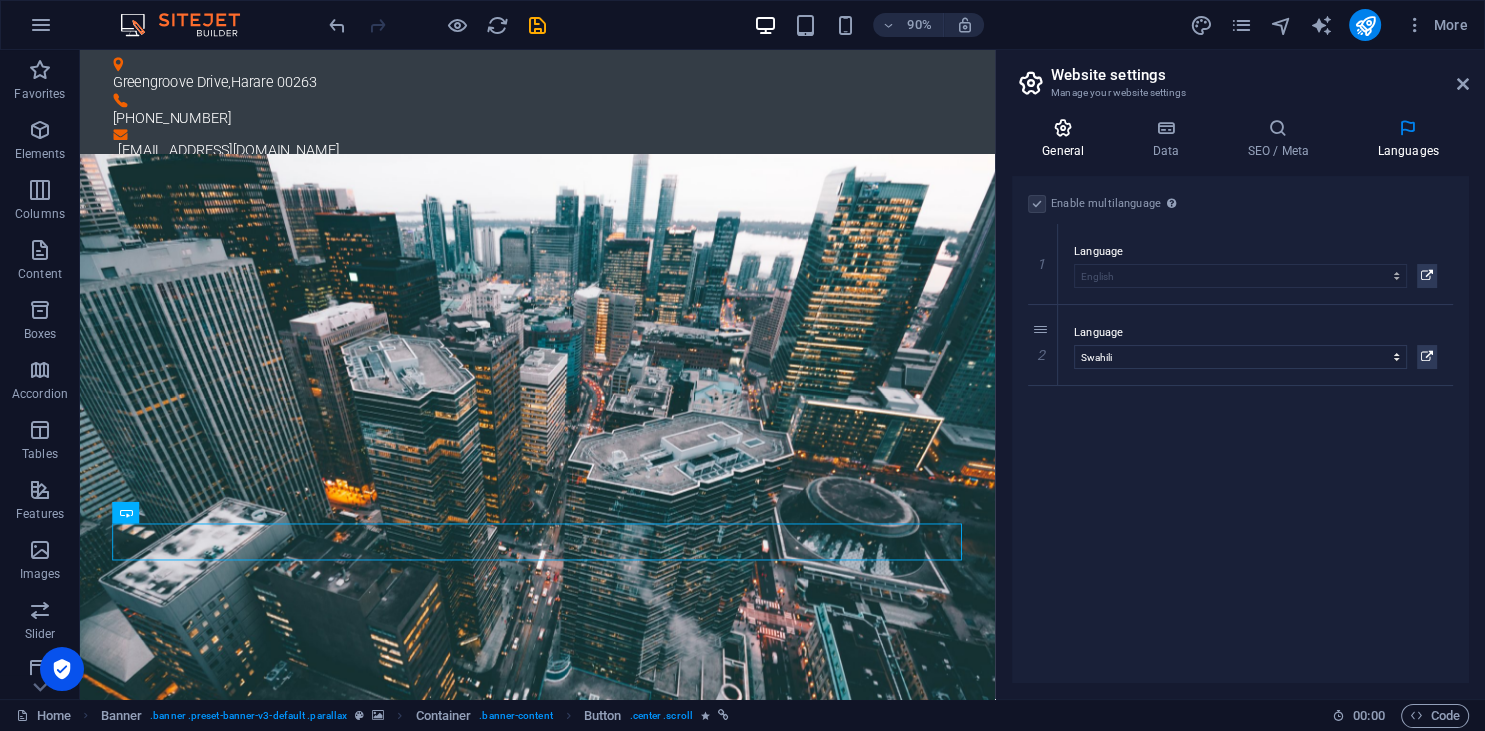 click on "General" at bounding box center (1067, 139) 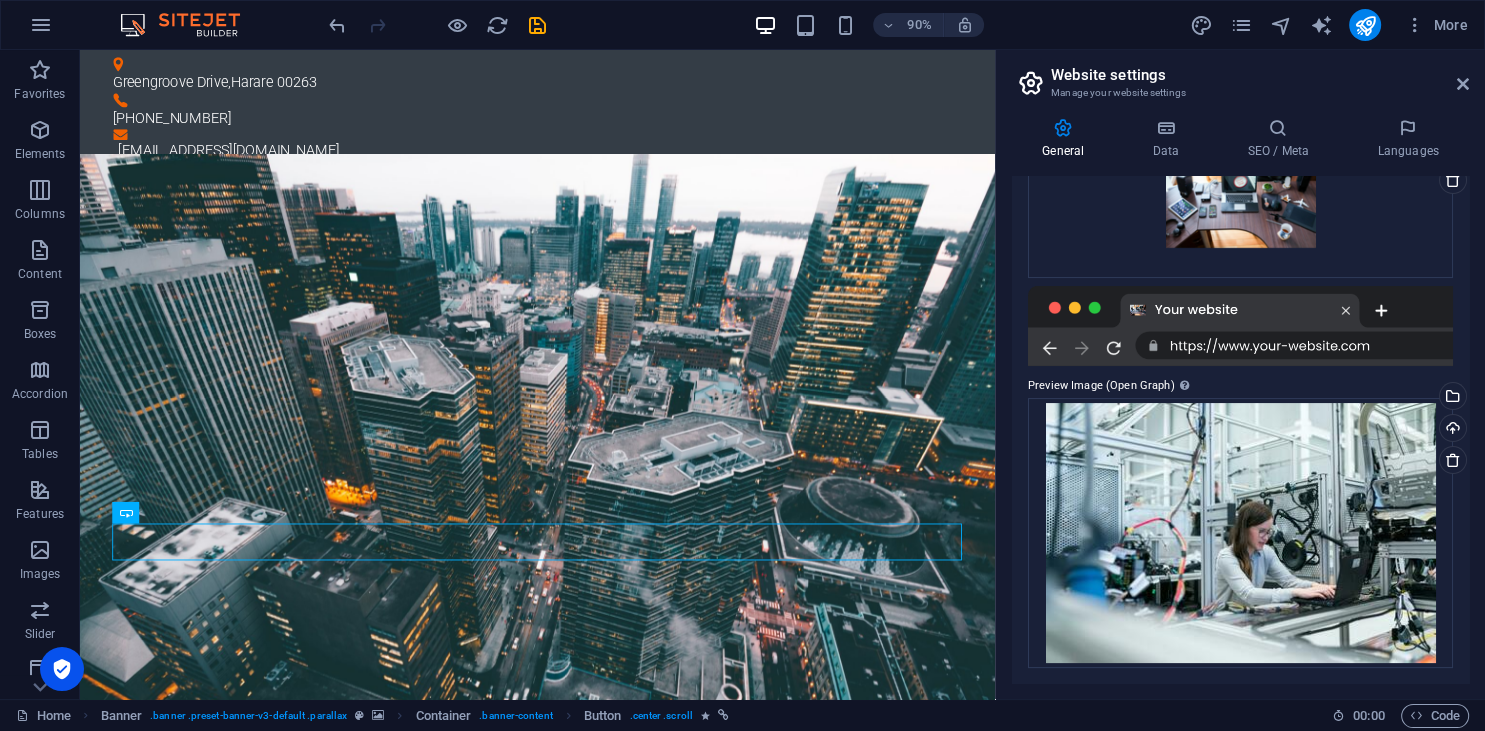 scroll, scrollTop: 346, scrollLeft: 0, axis: vertical 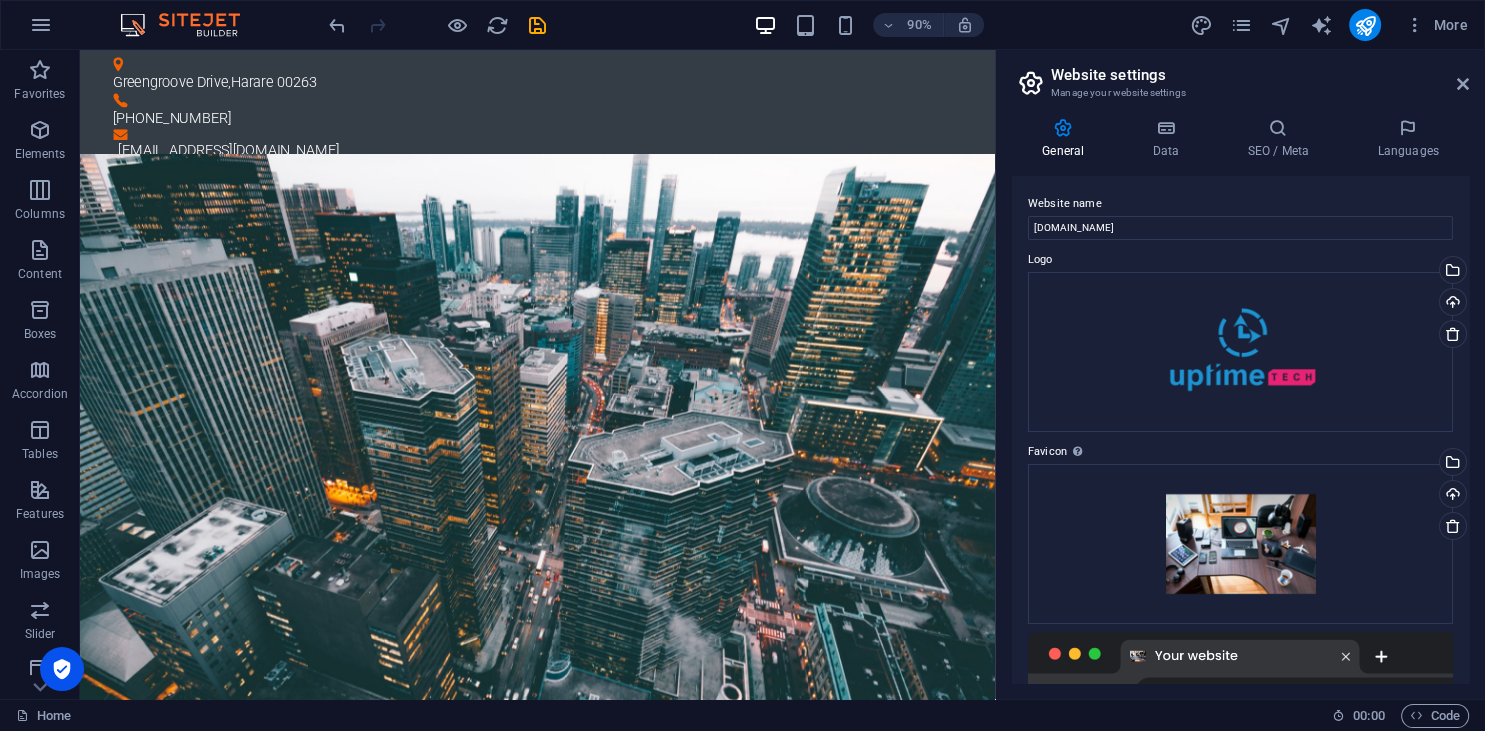click on "General  Data  SEO / Meta  Languages Website name [DOMAIN_NAME] Logo Drag files here, click to choose files or select files from Files or our free stock photos & videos Select files from the file manager, stock photos, or upload file(s) Upload Favicon Set the favicon of your website here. A favicon is a small icon shown in the browser tab next to your website title. It helps visitors identify your website. Drag files here, click to choose files or select files from Files or our free stock photos & videos Select files from the file manager, stock photos, or upload file(s) Upload Preview Image (Open Graph) This image will be shown when the website is shared on social networks Drag files here, click to choose files or select files from Files or our free stock photos & videos Select files from the file manager, stock photos, or upload file(s) Upload Contact data for this website. This can be used everywhere on the website and will update automatically. Company [DOMAIN_NAME] First name Last name [GEOGRAPHIC_DATA]" at bounding box center [1240, 400] 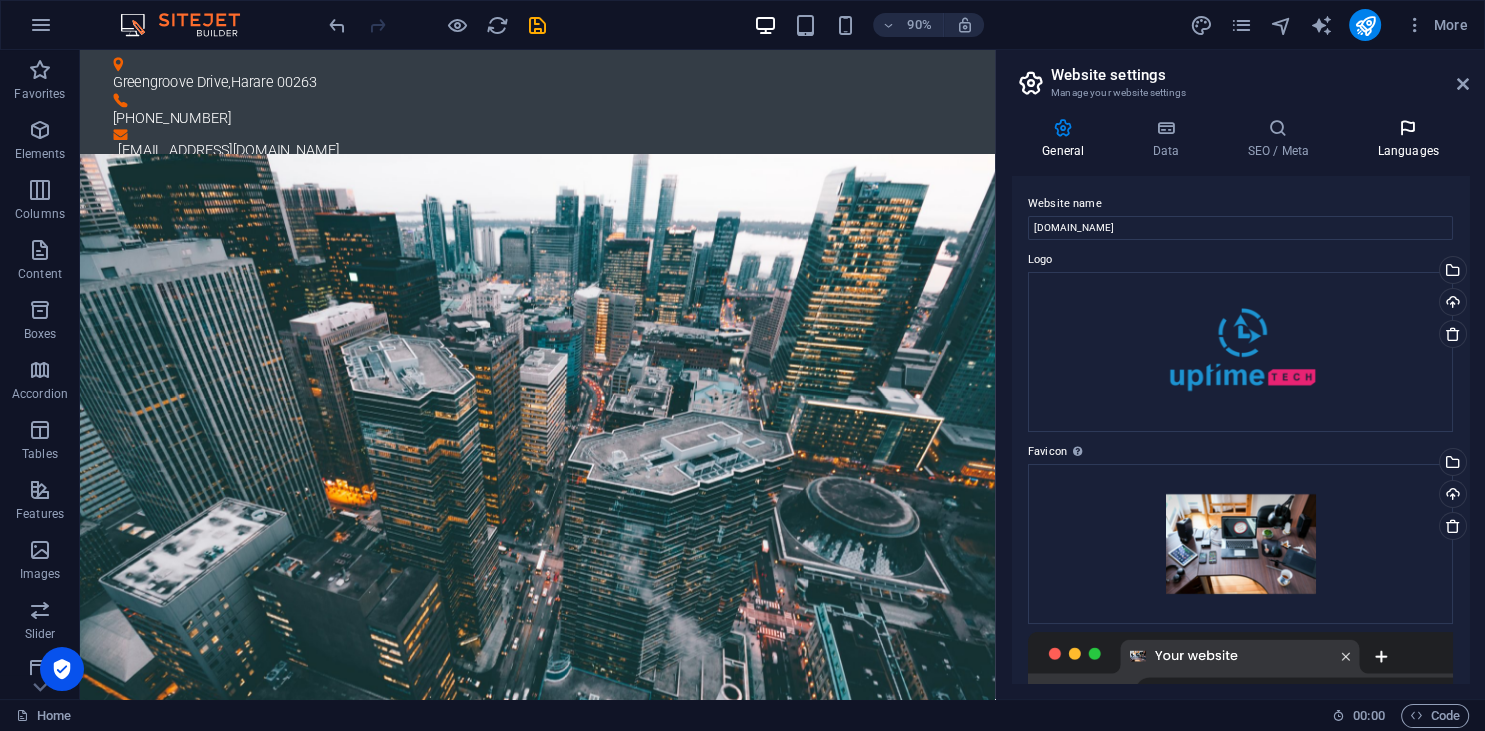click on "Languages" at bounding box center (1408, 139) 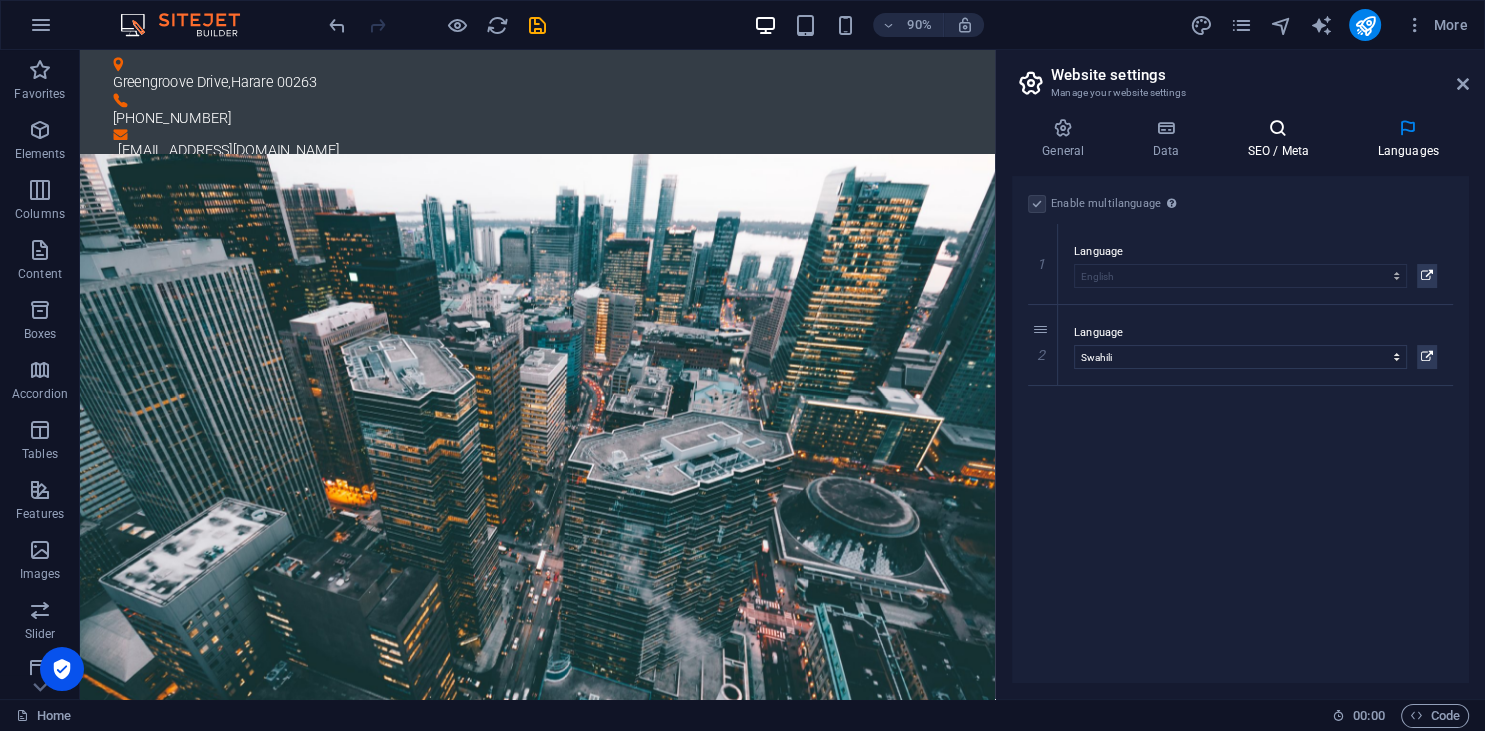 click on "SEO / Meta" at bounding box center (1282, 139) 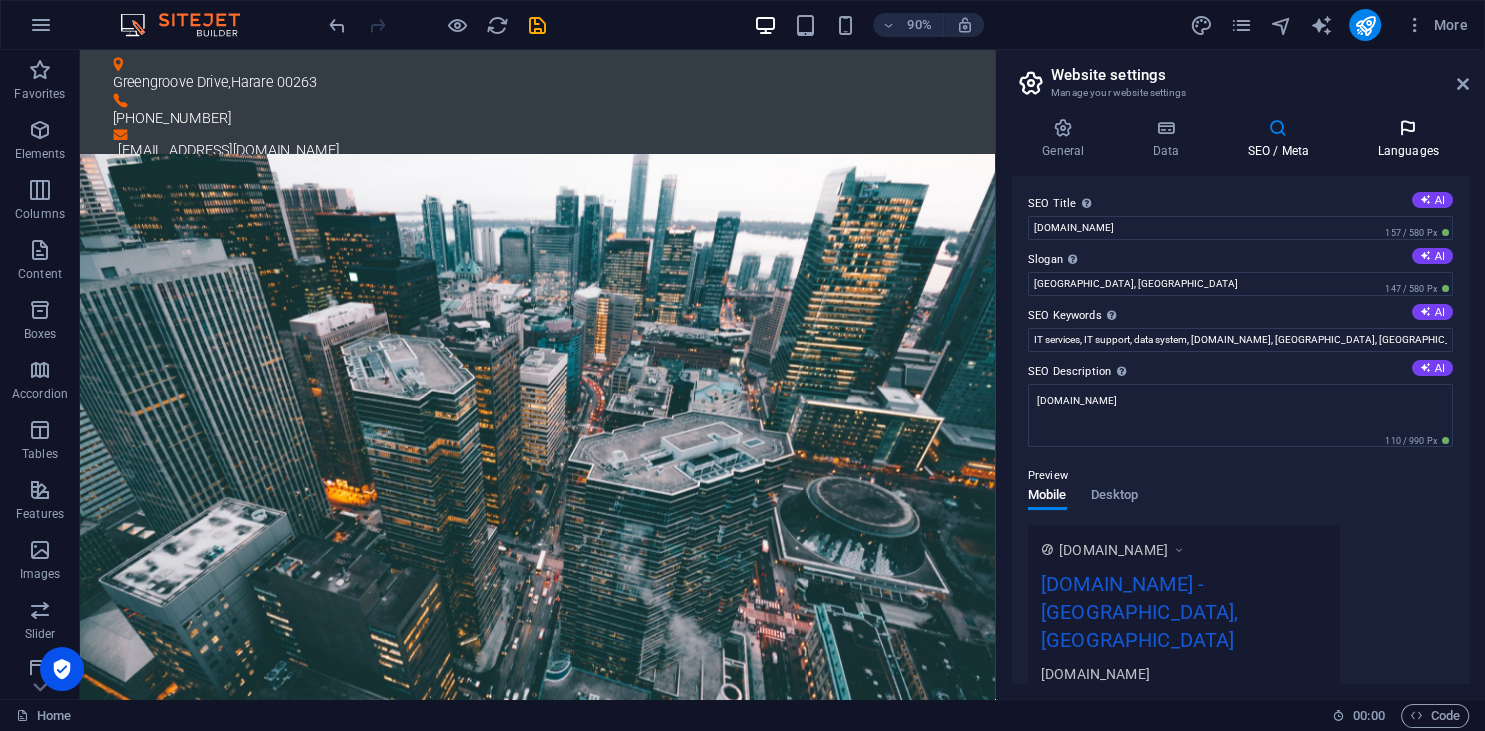 click on "Languages" at bounding box center [1408, 139] 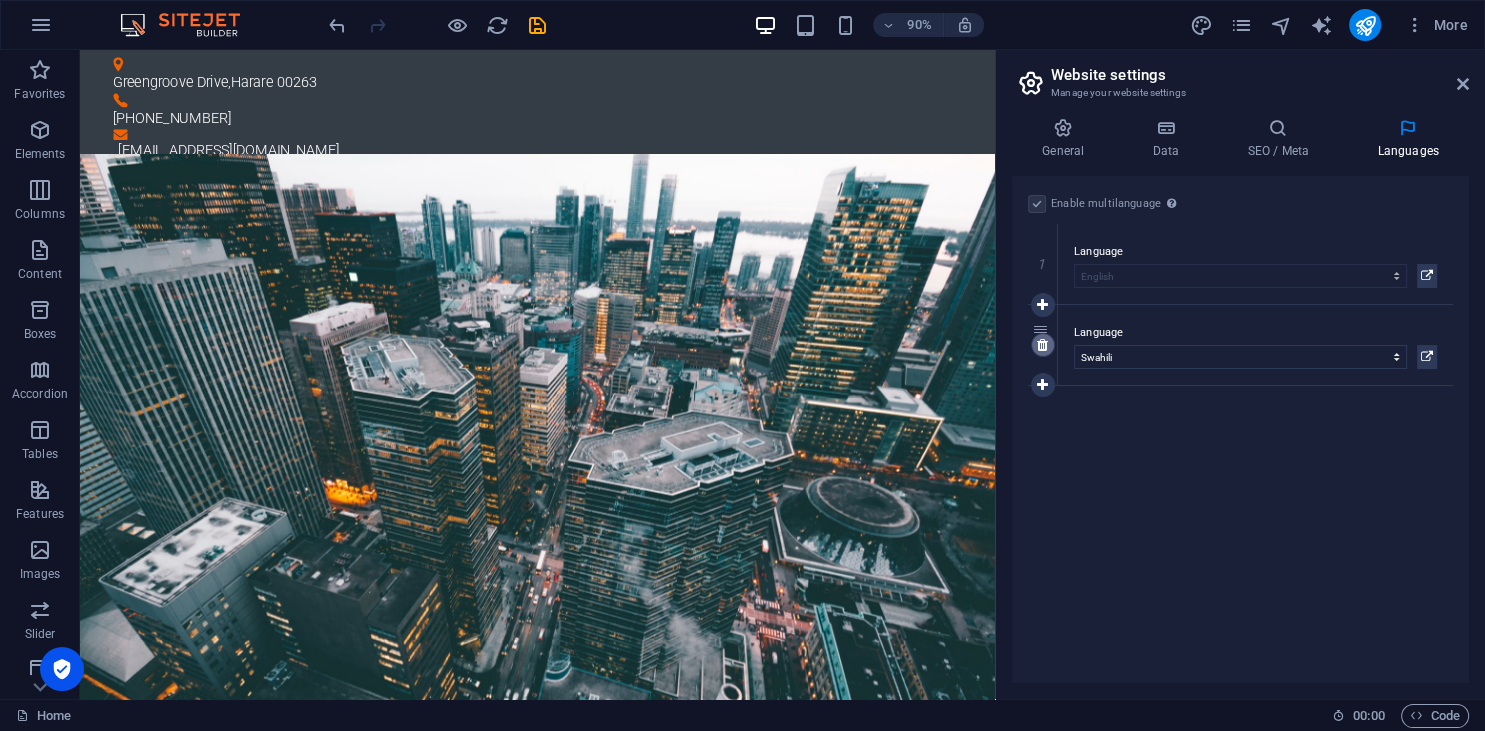 click at bounding box center (1043, 345) 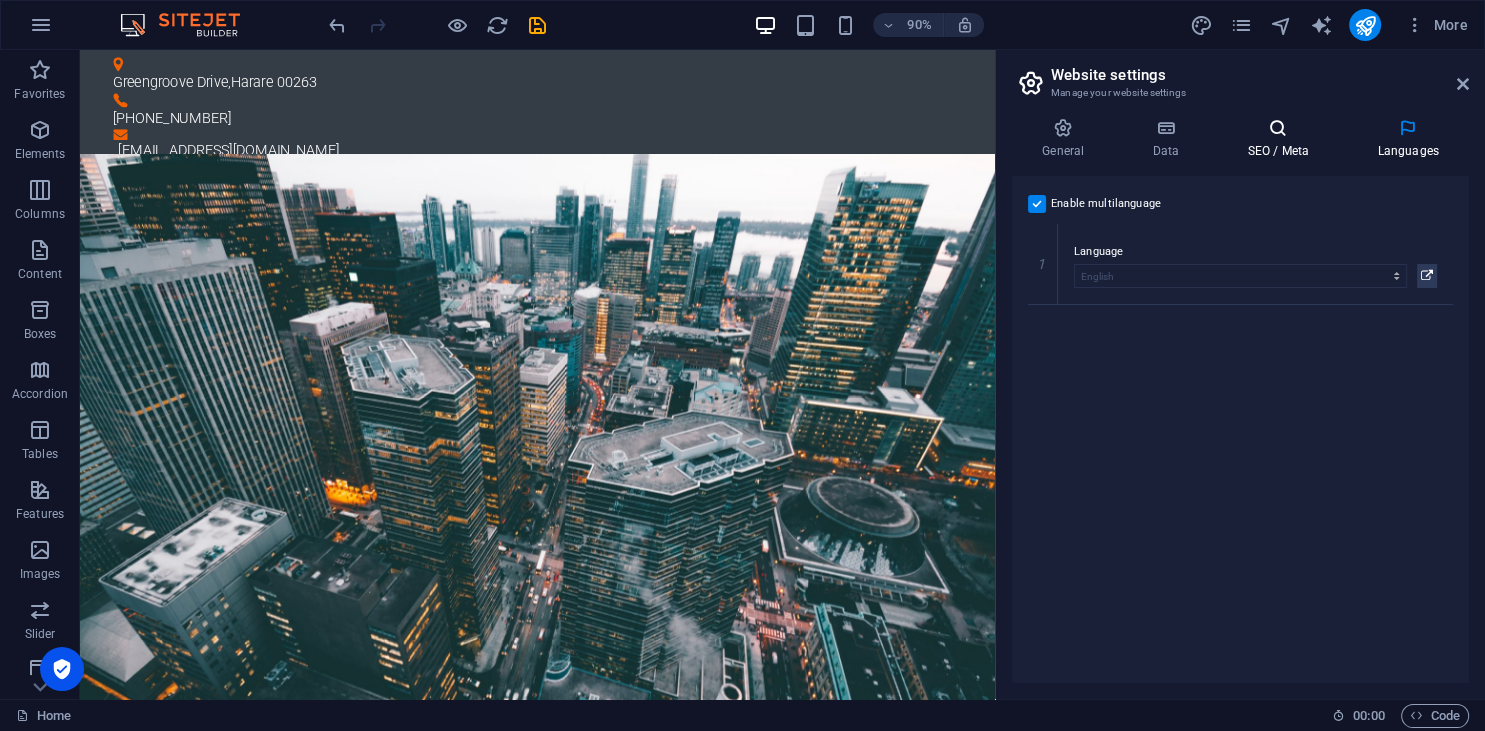 click at bounding box center (1278, 128) 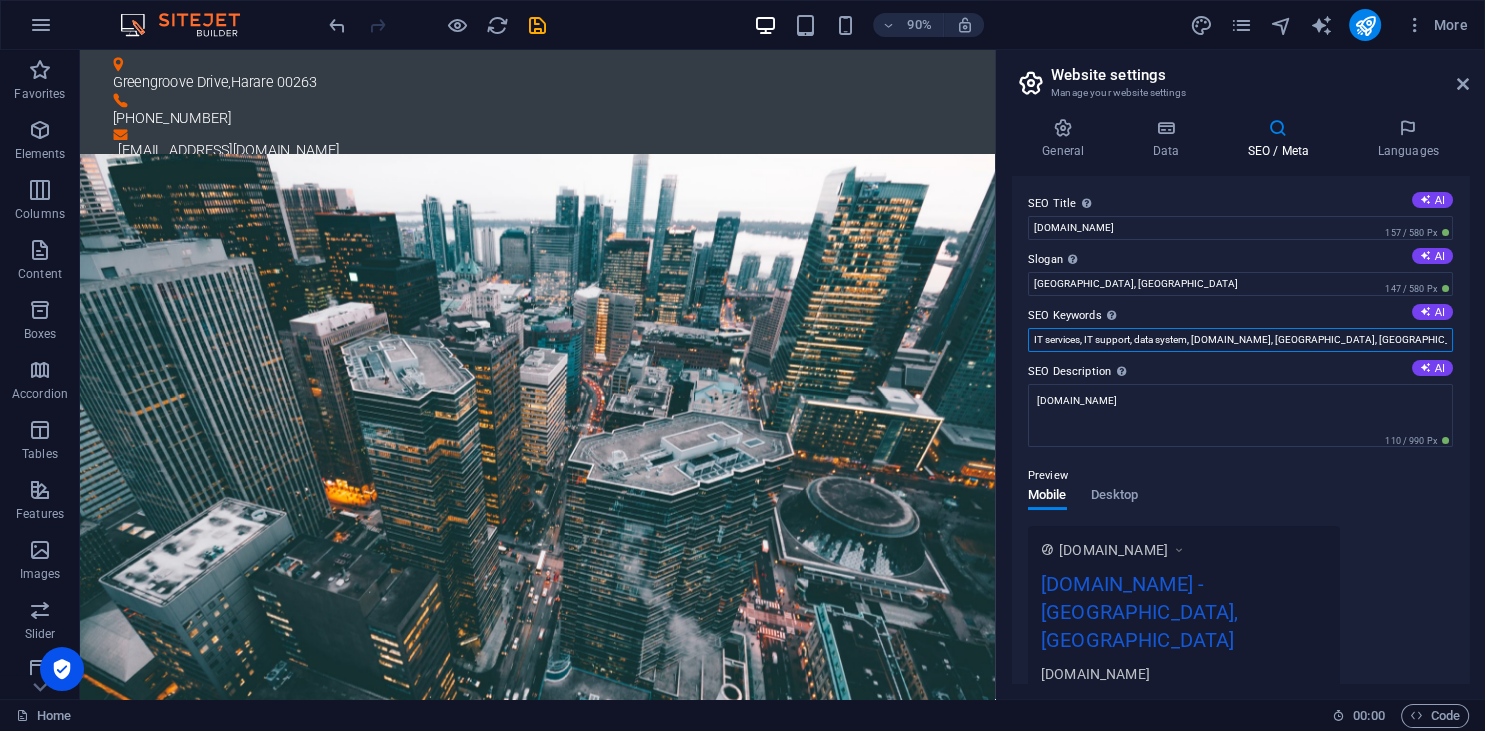 click on "IT services, IT support, data system, [DOMAIN_NAME], [GEOGRAPHIC_DATA], [GEOGRAPHIC_DATA]" at bounding box center [1240, 340] 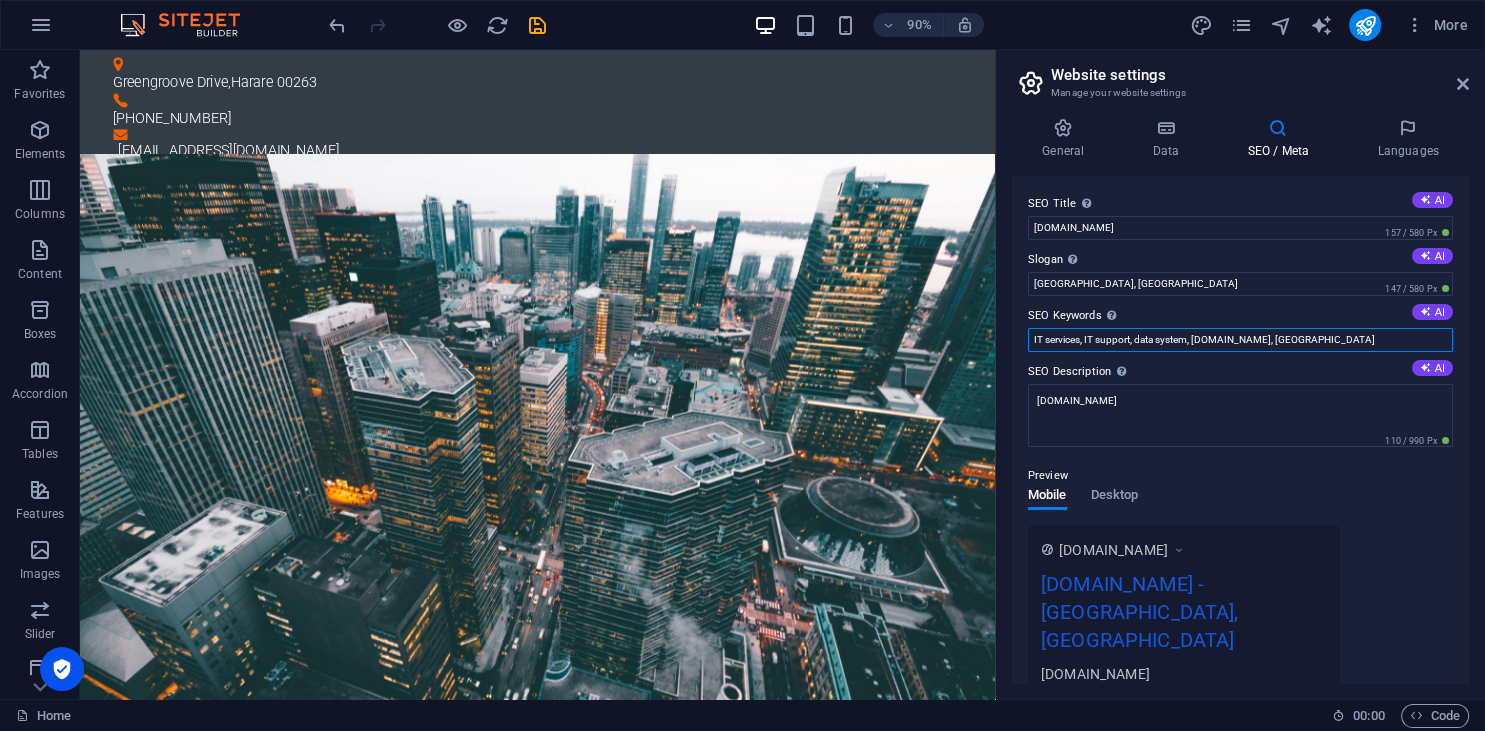 click on "IT services, IT support, data system, [DOMAIN_NAME], [GEOGRAPHIC_DATA]" at bounding box center (1240, 340) 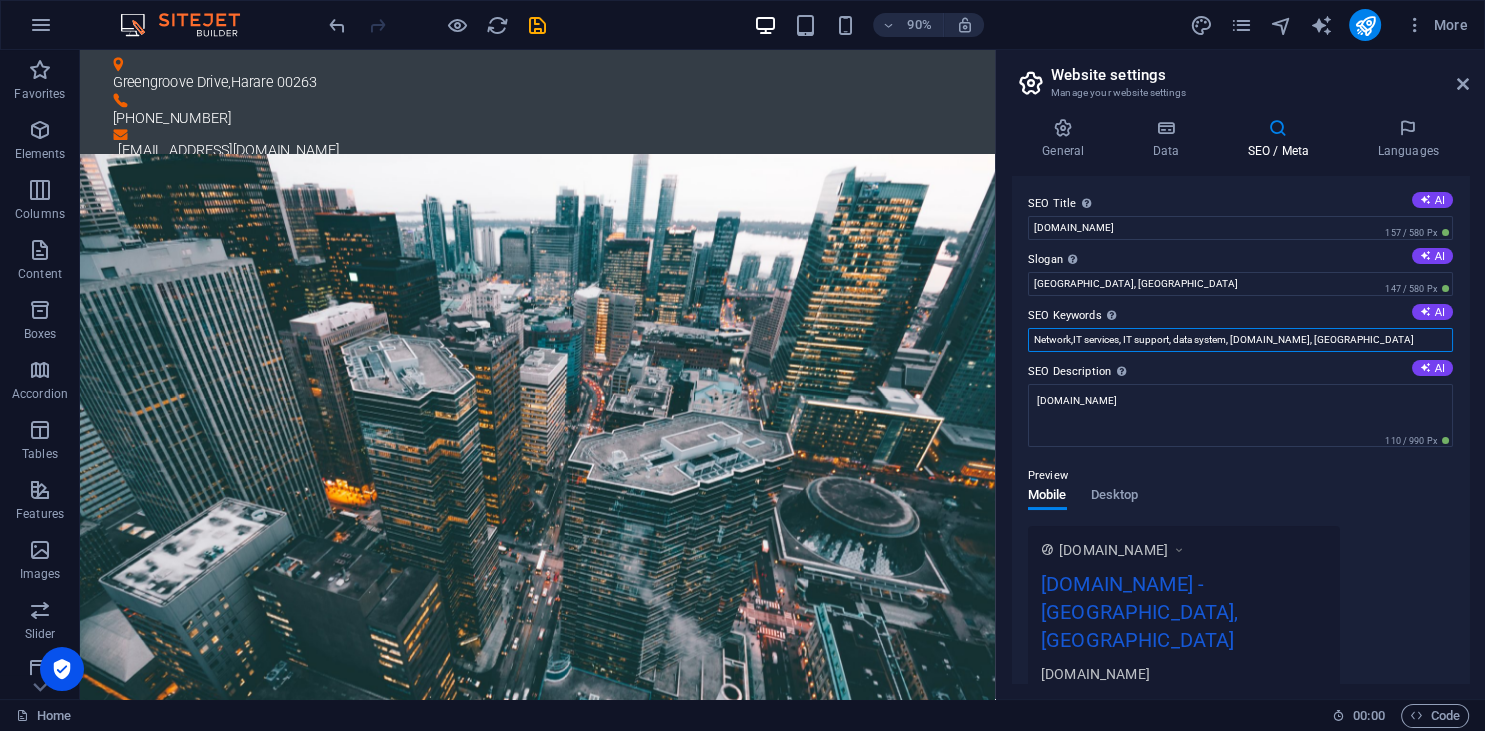 click on "Network,IT services, IT support, data system, [DOMAIN_NAME], [GEOGRAPHIC_DATA]" at bounding box center [1240, 340] 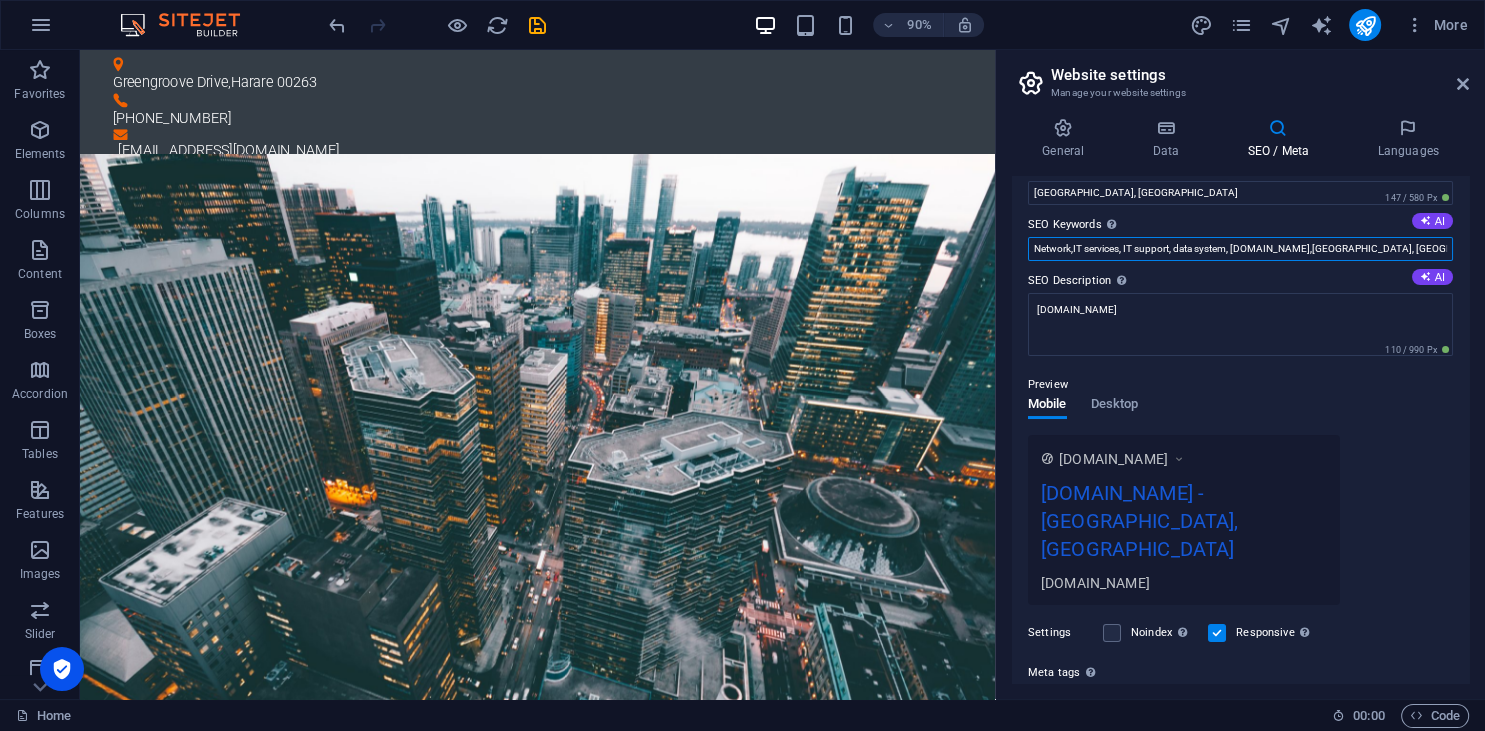 scroll, scrollTop: 0, scrollLeft: 0, axis: both 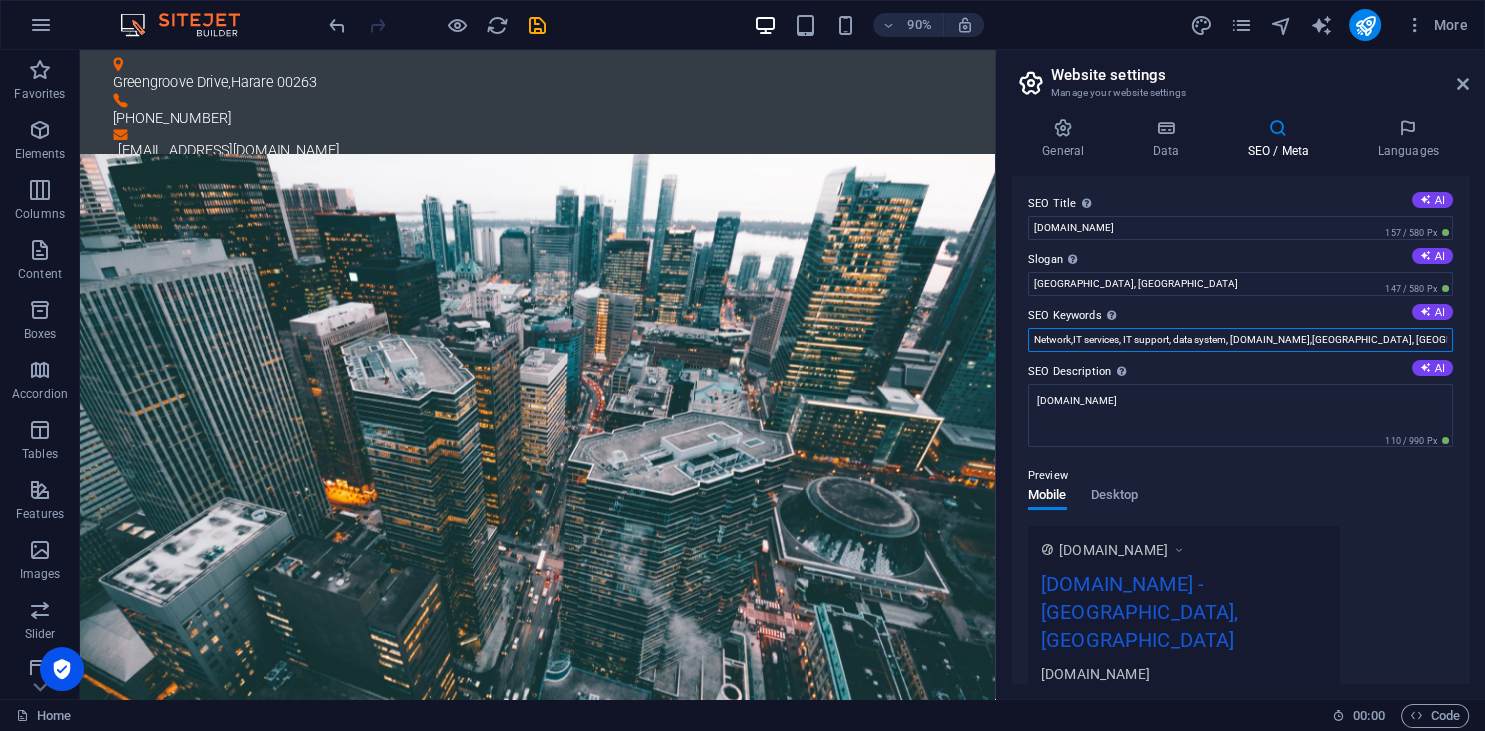 type on "Network,IT services, IT support, data system, [DOMAIN_NAME],[GEOGRAPHIC_DATA], [GEOGRAPHIC_DATA]" 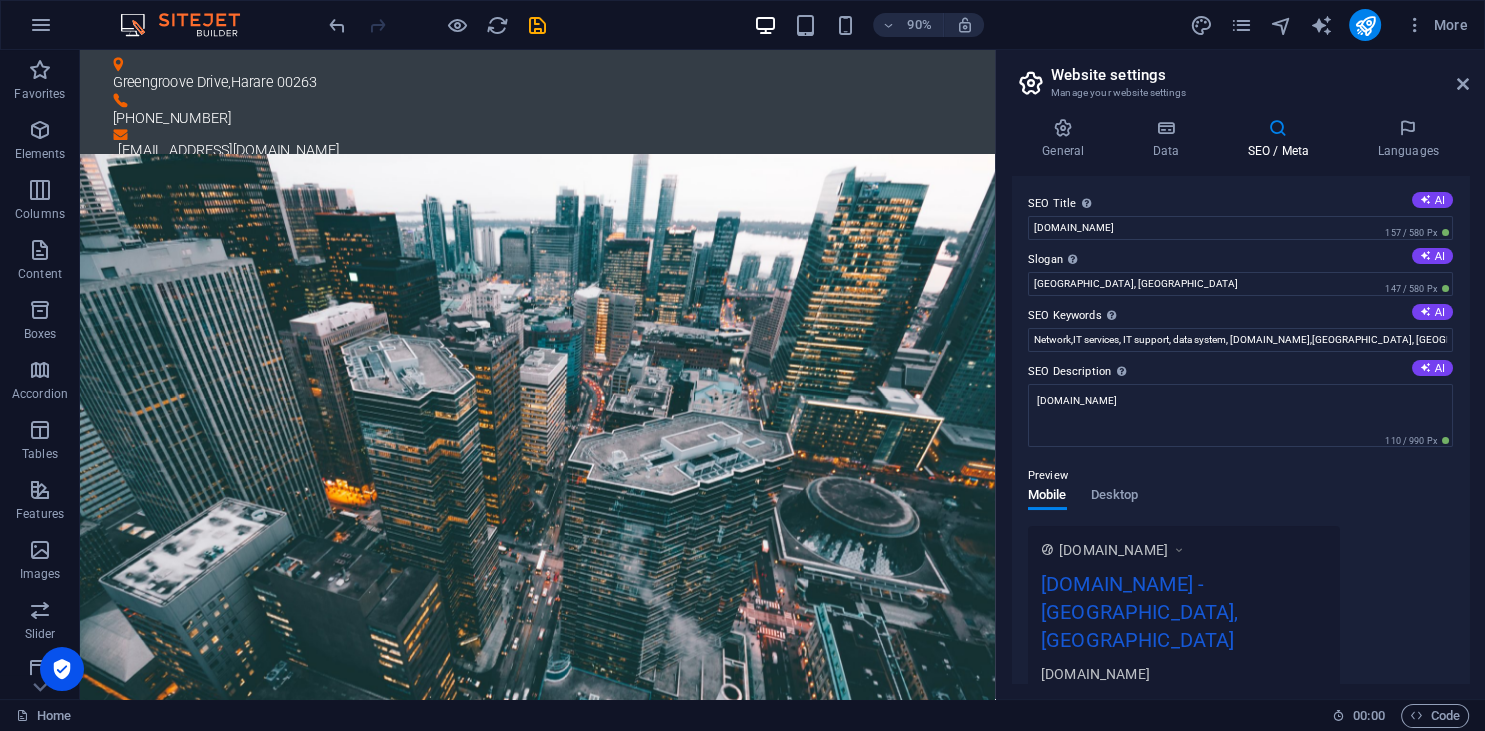 click on "[DOMAIN_NAME] - [GEOGRAPHIC_DATA], [GEOGRAPHIC_DATA]" at bounding box center (1184, 616) 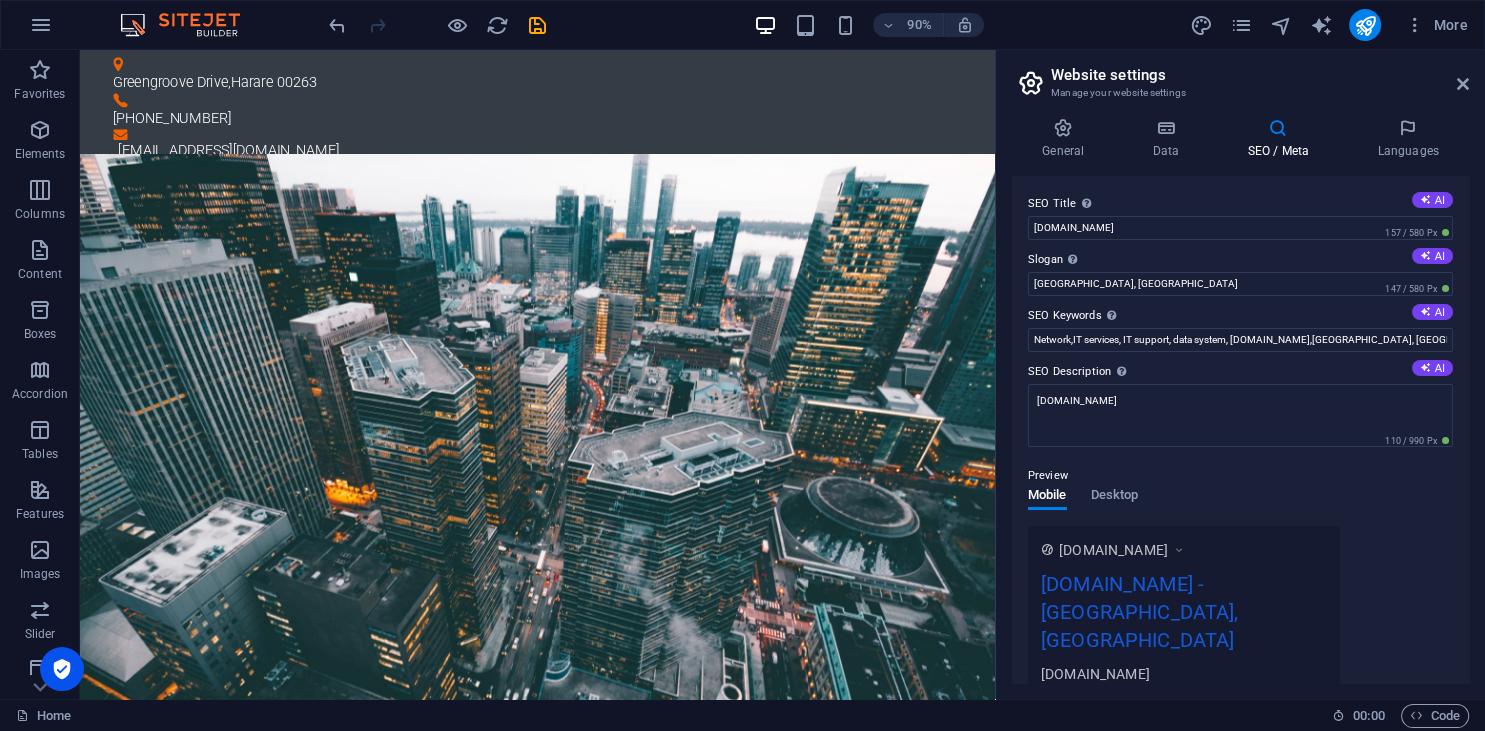 click on "[DOMAIN_NAME] - [GEOGRAPHIC_DATA], [GEOGRAPHIC_DATA]" at bounding box center (1184, 616) 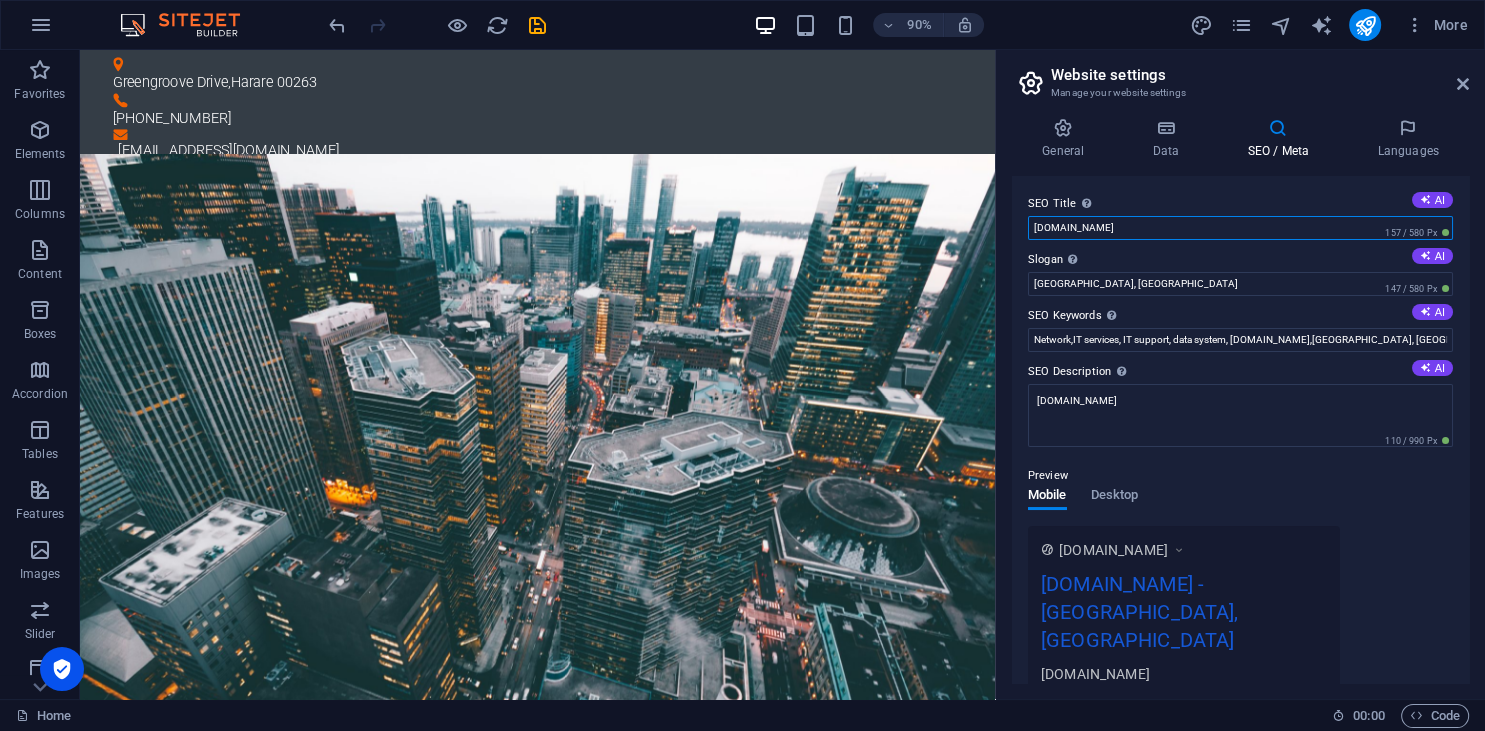 click on "[DOMAIN_NAME]" at bounding box center (1240, 228) 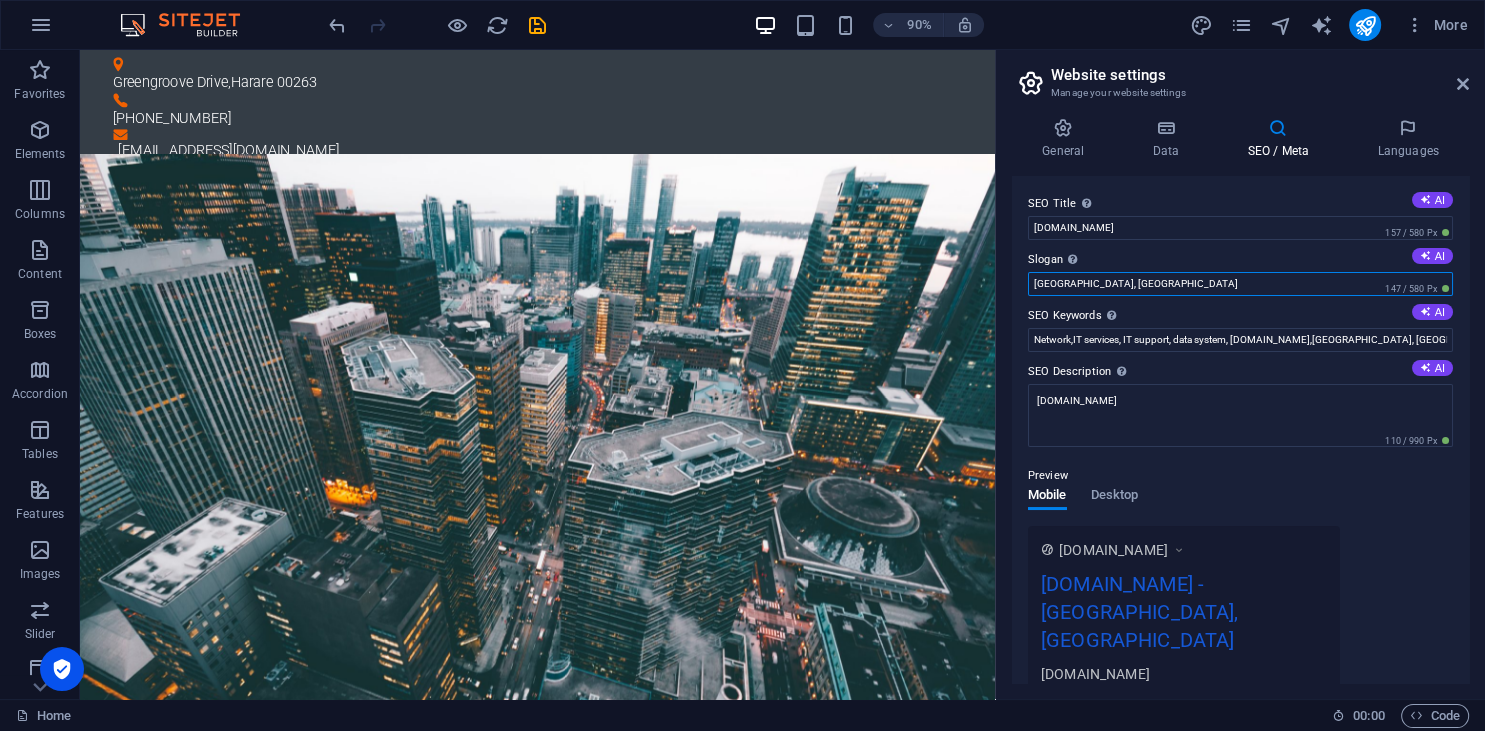 drag, startPoint x: 1146, startPoint y: 288, endPoint x: 1007, endPoint y: 274, distance: 139.70326 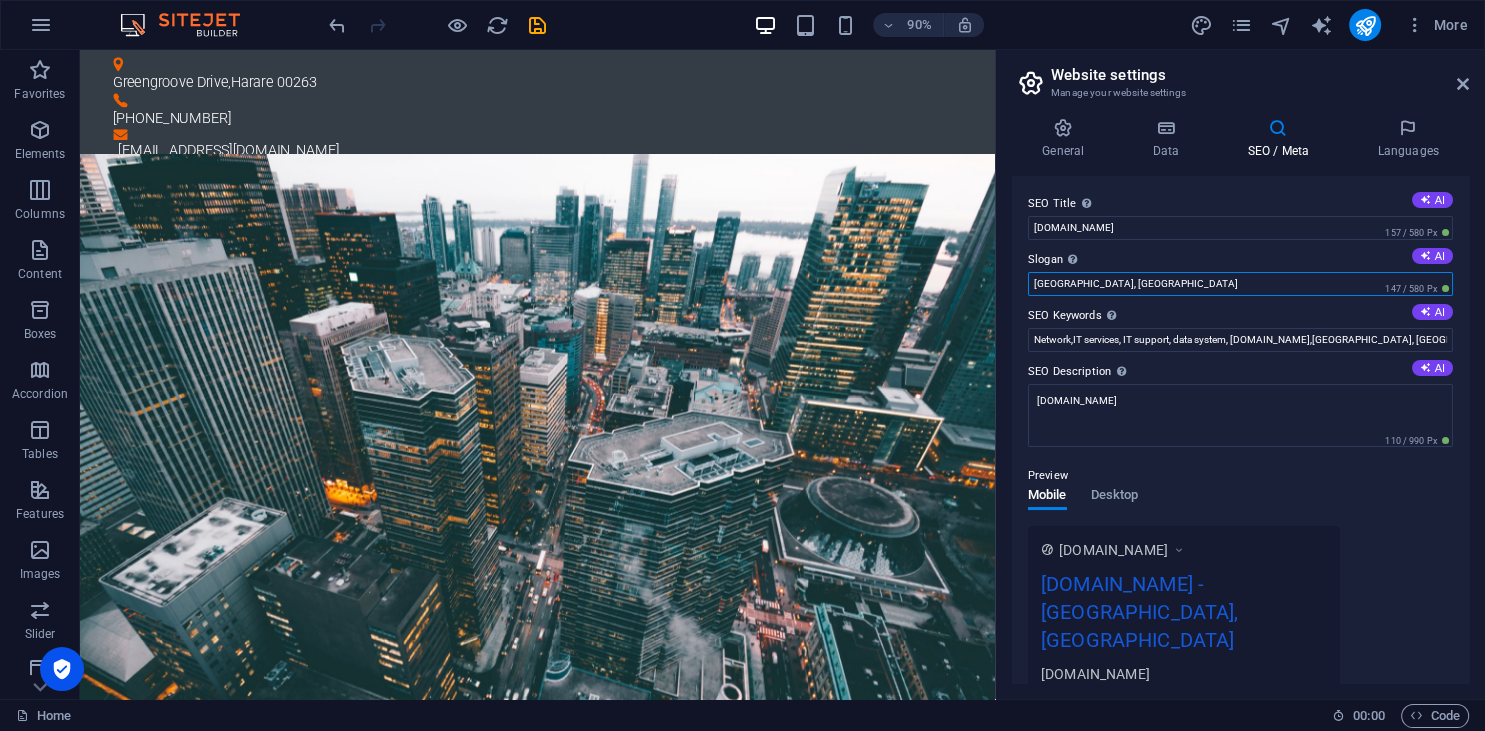 type on "A" 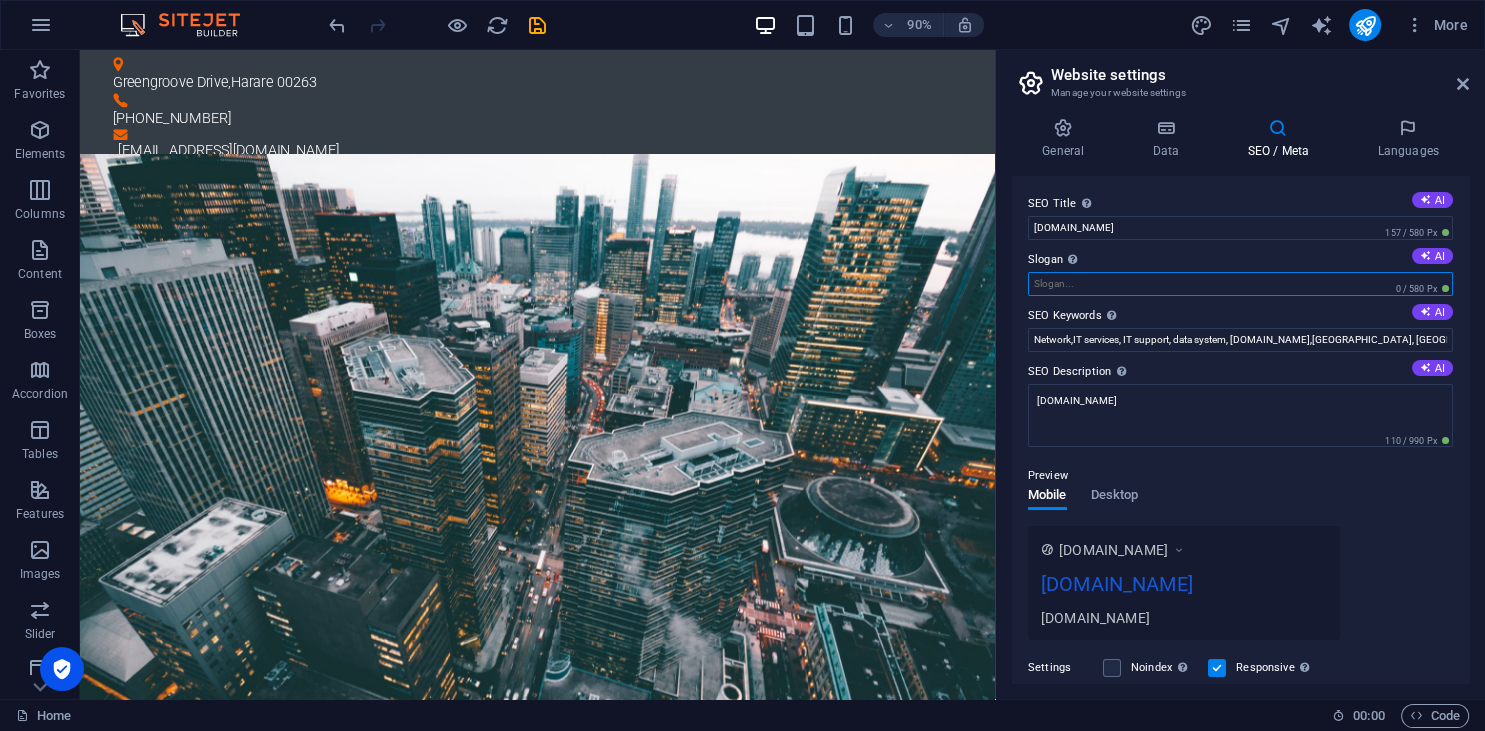 click on "Slogan The slogan of your website. AI" at bounding box center (1240, 284) 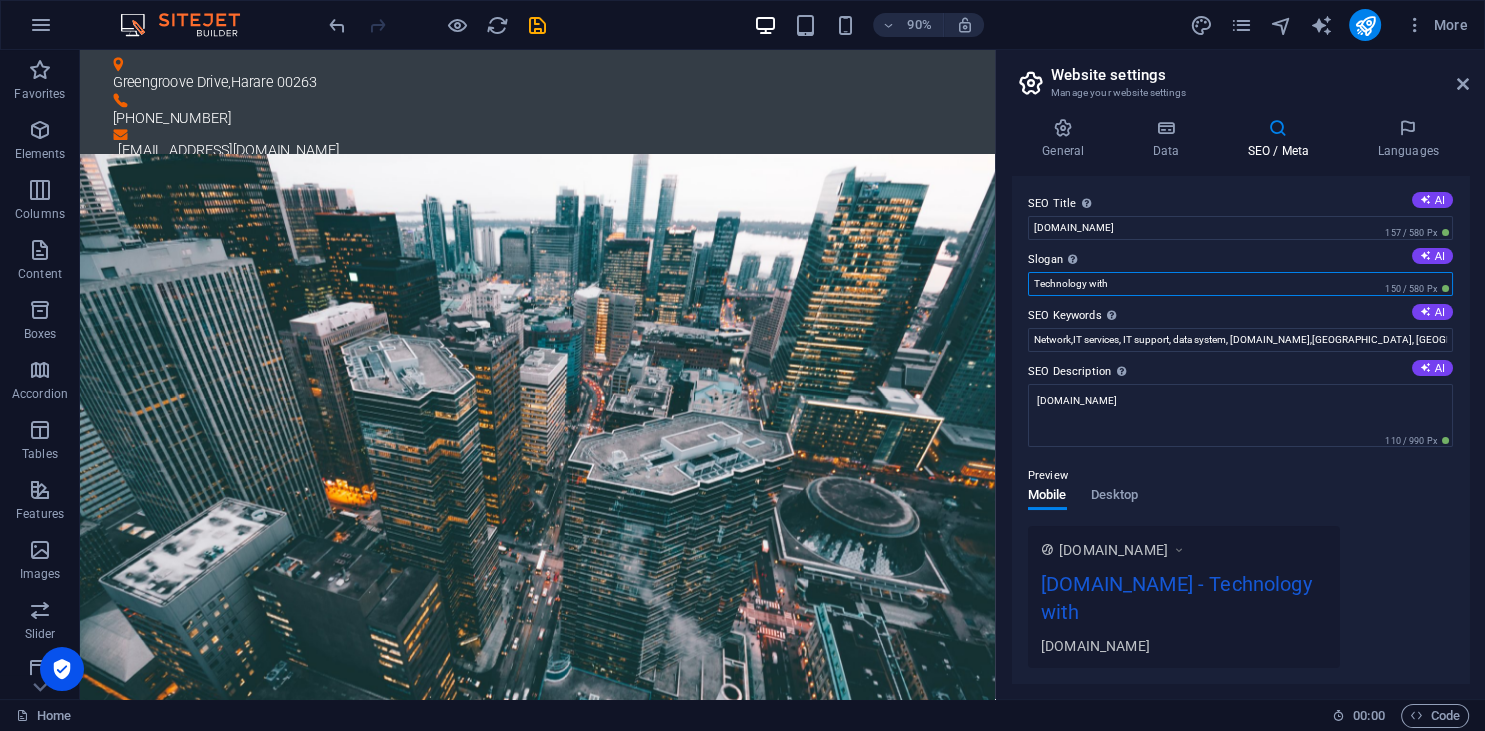 paste on "Relentless Reliability" 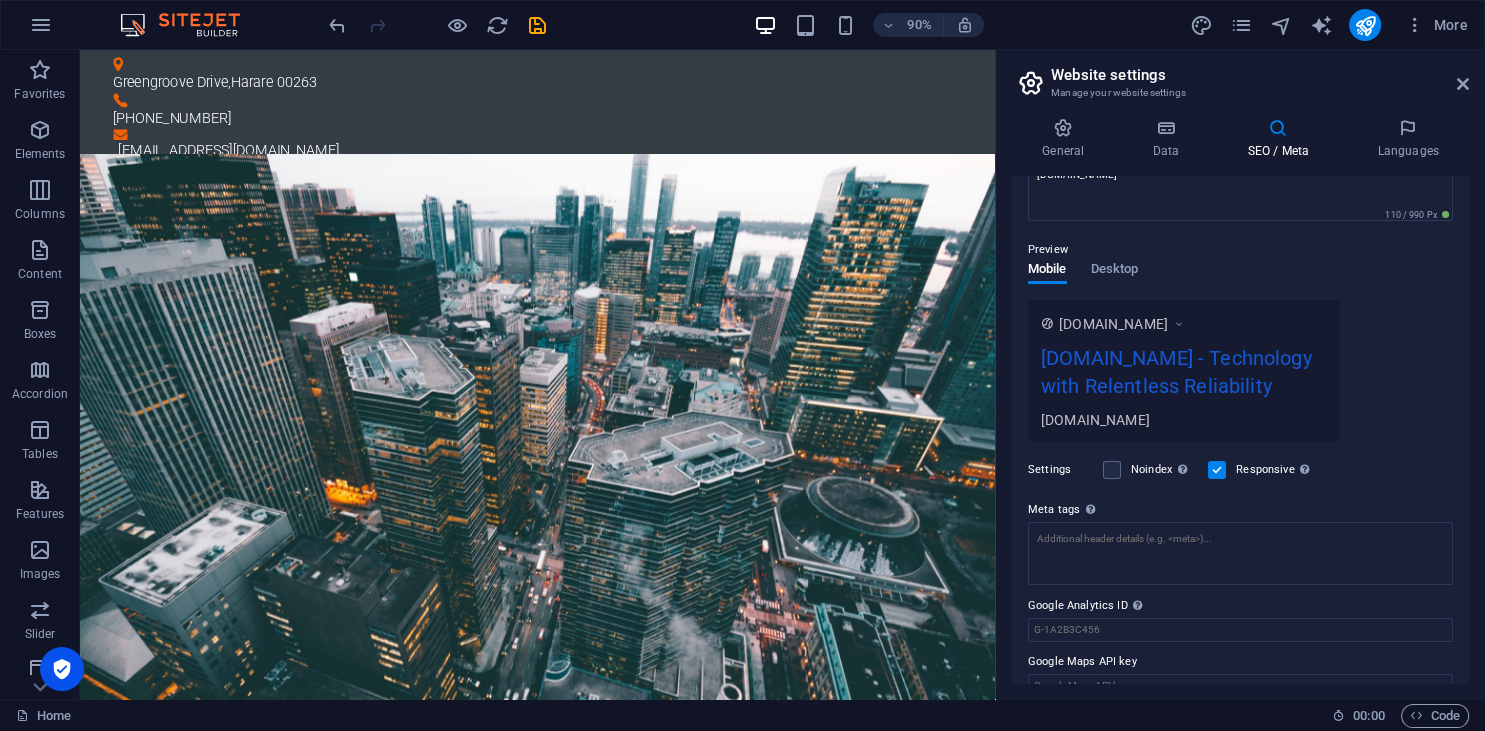 scroll, scrollTop: 255, scrollLeft: 0, axis: vertical 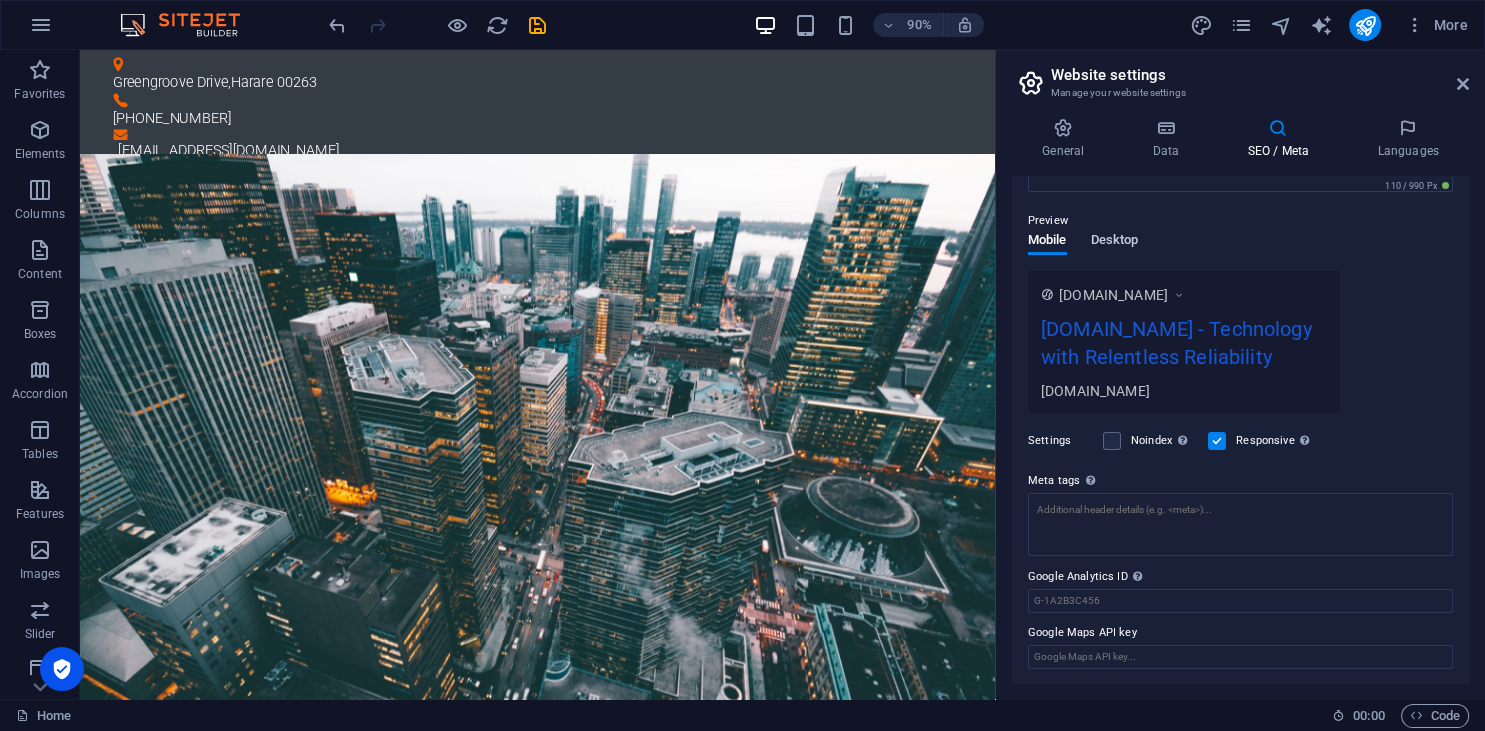 type on "Technology with Relentless Reliability" 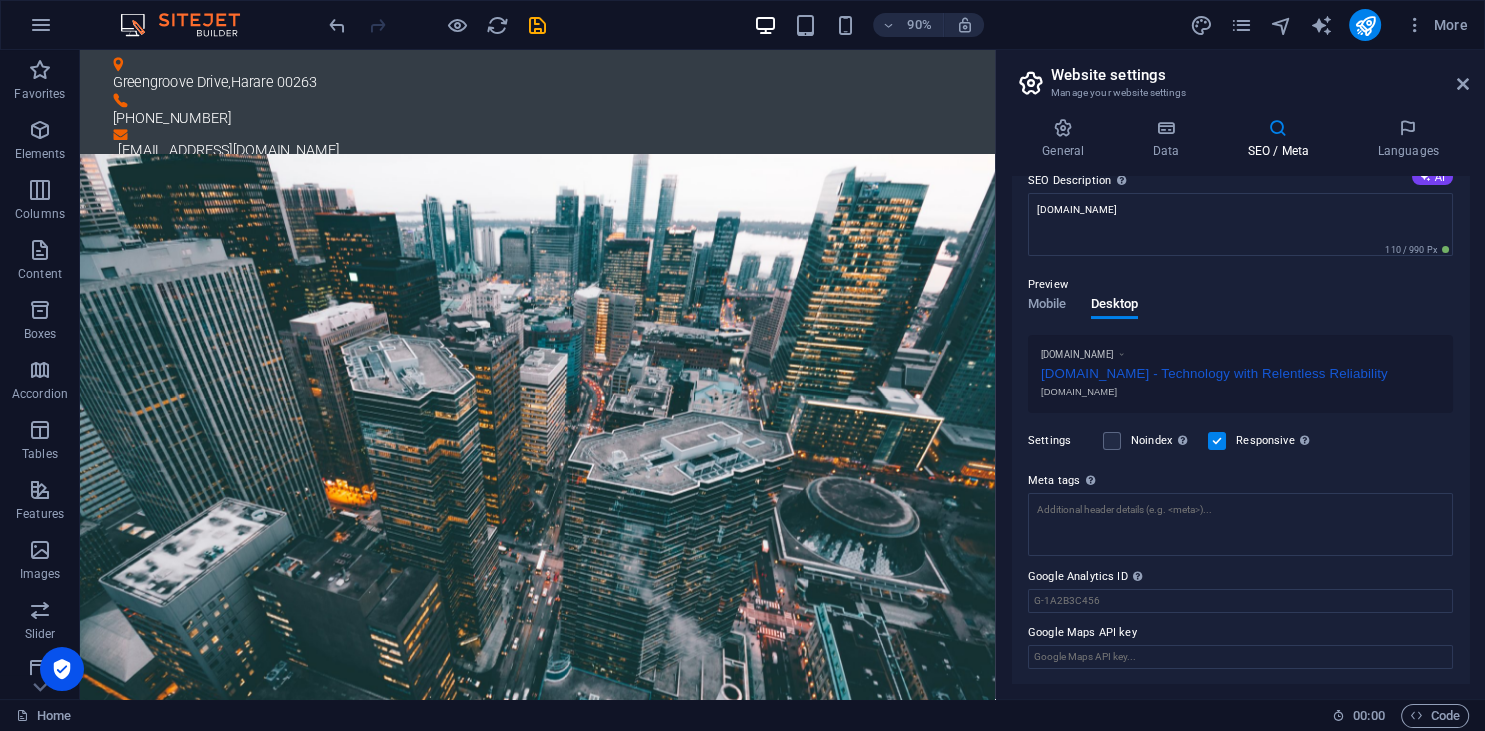 scroll, scrollTop: 0, scrollLeft: 0, axis: both 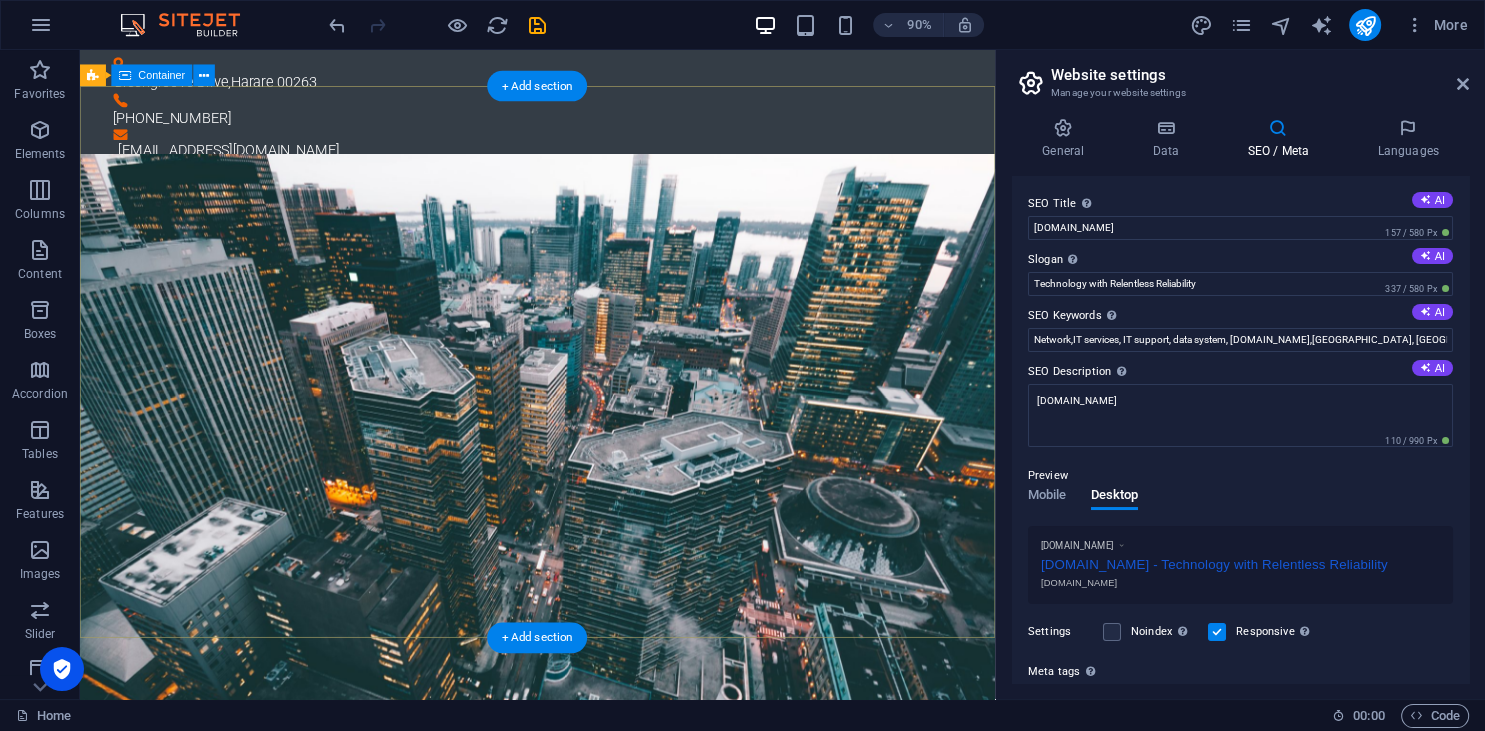click on "Hardware Support Lorem ipsum dolor sit amet, consetetur sadipscing elitr, sed diam nonumy eirmod tempor invidunt ut labore et dolore magna aliquyam erat, sed diam voluptua. At vero eos et accusam et [PERSON_NAME] duo [PERSON_NAME] et ea rebum. Networking Lorem ipsum dolor sit amet, consetetur sadipscing elitr, sed diam nonumy eirmod tempor invidunt ut labore et dolore magna aliquyam erat, sed diam voluptua. At vero eos et accusam et [PERSON_NAME] duo [PERSON_NAME] et ea rebum. Circuit Boards Lorem ipsum dolor sit amet, consetetur sadipscing elitr, sed diam nonumy eirmod tempor invidunt ut labore et dolore magna aliquyam erat, sed diam voluptua. At vero eos et accusam et [PERSON_NAME] duo [PERSON_NAME] et ea rebum. Learn more" at bounding box center [588, 1897] 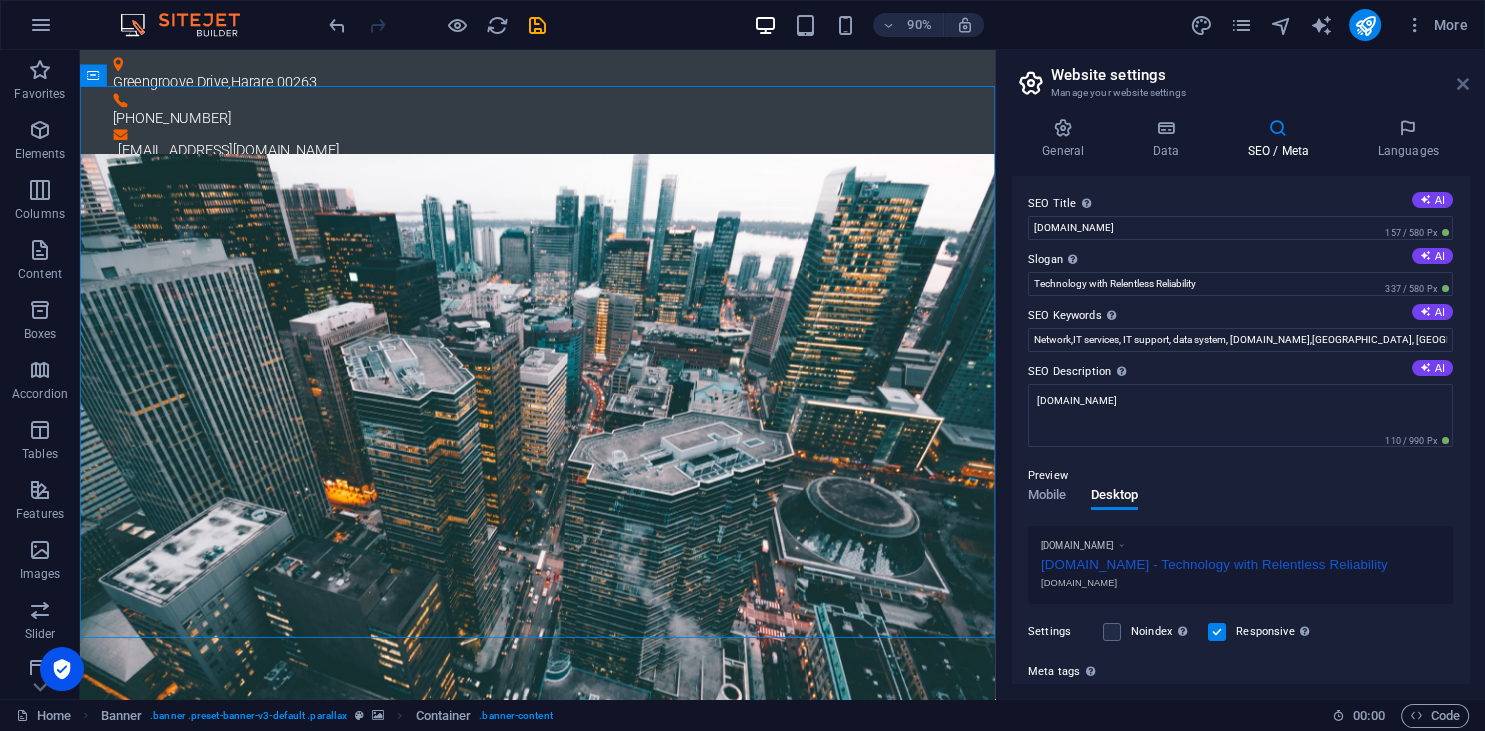 click at bounding box center [1463, 84] 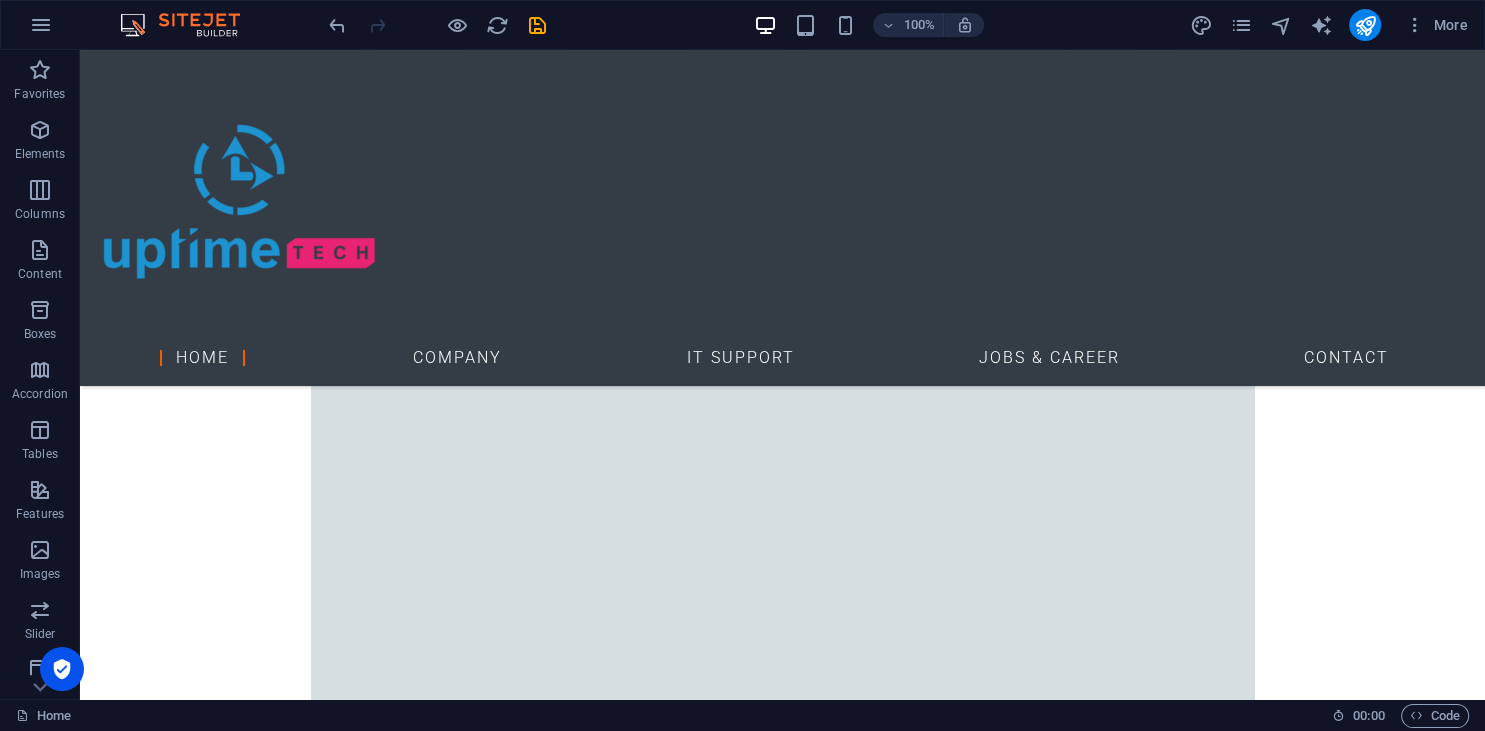 scroll, scrollTop: 1172, scrollLeft: 0, axis: vertical 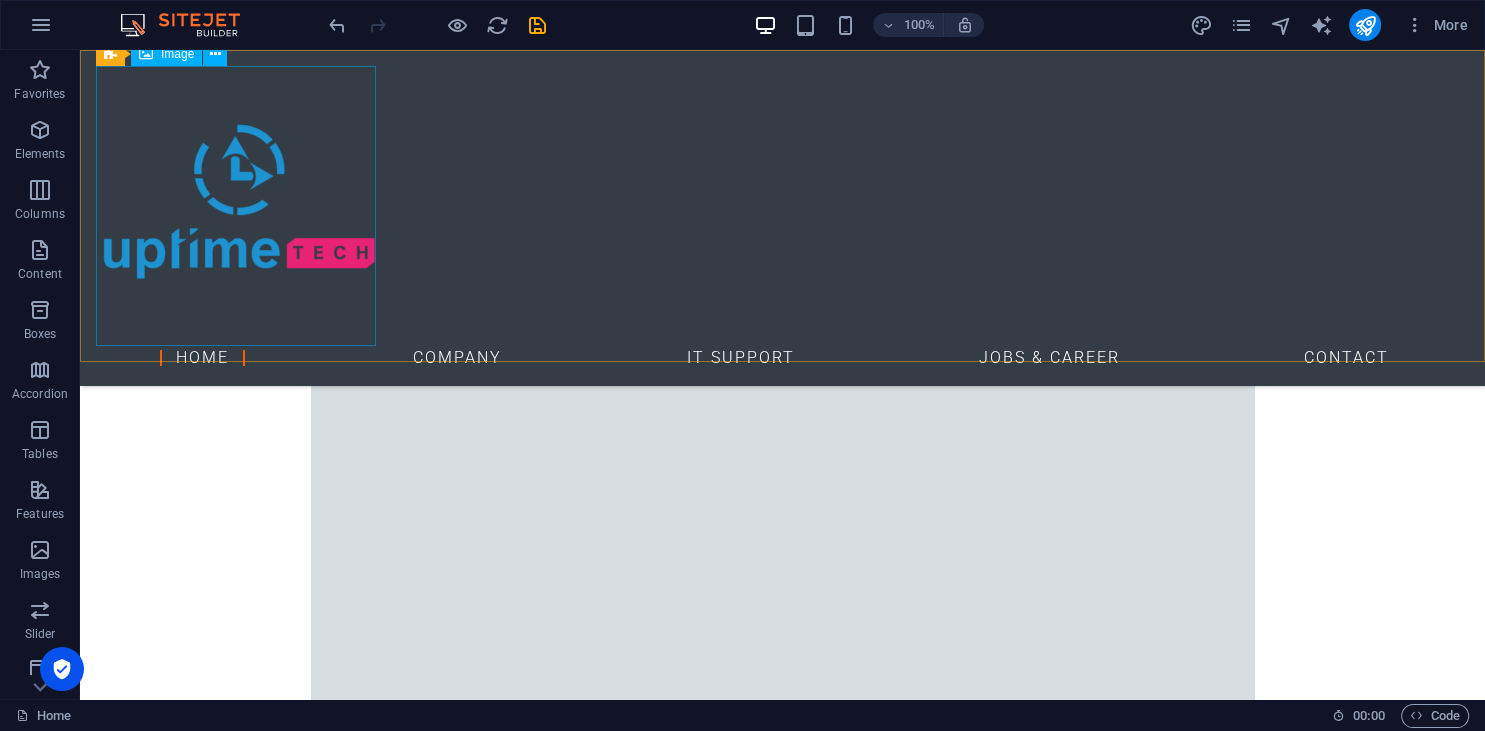 click at bounding box center (782, 206) 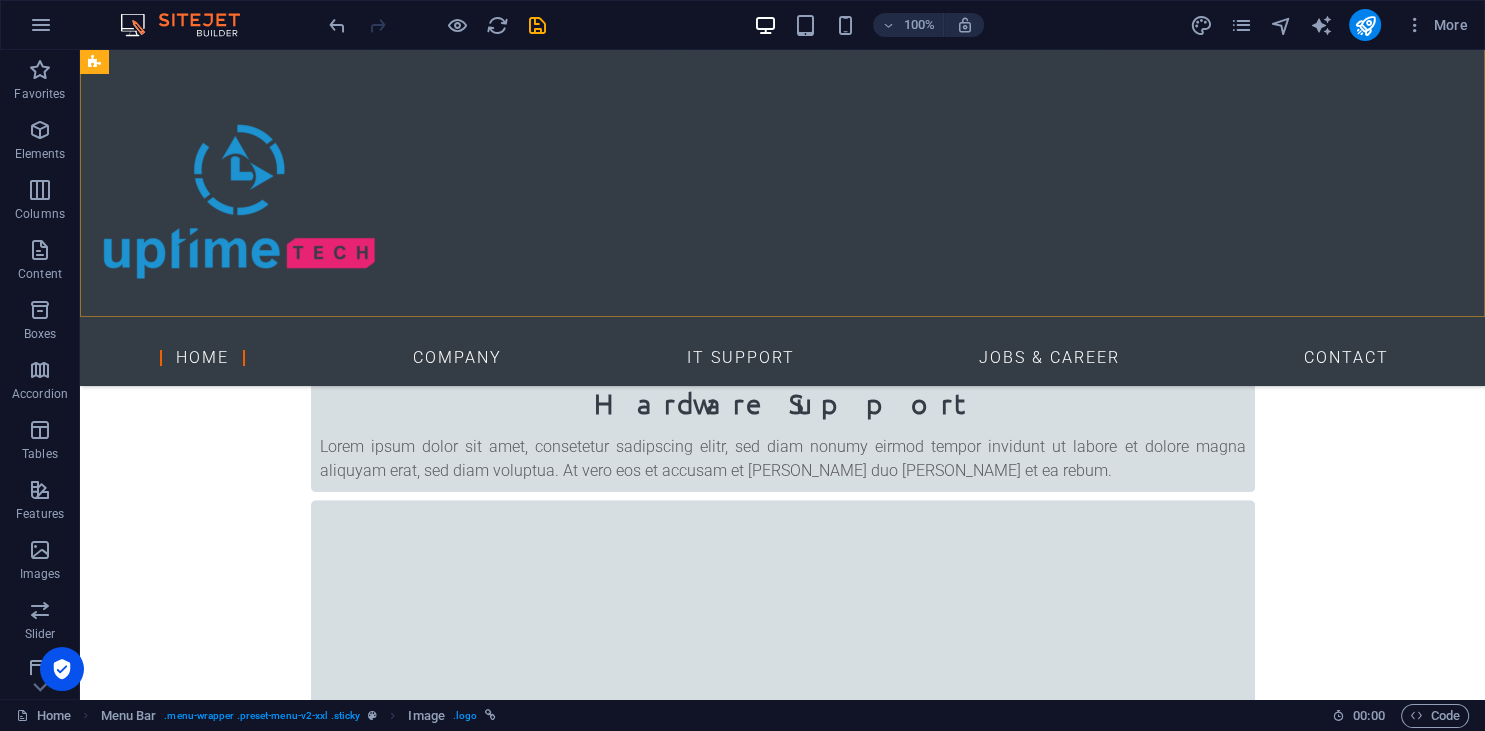 scroll, scrollTop: 1066, scrollLeft: 0, axis: vertical 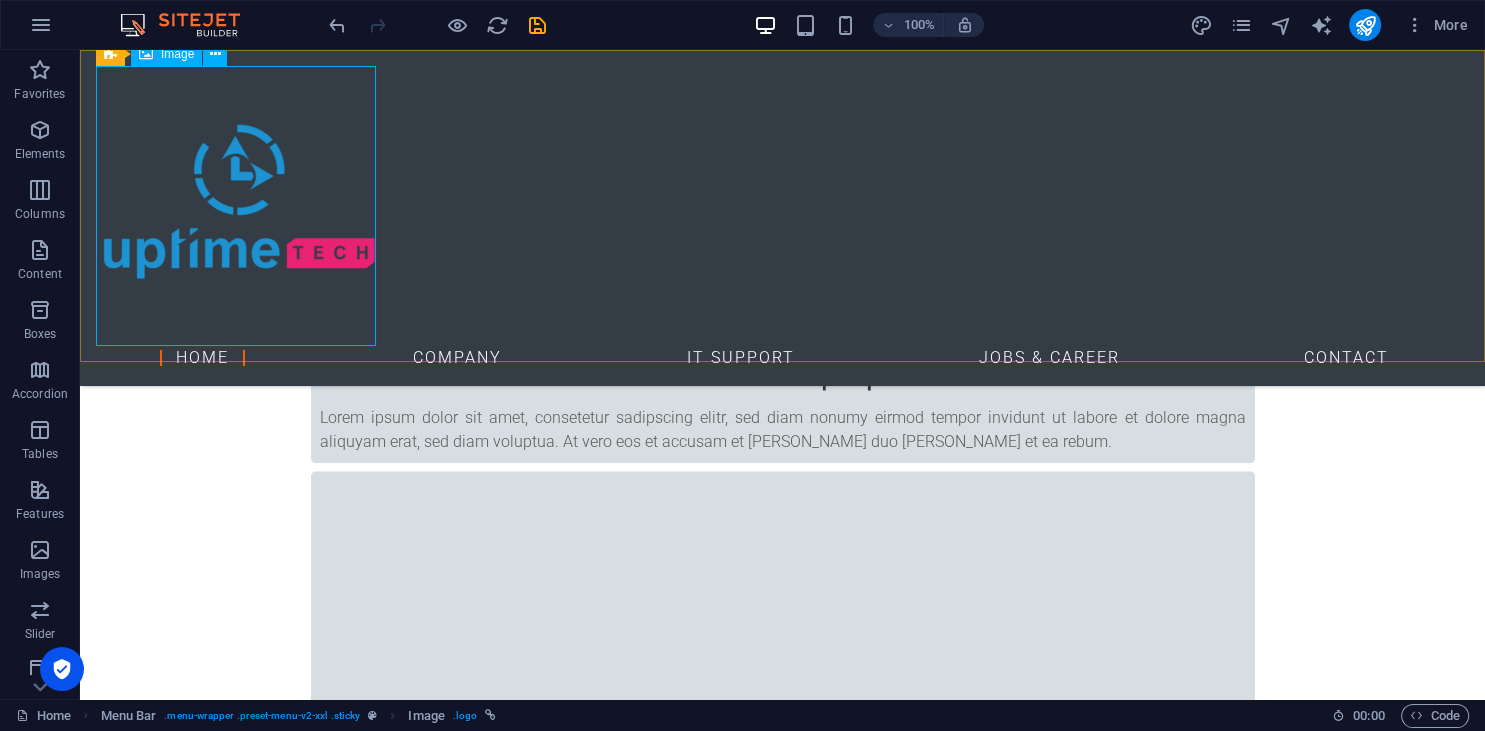 click at bounding box center (782, 206) 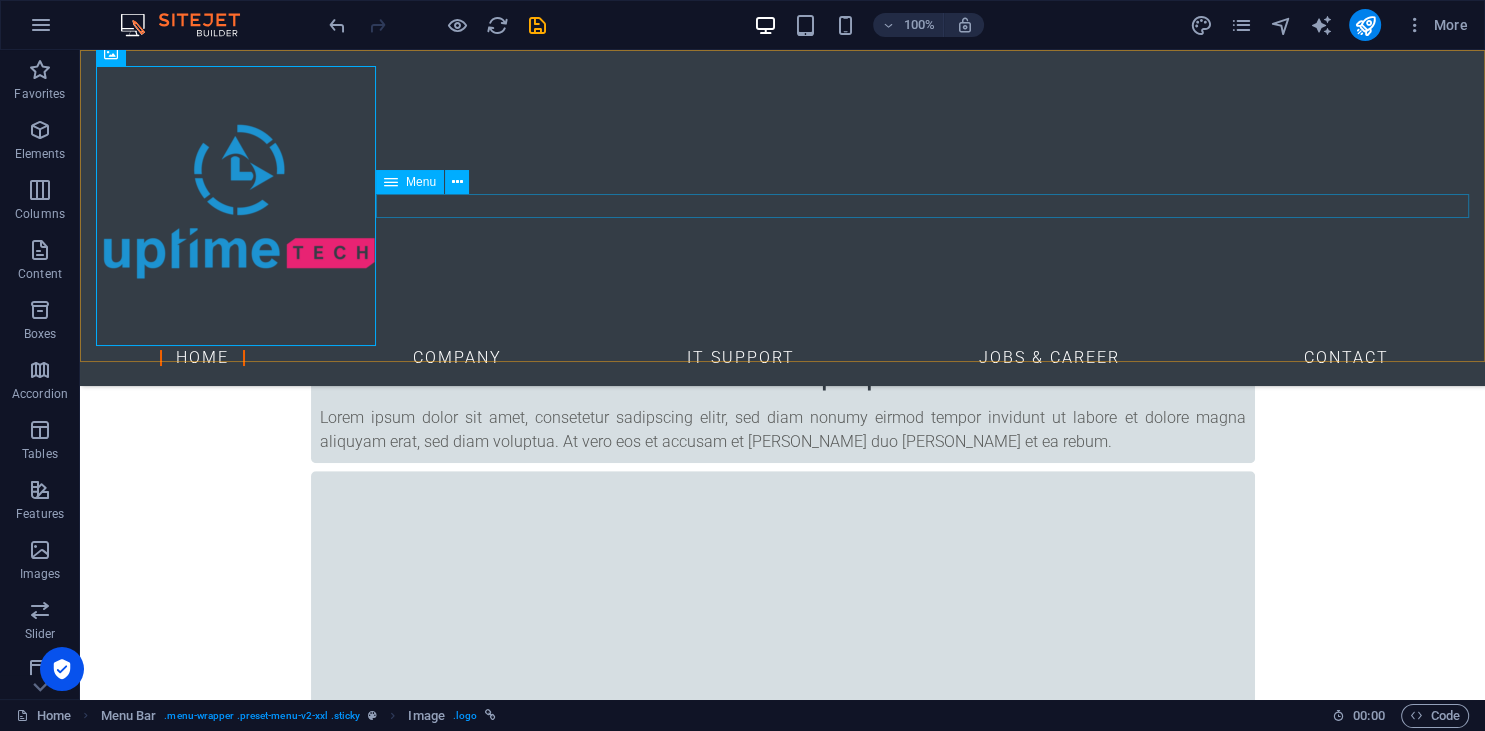 click on "Home Company IT Support Jobs & Career Contact" at bounding box center (782, 358) 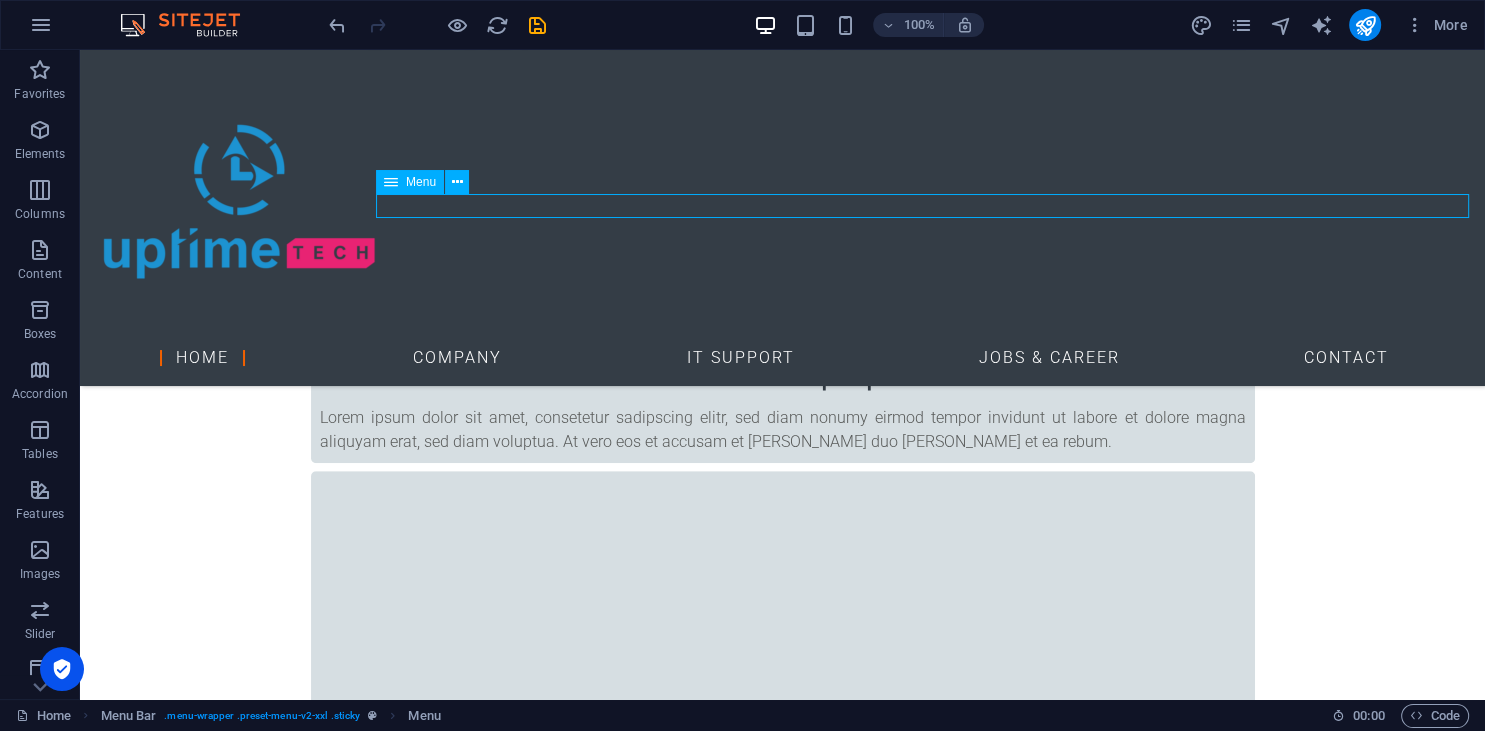 click on "Home Company IT Support Jobs & Career Contact" at bounding box center [782, 358] 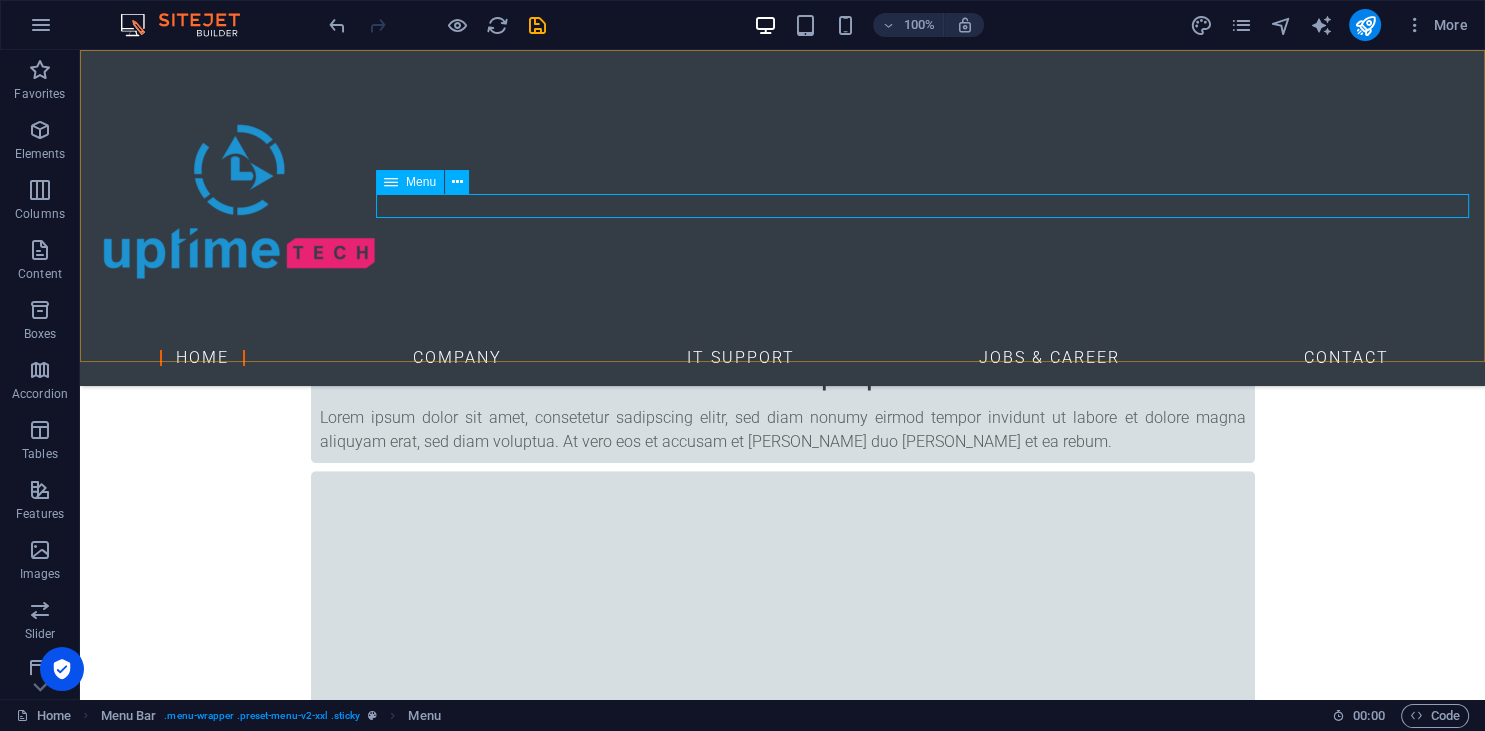 click on "Home Company IT Support Jobs & Career Contact" at bounding box center [782, 358] 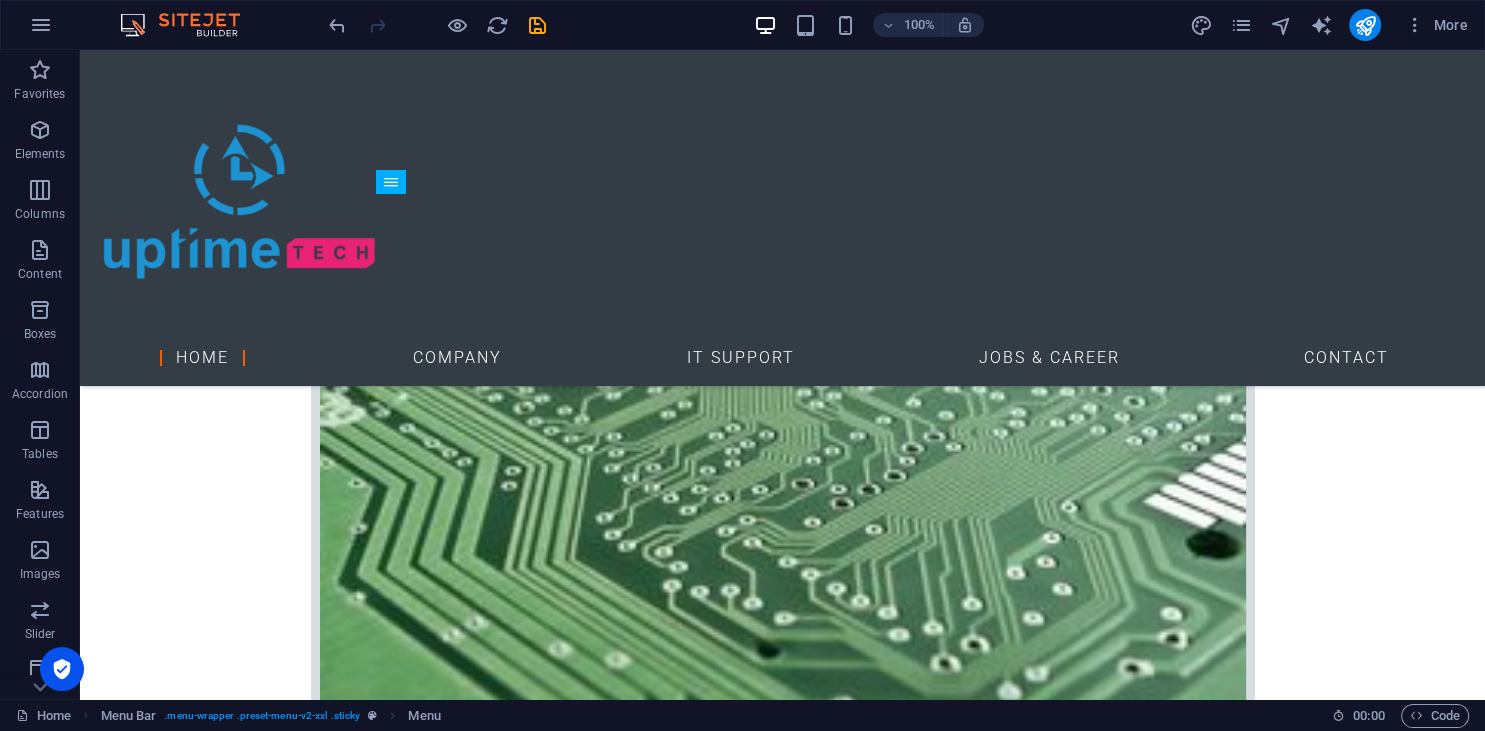 scroll, scrollTop: 1911, scrollLeft: 0, axis: vertical 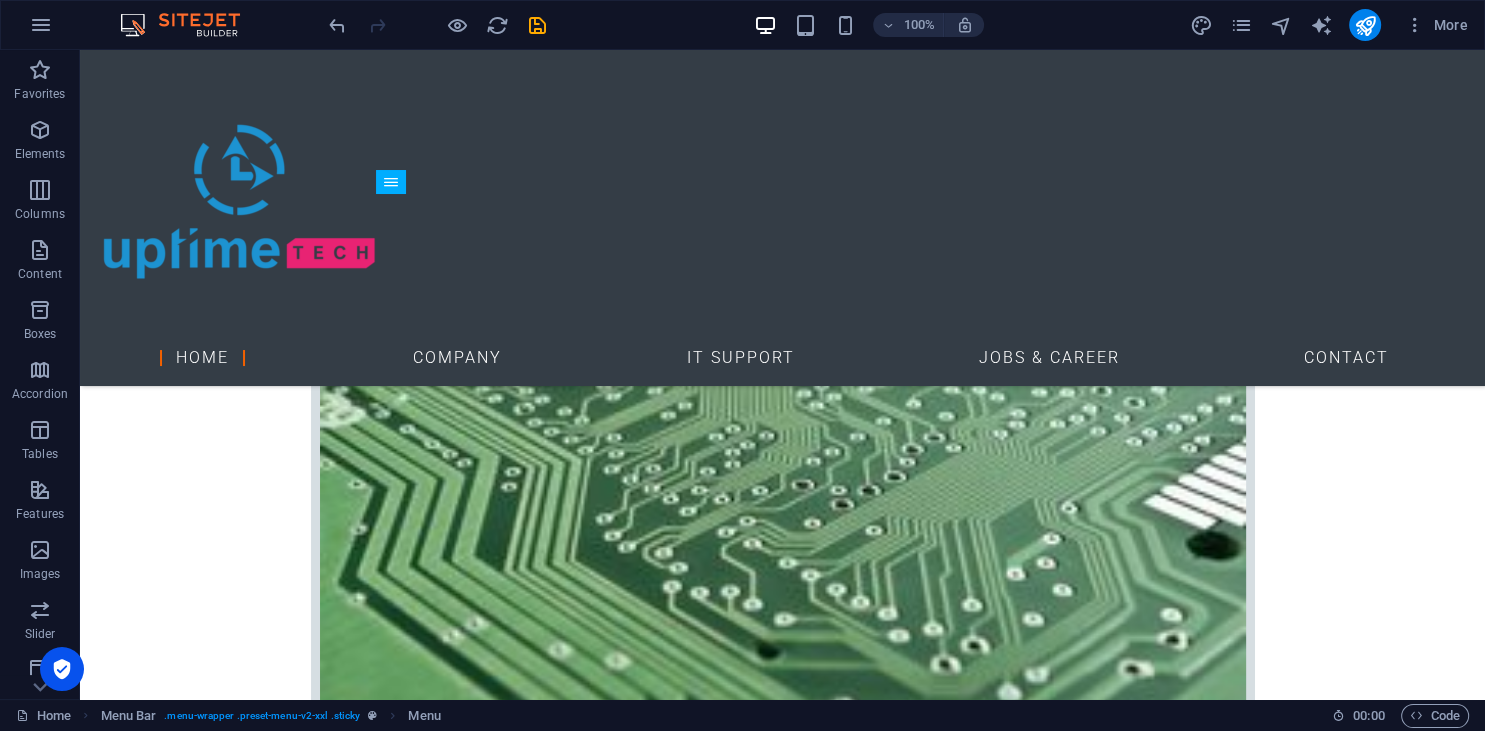 click on "Home Company IT Support Jobs & Career Contact" at bounding box center (782, 218) 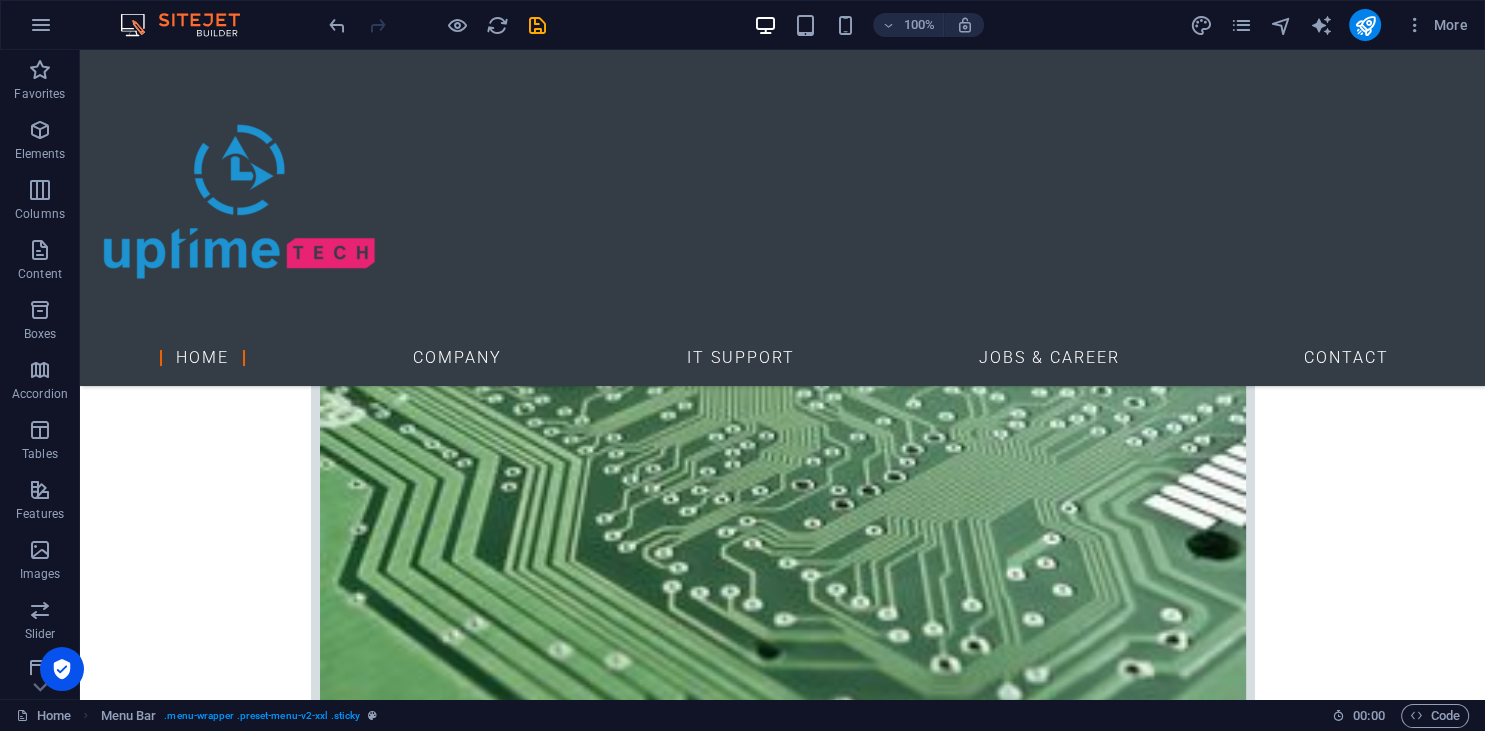 drag, startPoint x: 624, startPoint y: 362, endPoint x: 638, endPoint y: 302, distance: 61.611687 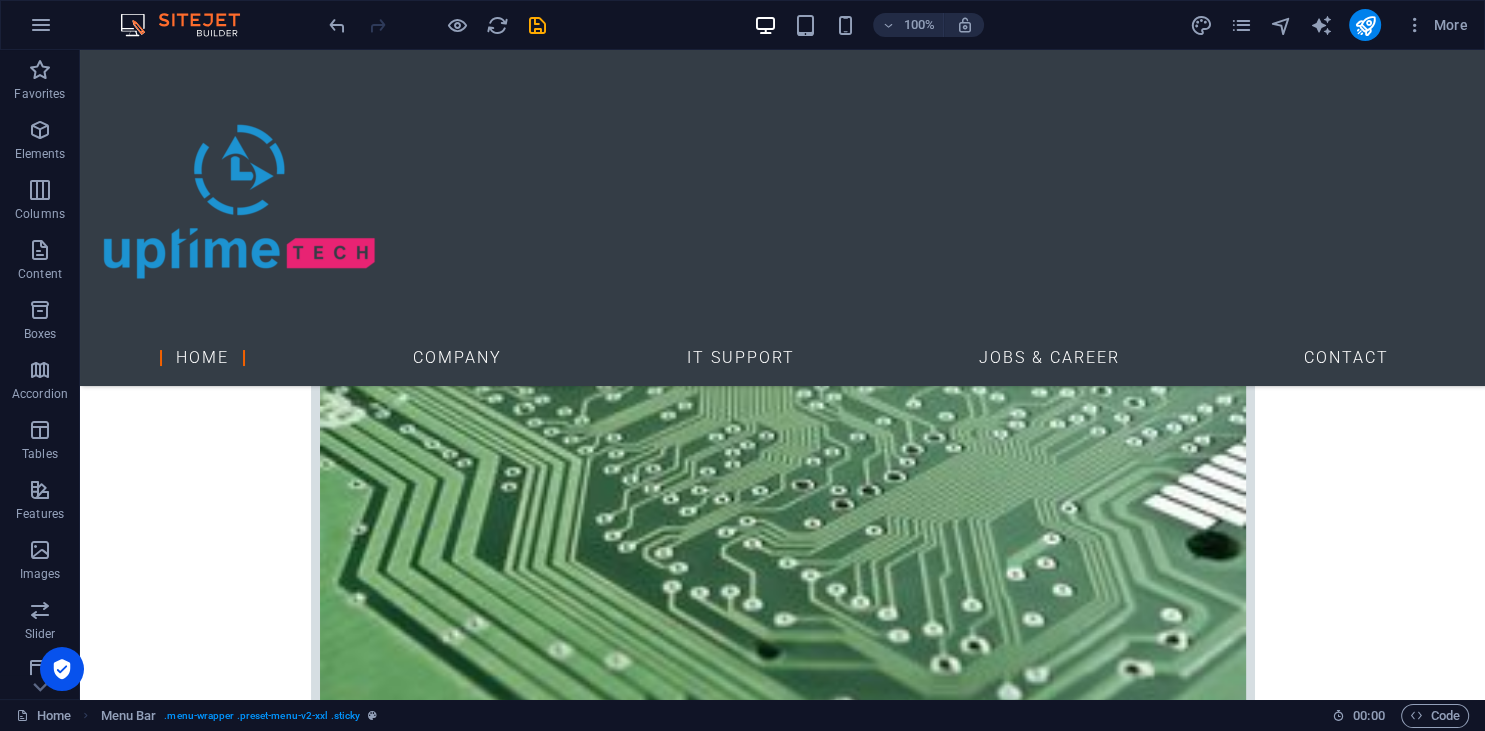 click on "Greengroove Drive ,  Harare   00263 [PHONE_NUMBER] [EMAIL_ADDRESS][DOMAIN_NAME] Hardware Support Lorem ipsum dolor sit amet, consetetur sadipscing elitr, sed diam nonumy eirmod tempor invidunt ut labore et dolore magna aliquyam erat, sed diam voluptua. At vero eos et accusam et [PERSON_NAME] duo [PERSON_NAME] et ea rebum. Networking Lorem ipsum dolor sit amet, consetetur sadipscing elitr, sed diam nonumy eirmod tempor invidunt ut labore et dolore magna aliquyam erat, sed diam voluptua. At vero eos et accusam et [PERSON_NAME] duo [PERSON_NAME] et ea rebum. Circuit Boards Lorem ipsum dolor sit amet, consetetur sadipscing elitr, sed diam nonumy eirmod tempor invidunt ut labore et dolore magna aliquyam erat, sed diam voluptua. At vero eos et accusam et [PERSON_NAME] duo [PERSON_NAME] et ea rebum. Learn more Home Company IT Support Jobs & Career Contact About us Networks 1340 Exits 18 Data Sizes up to 20  M Countries invested in 89
Did you already know... MAC World Get informed Computerworld Lorem Ipsum   Get informed Custom PC" at bounding box center (782, 1602) 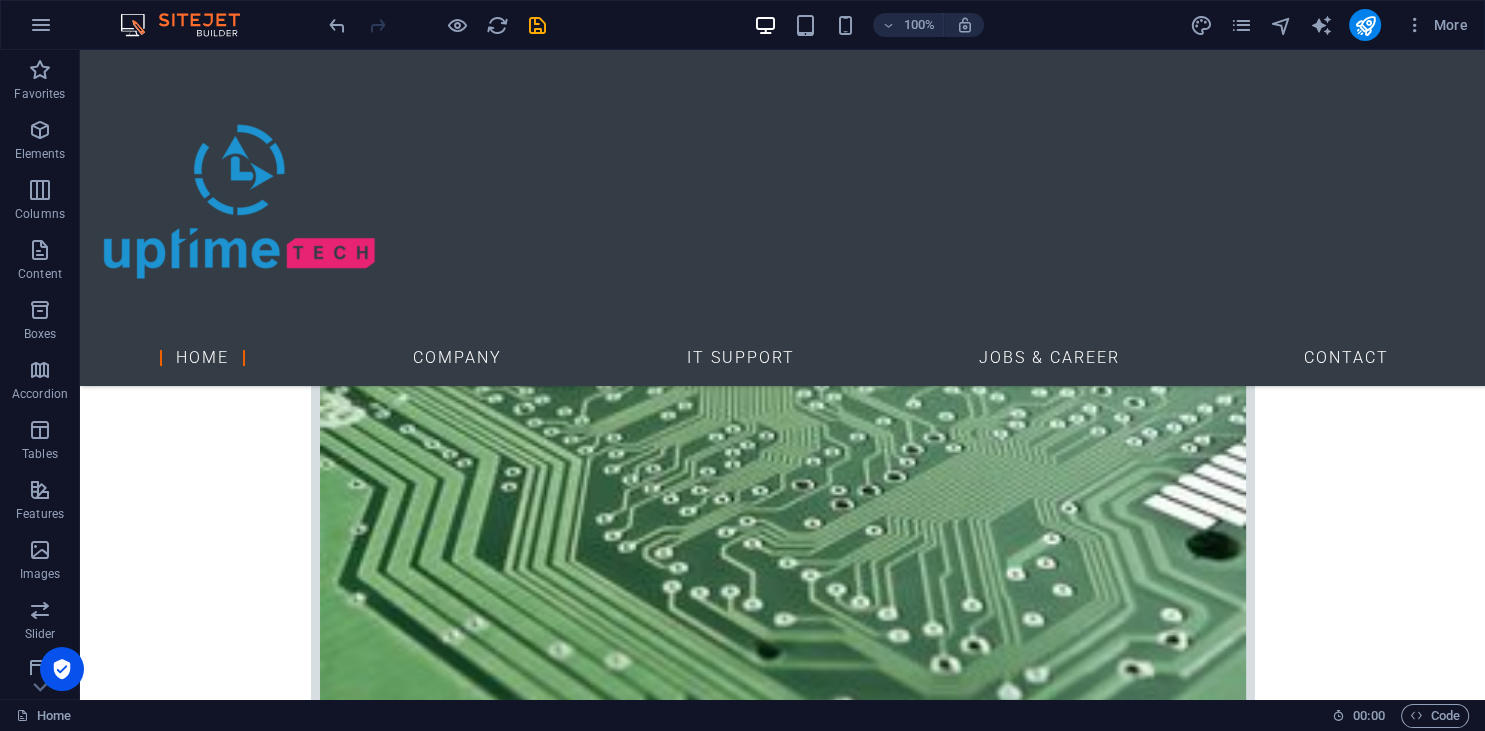 click on "Home Company IT Support Jobs & Career Contact" at bounding box center (782, 218) 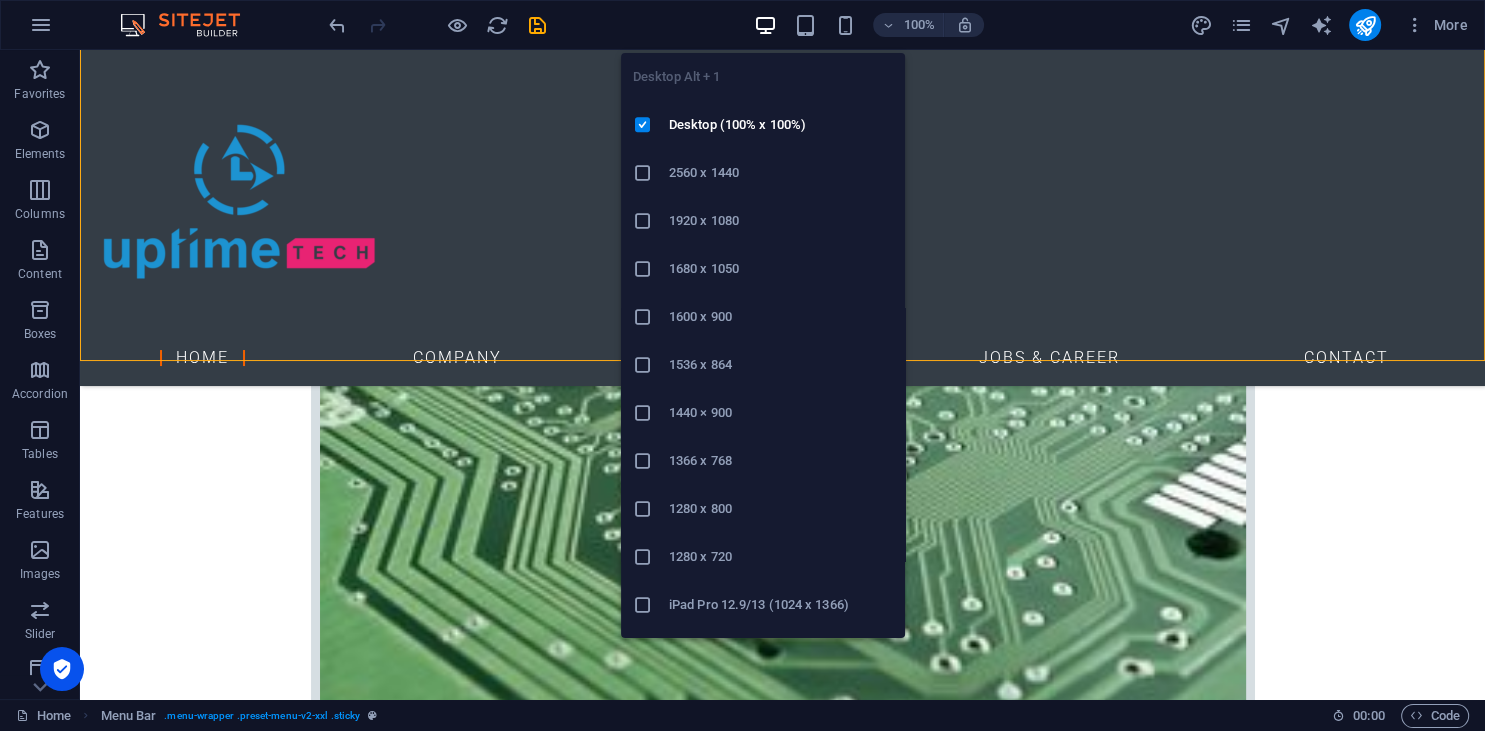 scroll, scrollTop: 1912, scrollLeft: 0, axis: vertical 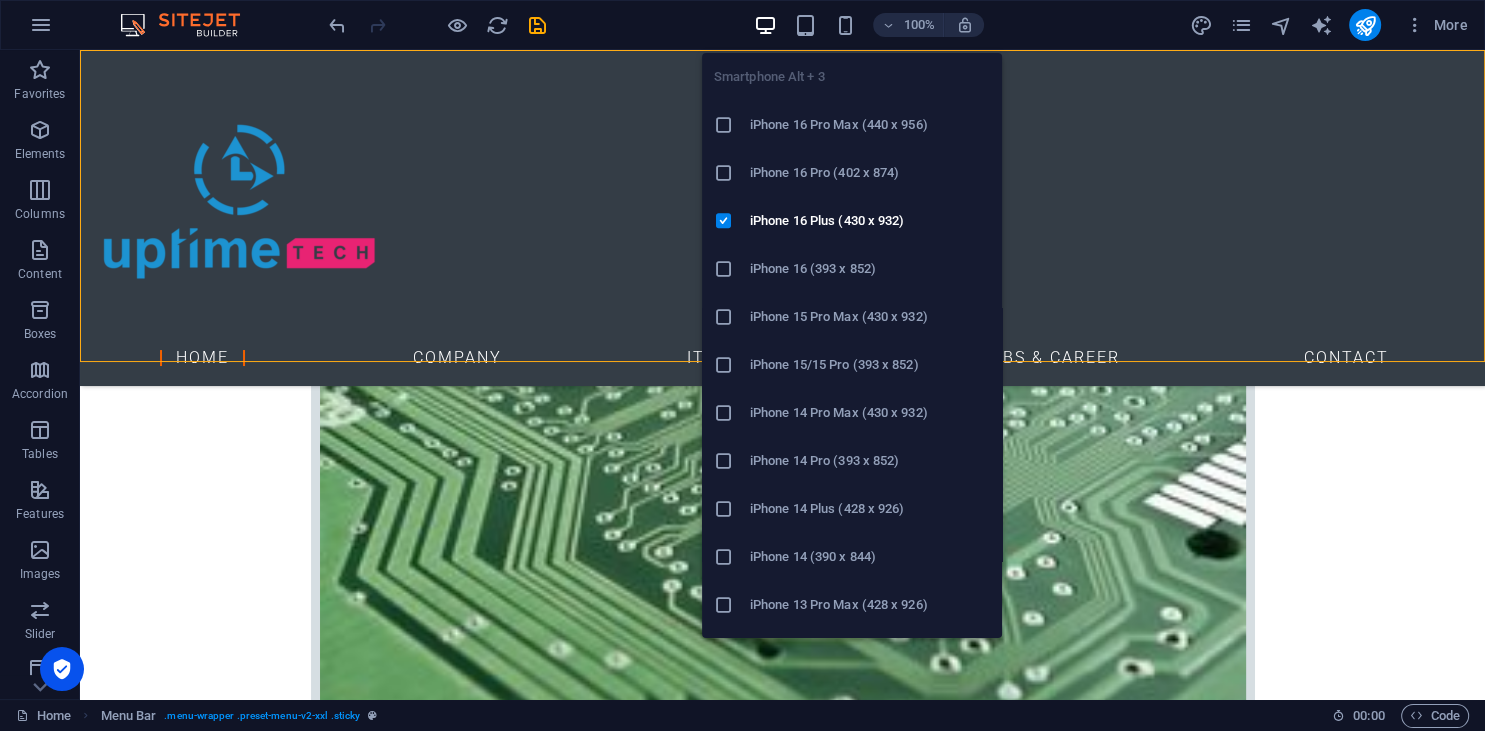 click on "iPhone 16 Pro Max (440 x 956)" at bounding box center [870, 125] 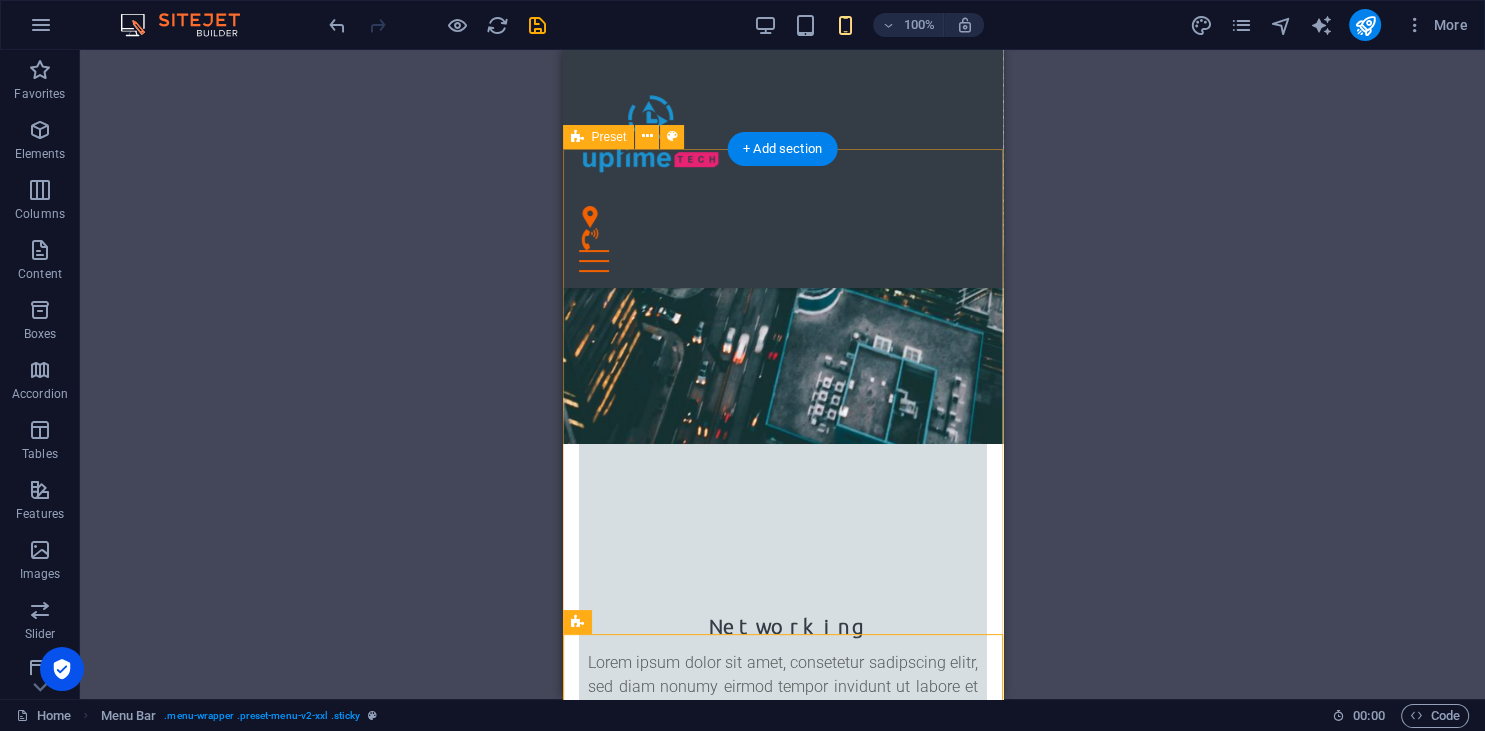 scroll, scrollTop: 1278, scrollLeft: 0, axis: vertical 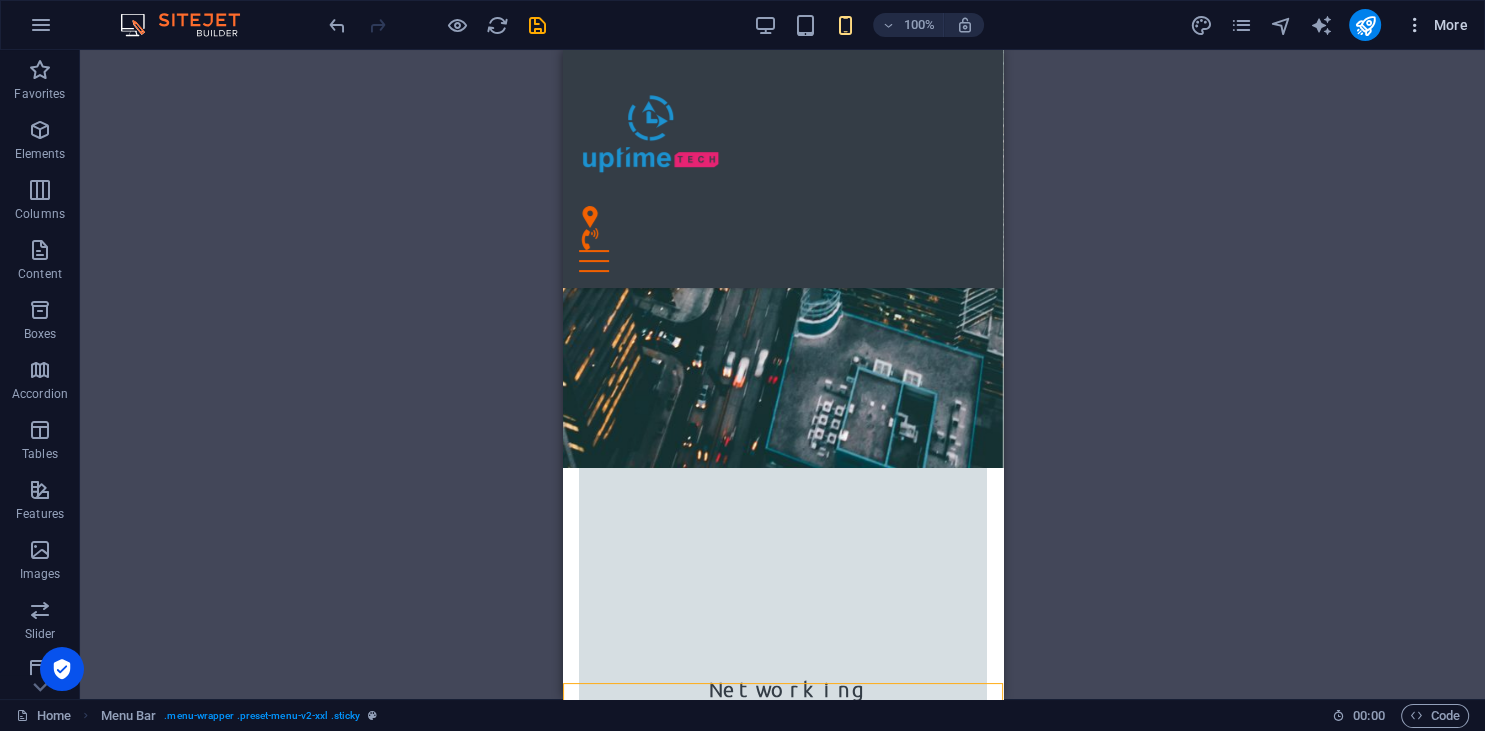 click on "More" at bounding box center [1436, 25] 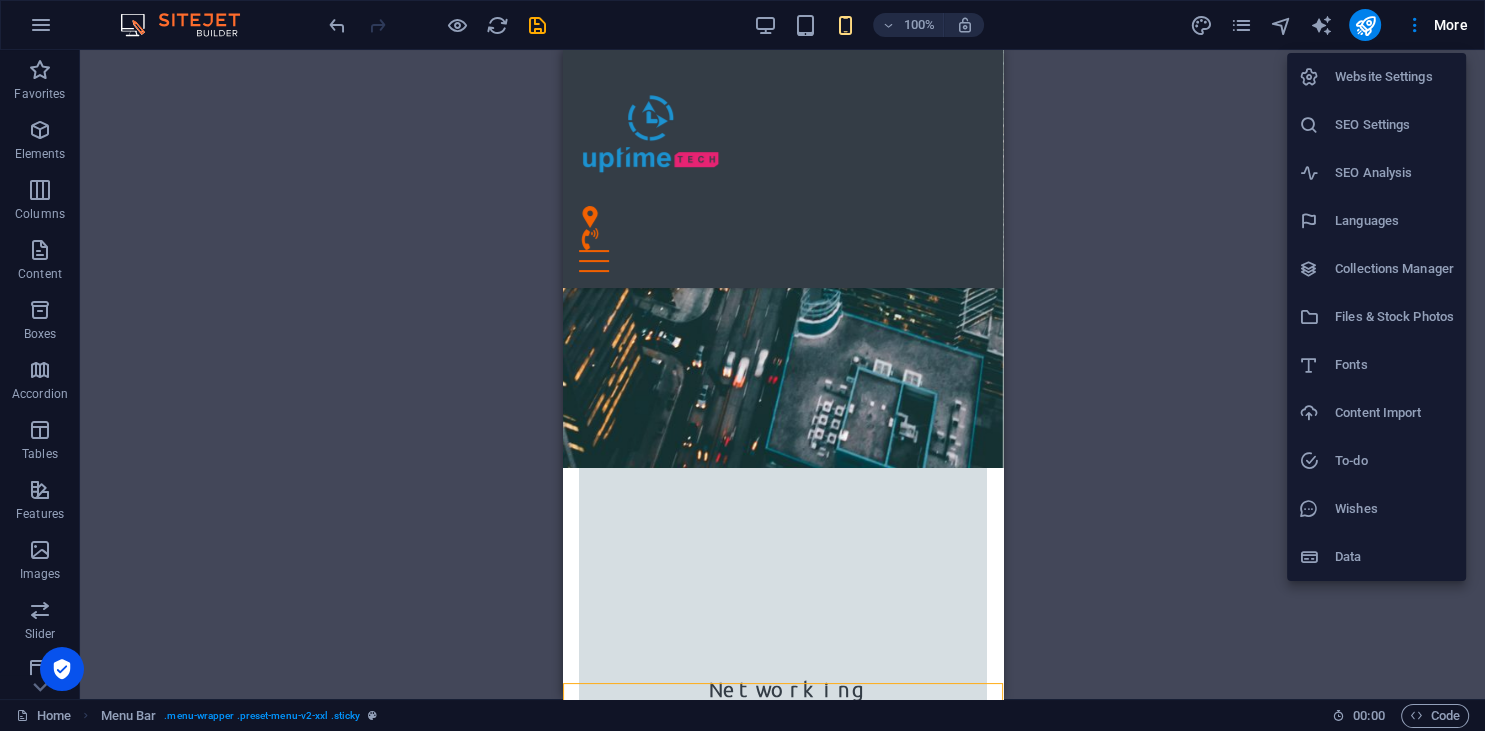 click at bounding box center (742, 365) 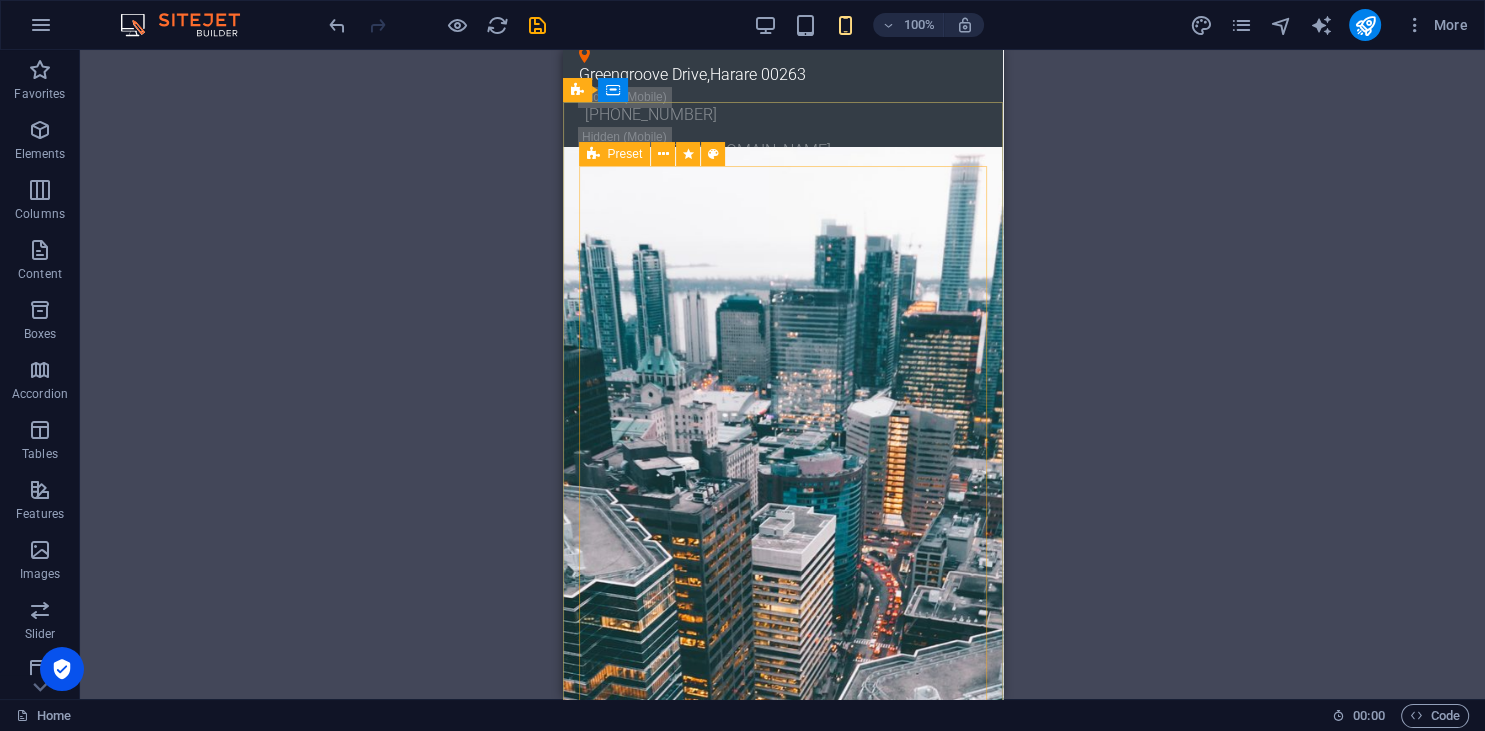 scroll, scrollTop: 0, scrollLeft: 0, axis: both 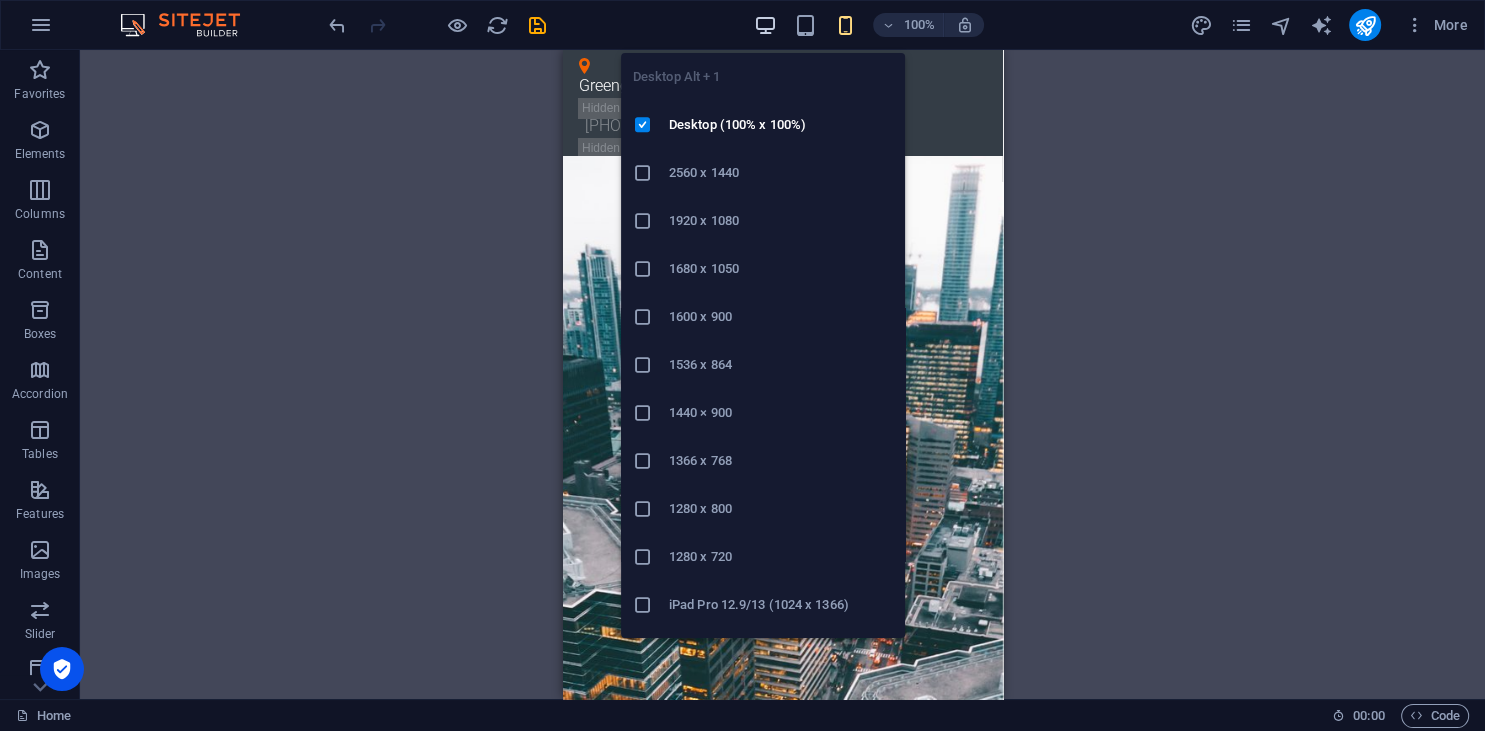 click at bounding box center [765, 25] 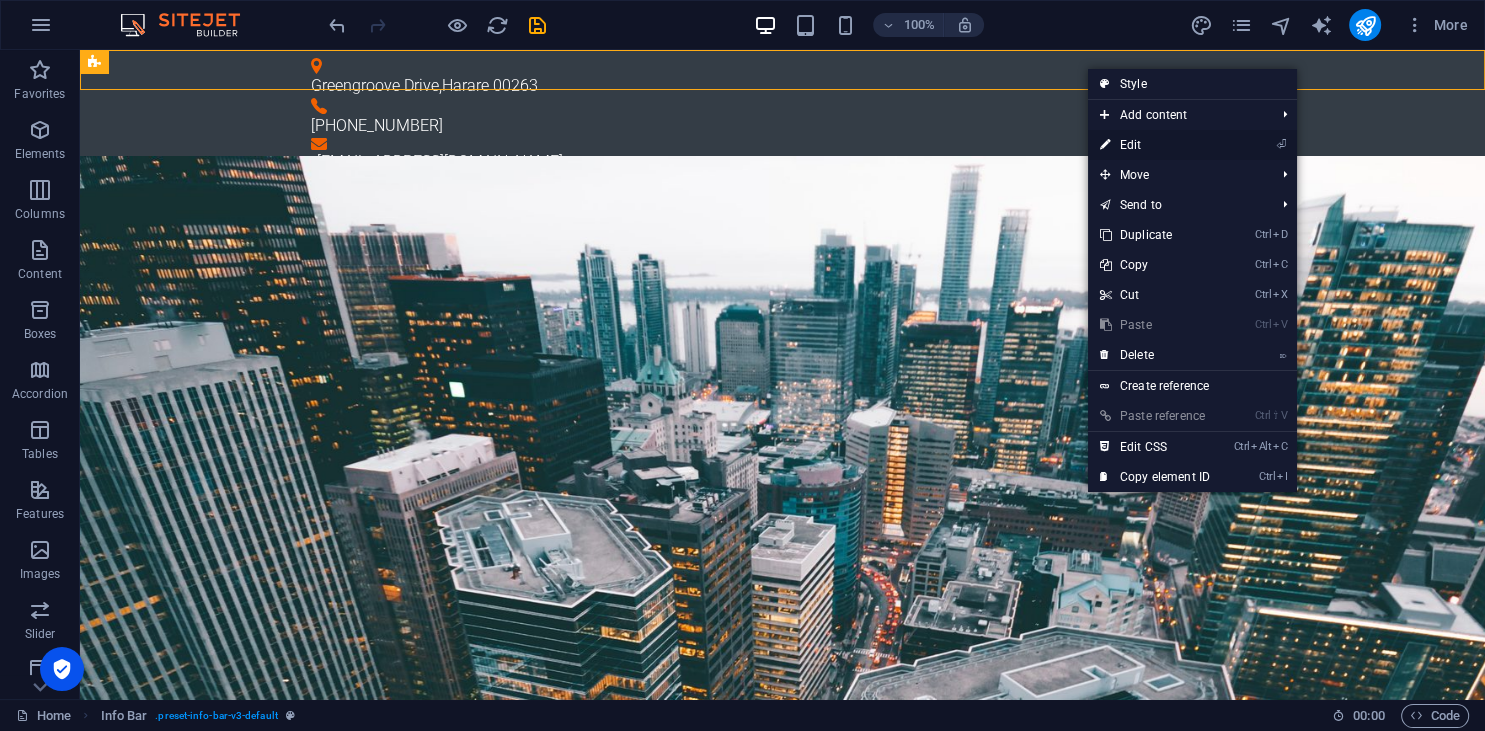 click on "⏎  Edit" at bounding box center [1192, 145] 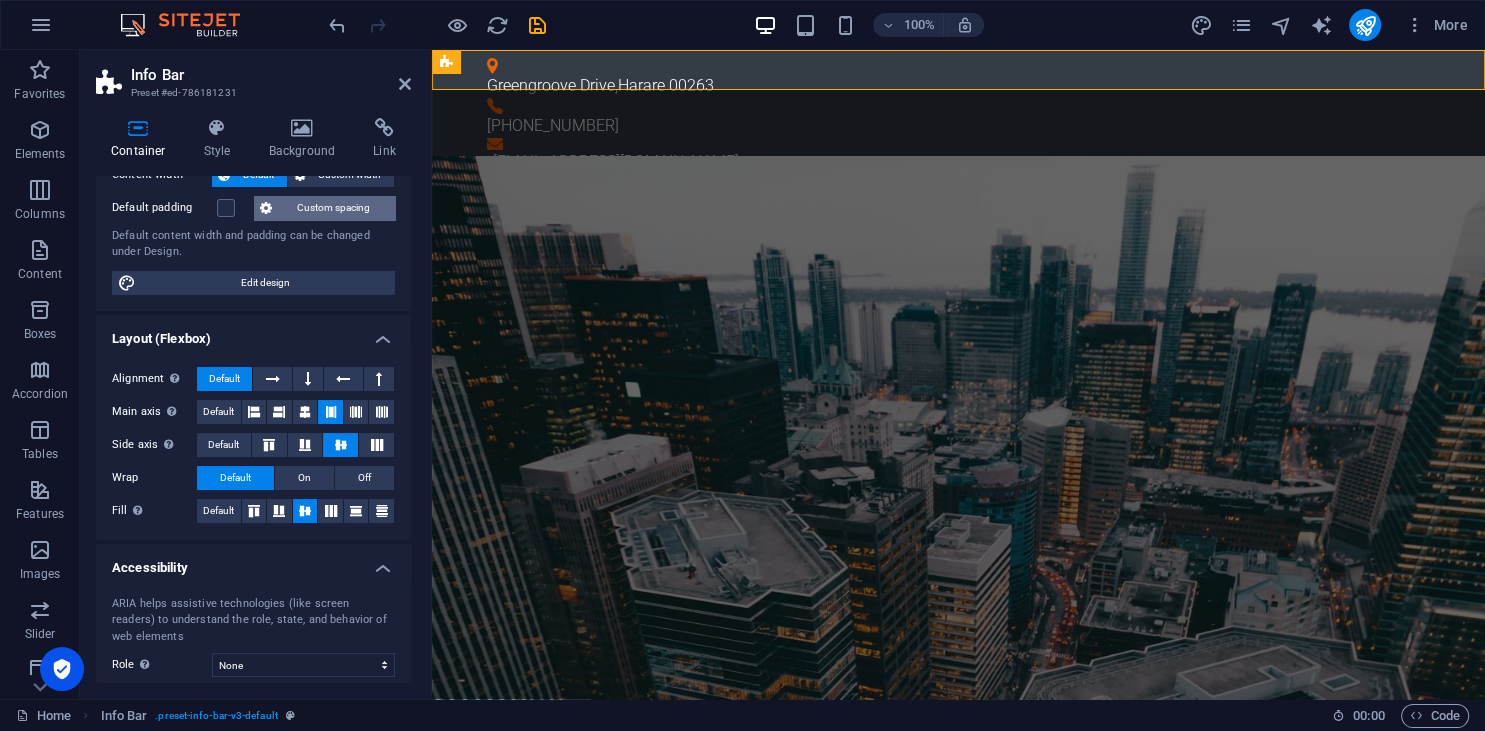 scroll, scrollTop: 0, scrollLeft: 0, axis: both 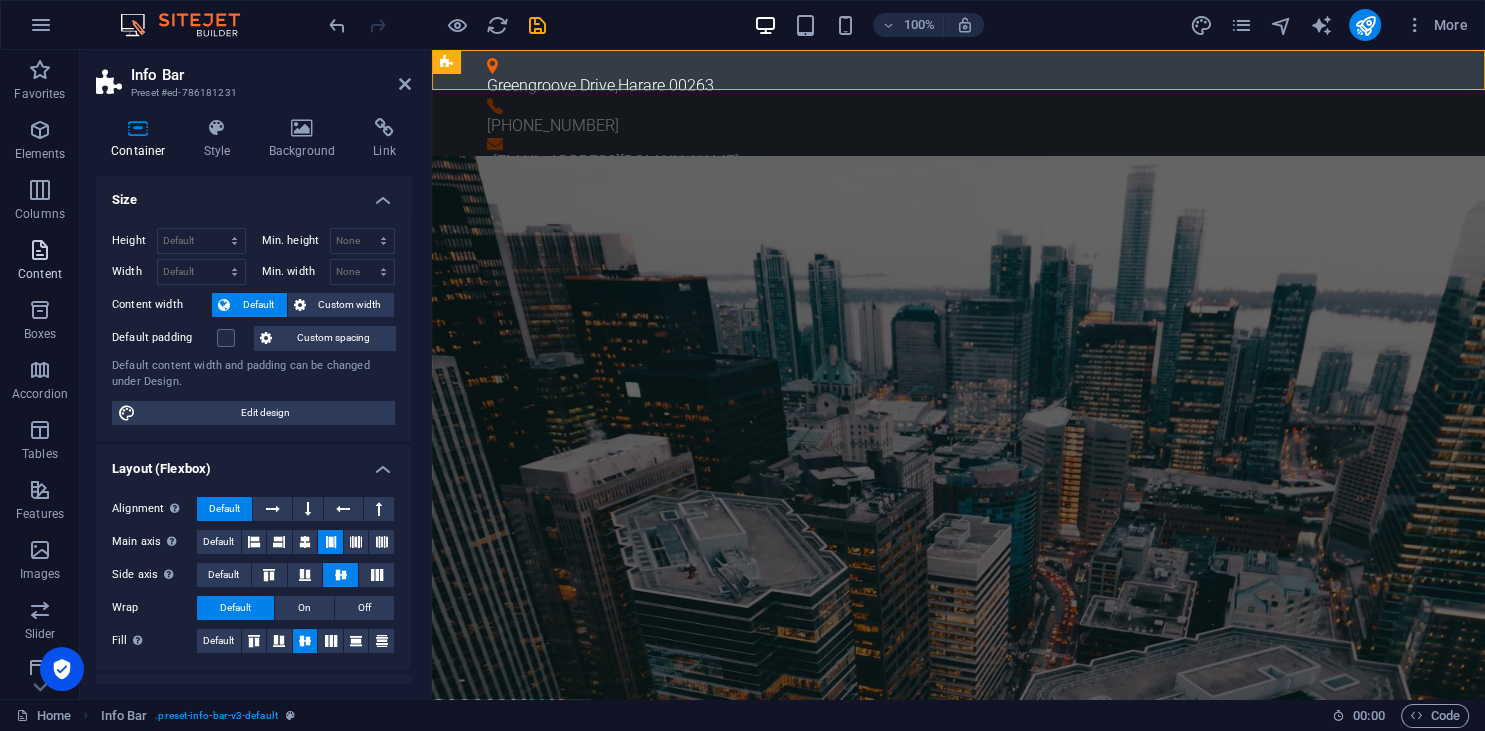 click on "Content" at bounding box center (40, 274) 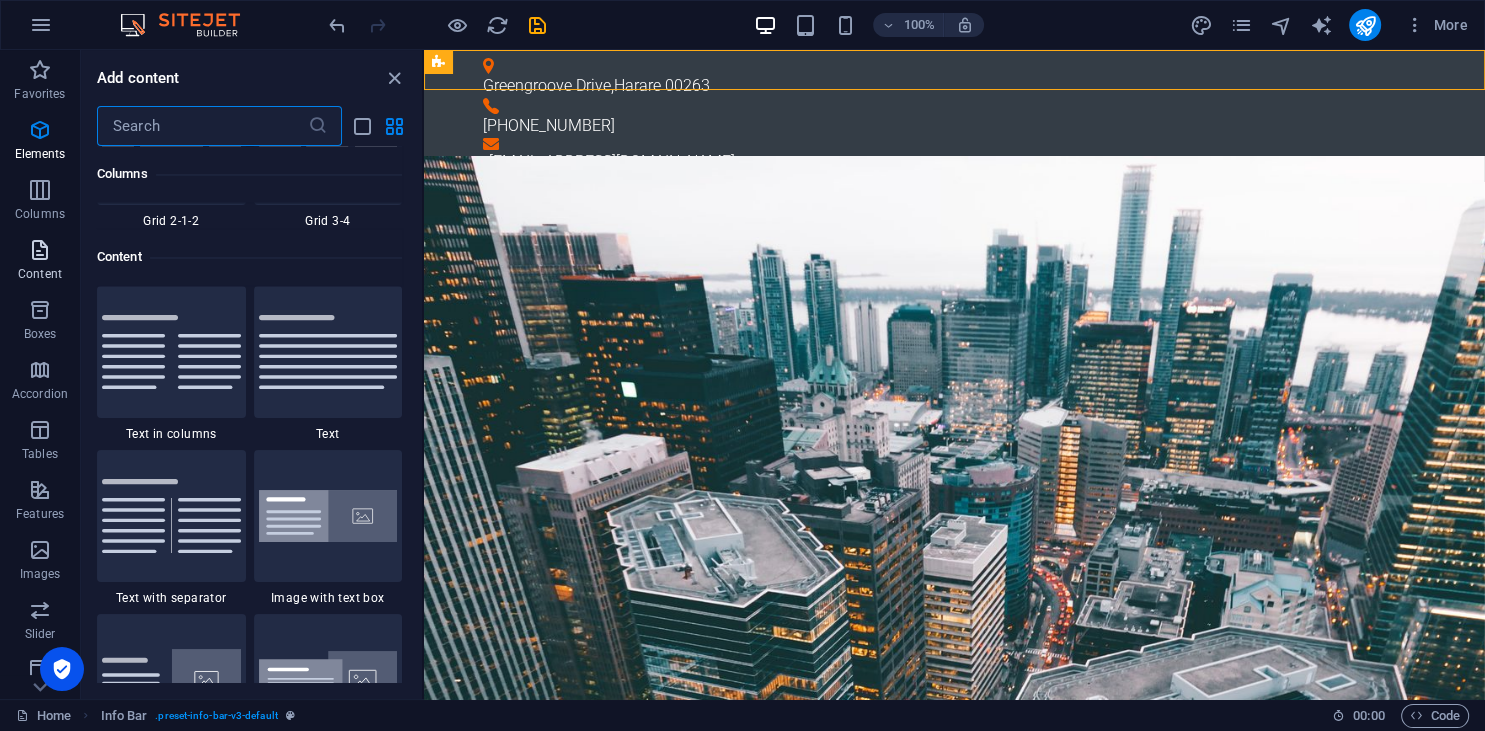 scroll, scrollTop: 3499, scrollLeft: 0, axis: vertical 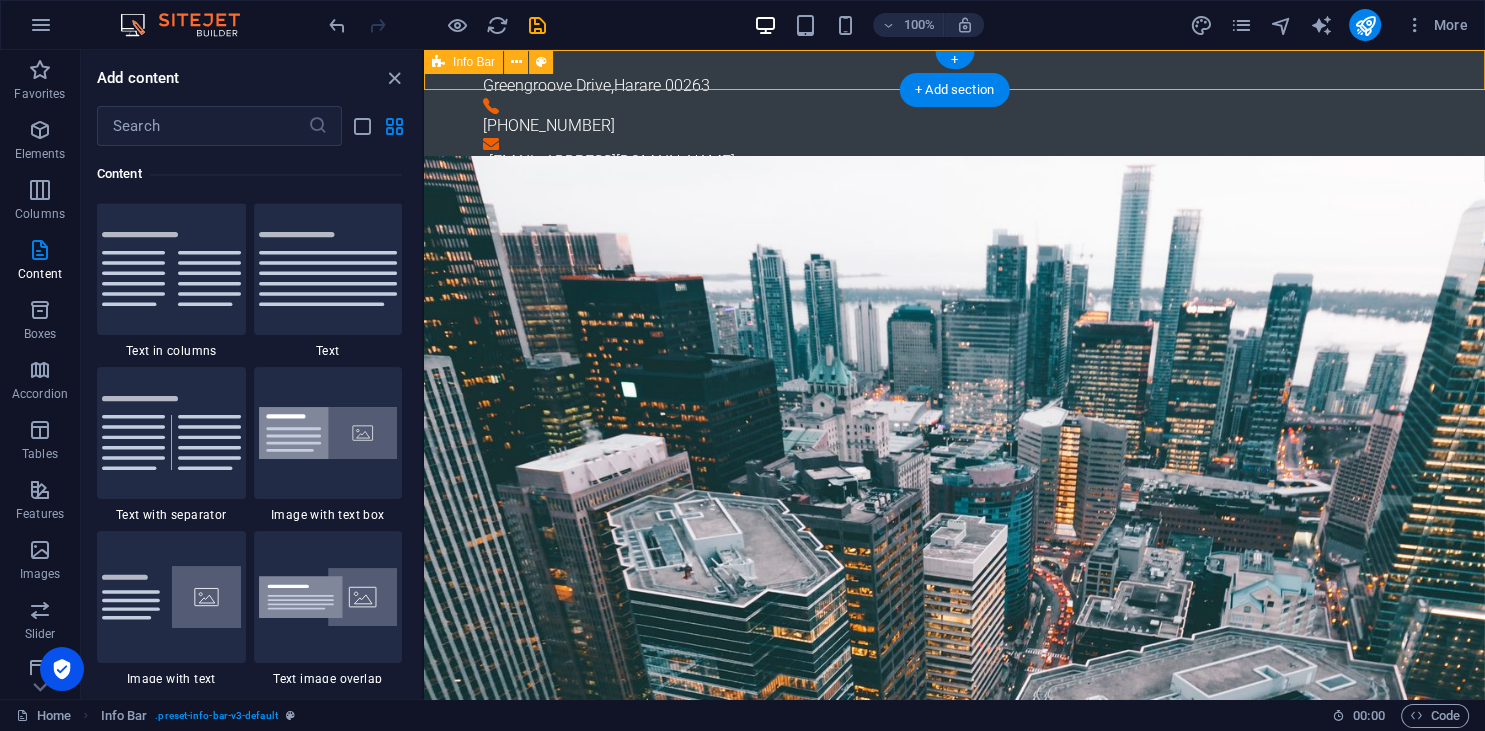 click on "[GEOGRAPHIC_DATA]   00263 [PHONE_NUMBER] [EMAIL_ADDRESS][DOMAIN_NAME]" at bounding box center (954, 116) 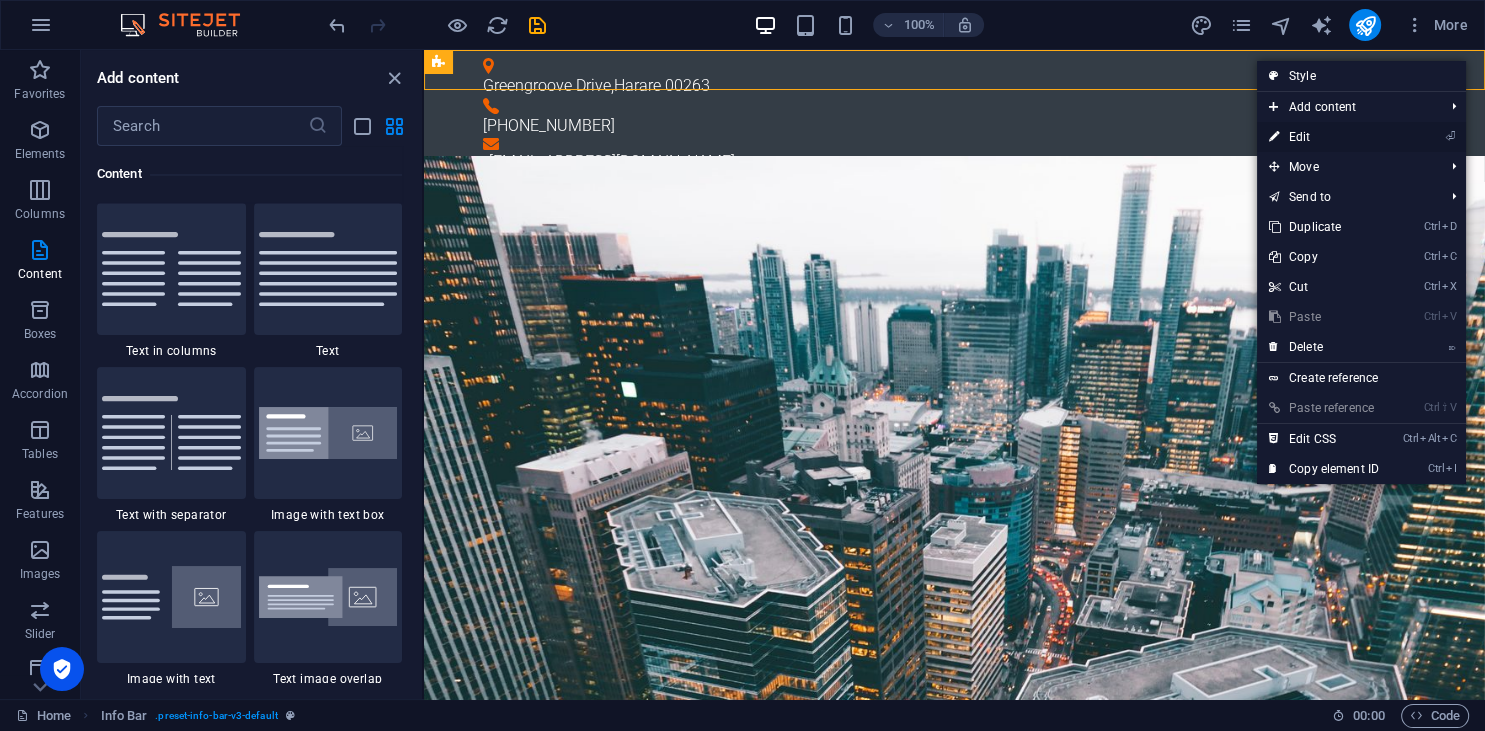 click on "⏎  Edit" at bounding box center (1324, 137) 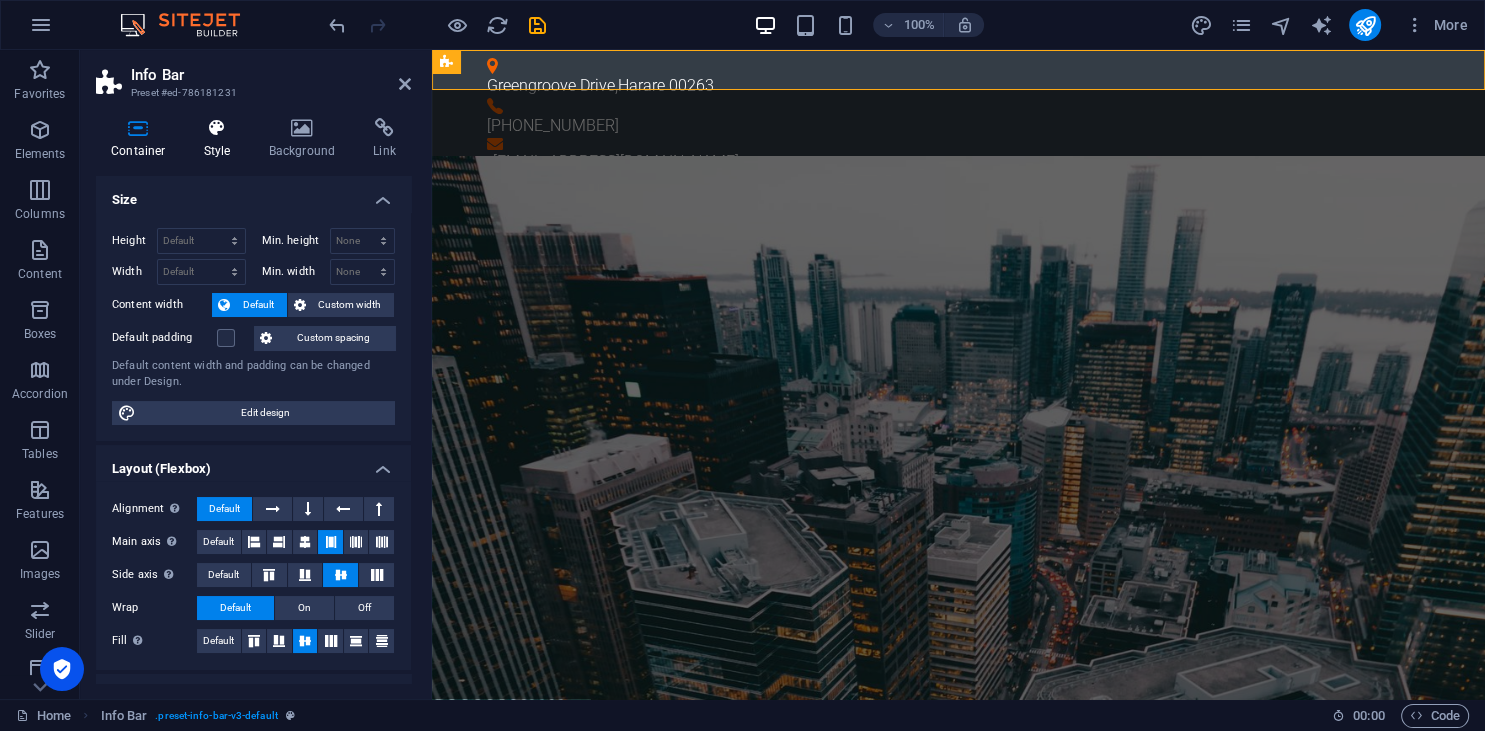 click on "Style" at bounding box center (221, 139) 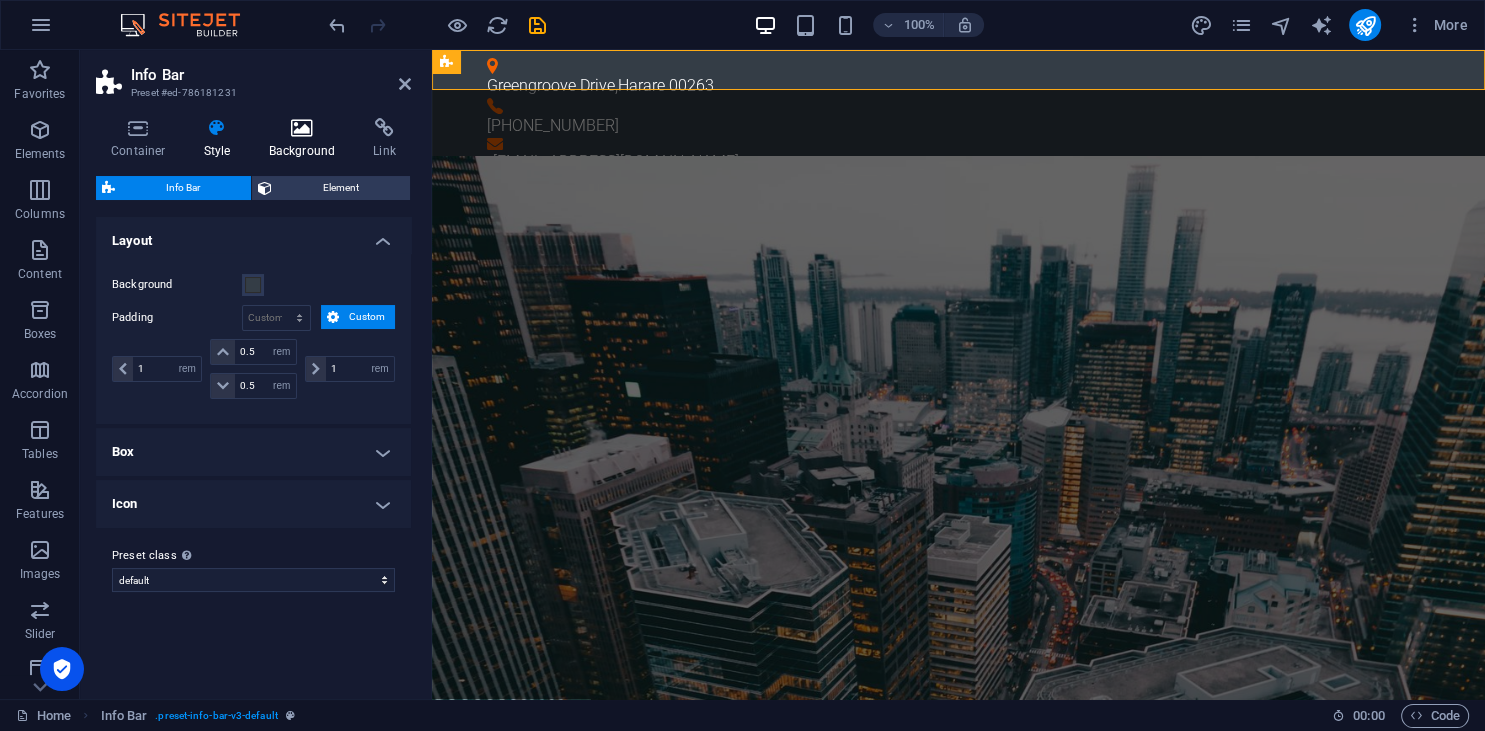 click at bounding box center [302, 128] 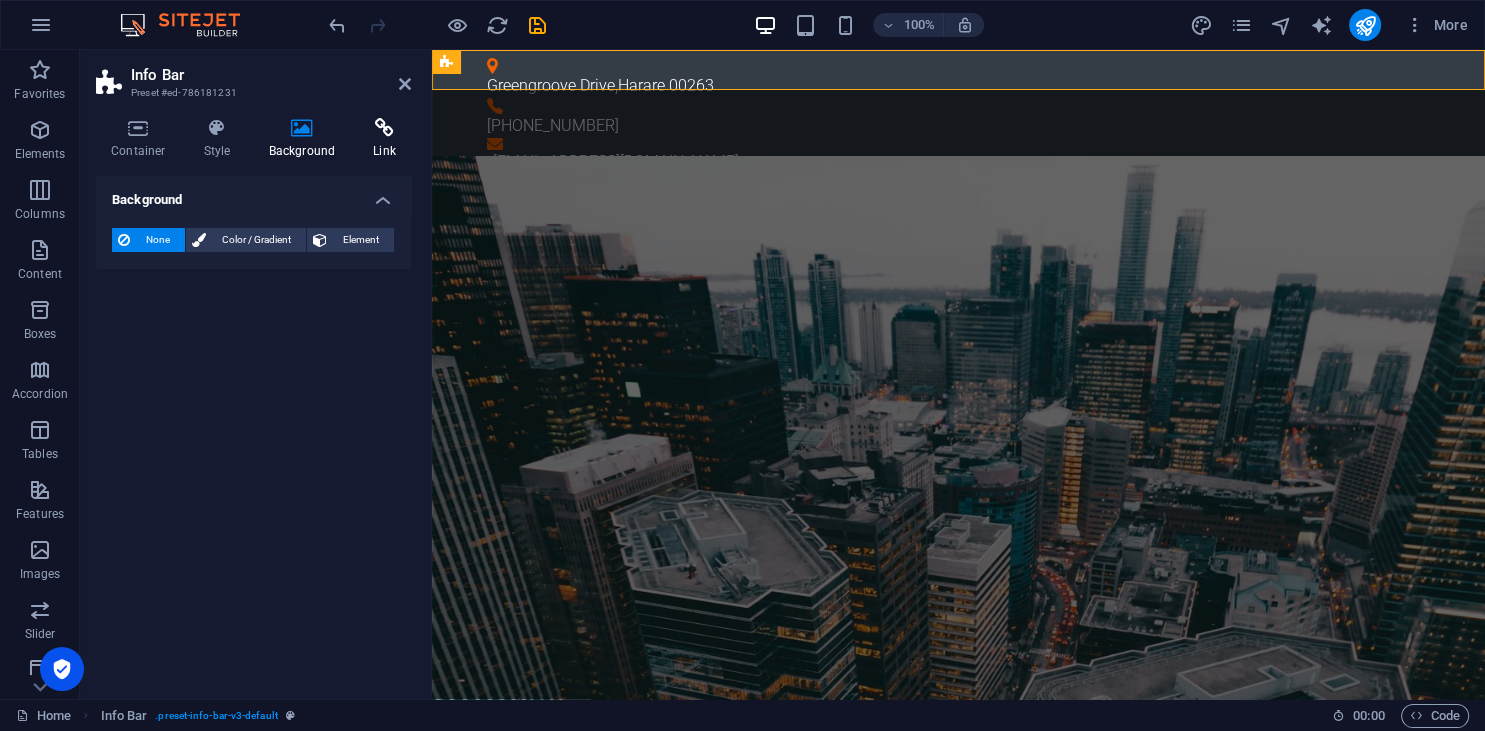 click on "Link" at bounding box center (384, 139) 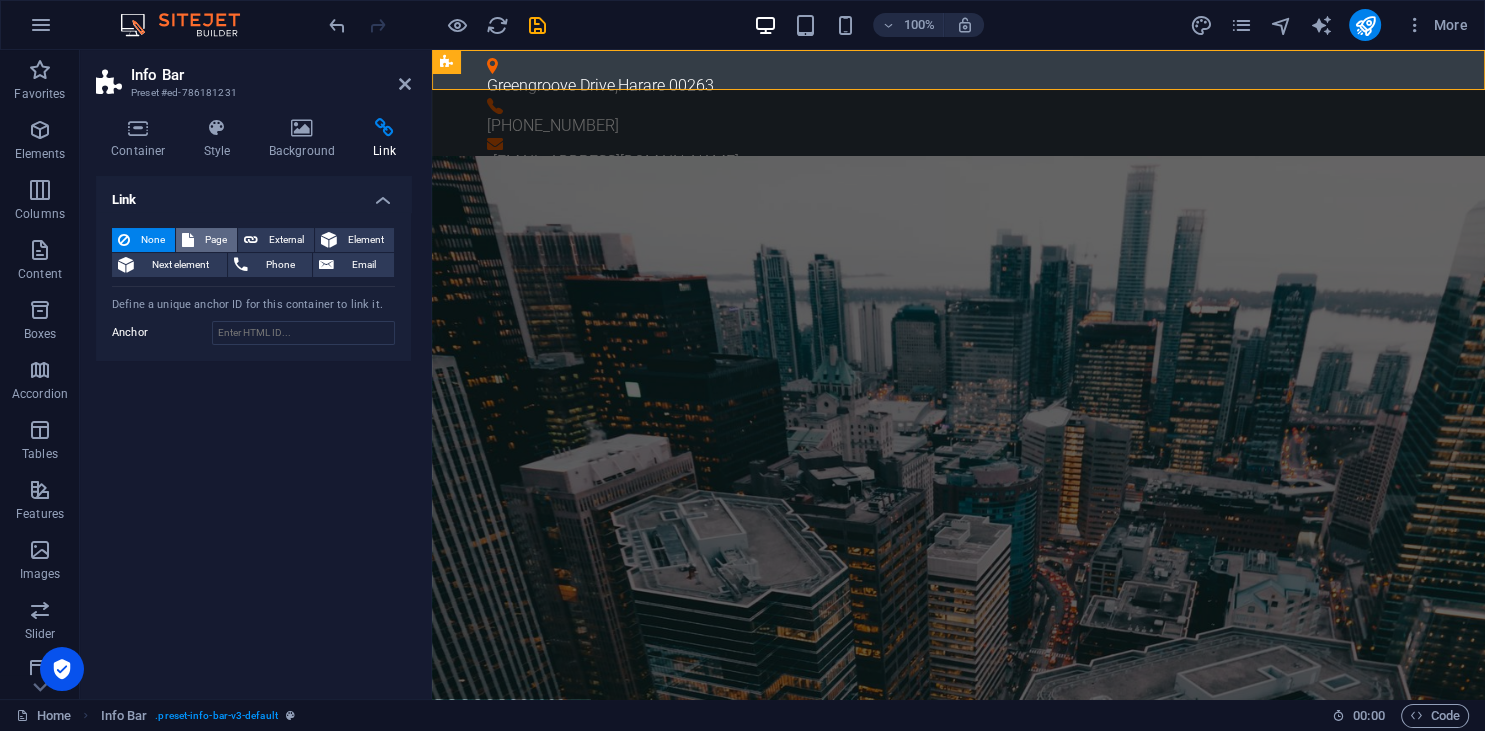 click on "Page" at bounding box center [215, 240] 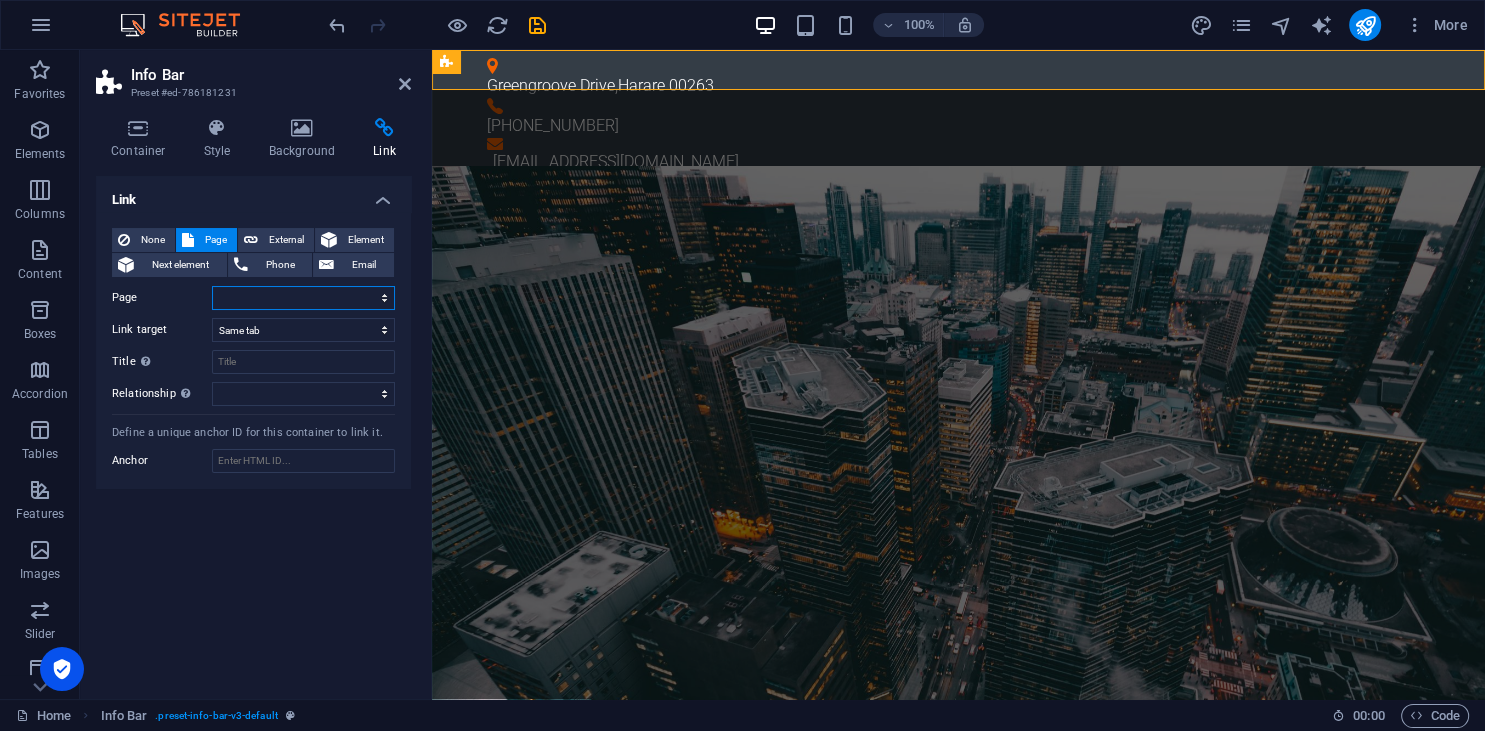 click on "Home Company IT Support Jobs &amp; Career Contact Legal Notice Privacy" at bounding box center (303, 298) 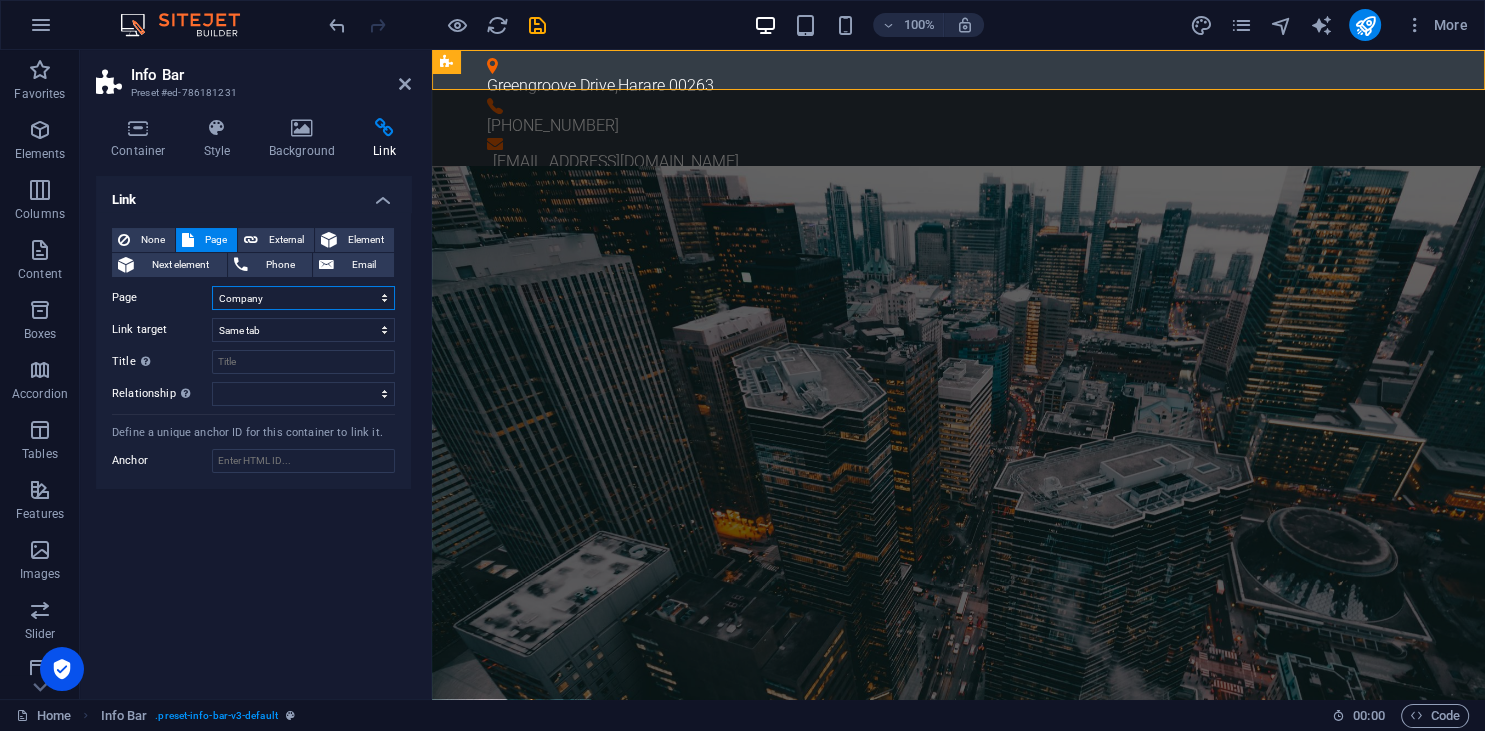 click on "Company" at bounding box center (0, 0) 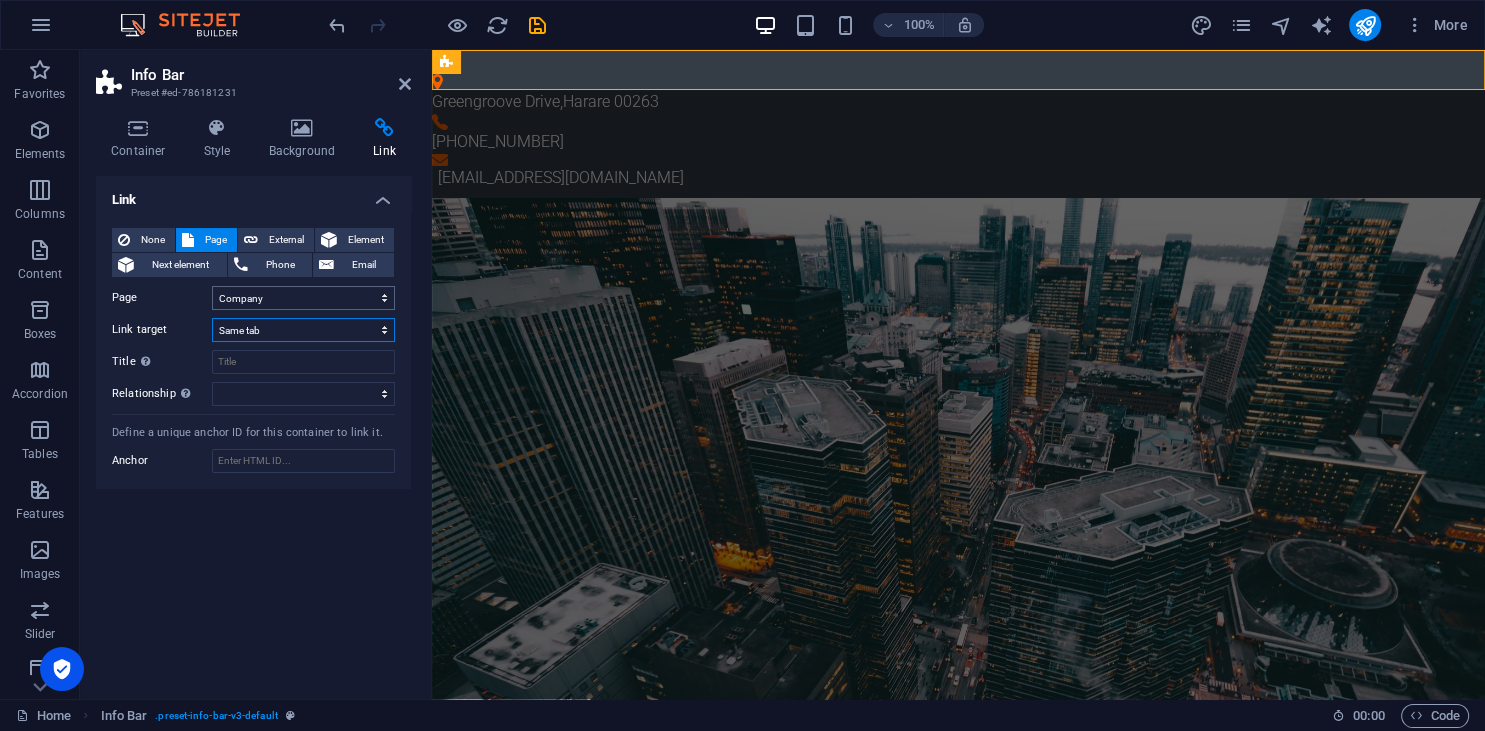 click on "New tab Same tab Overlay" at bounding box center (303, 330) 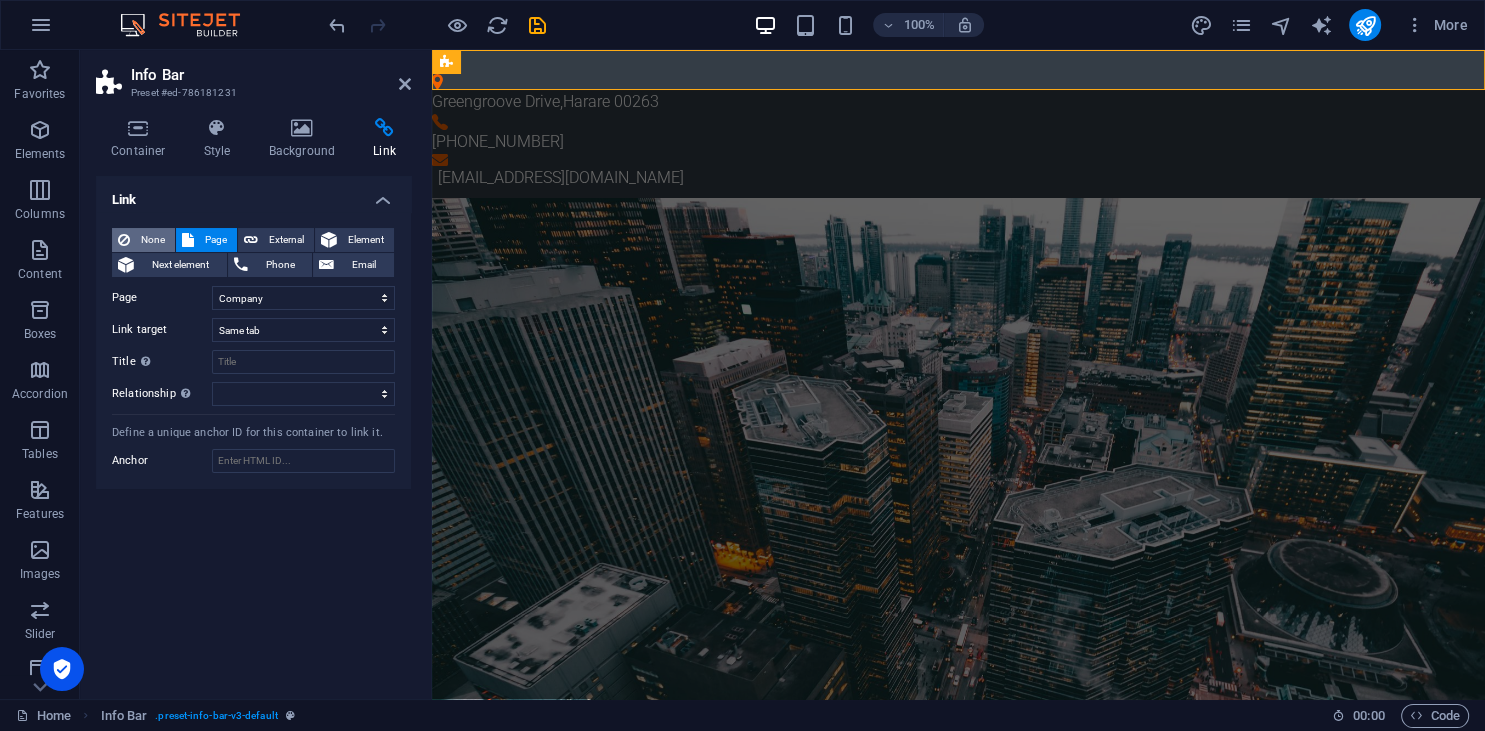 click on "None" at bounding box center [152, 240] 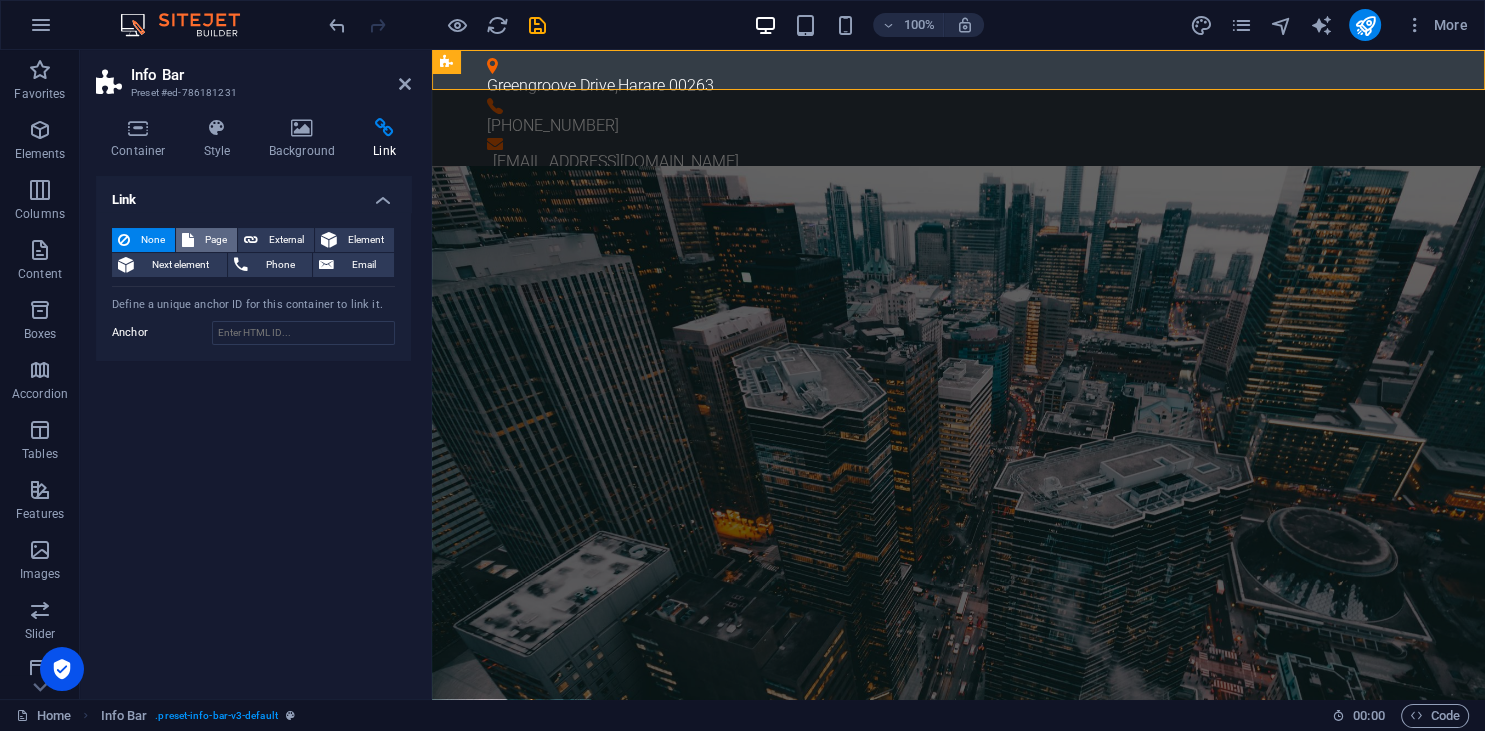 click on "Page" at bounding box center (206, 240) 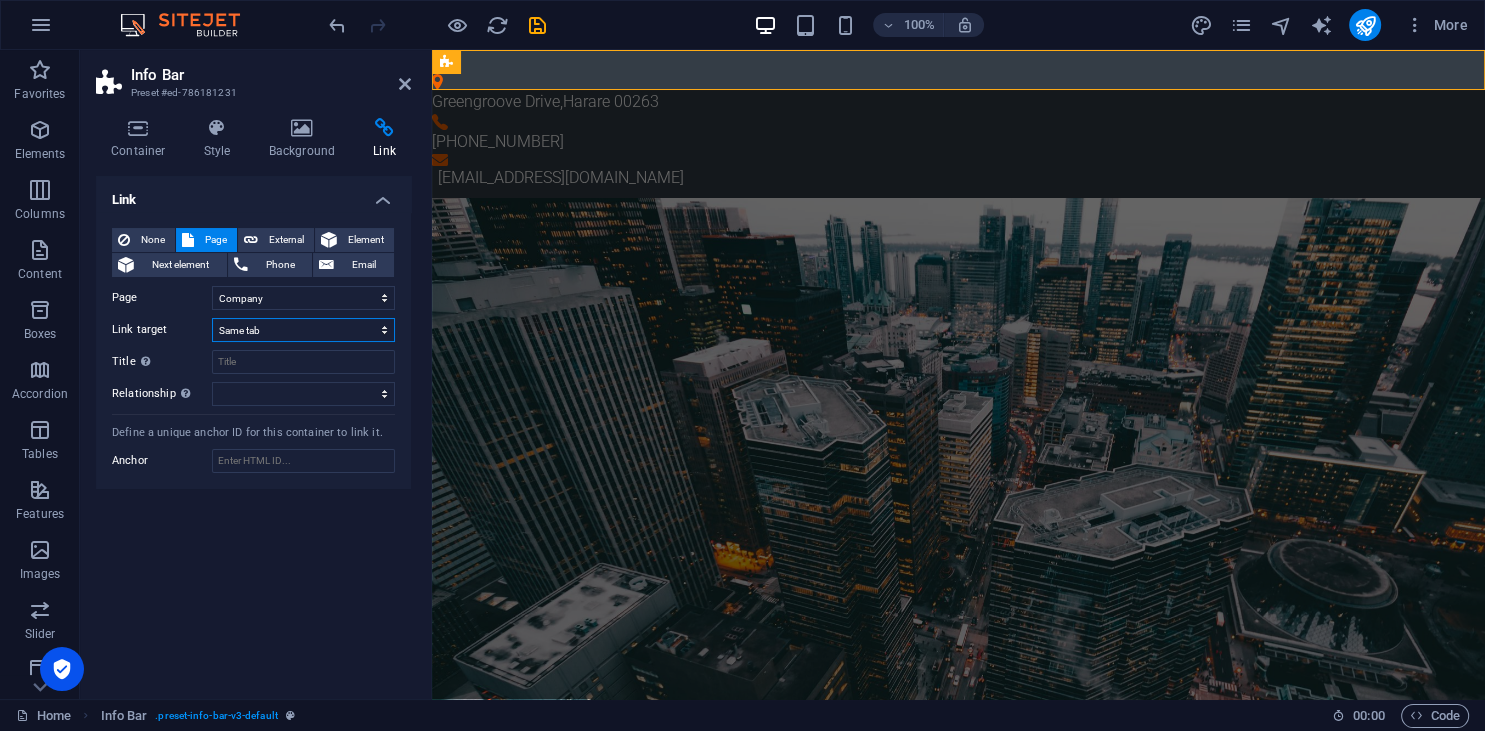 click on "New tab Same tab Overlay" at bounding box center (303, 330) 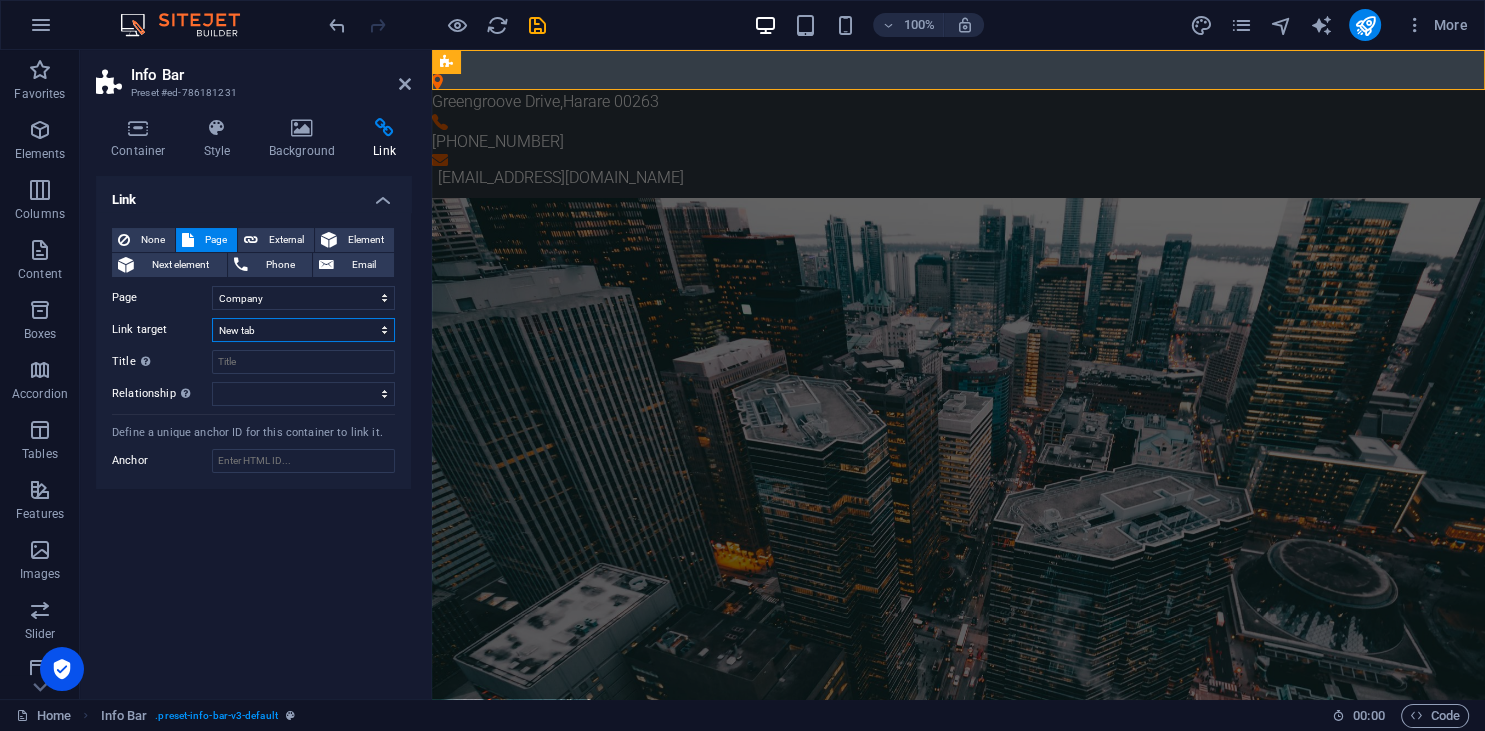 click on "New tab" at bounding box center [0, 0] 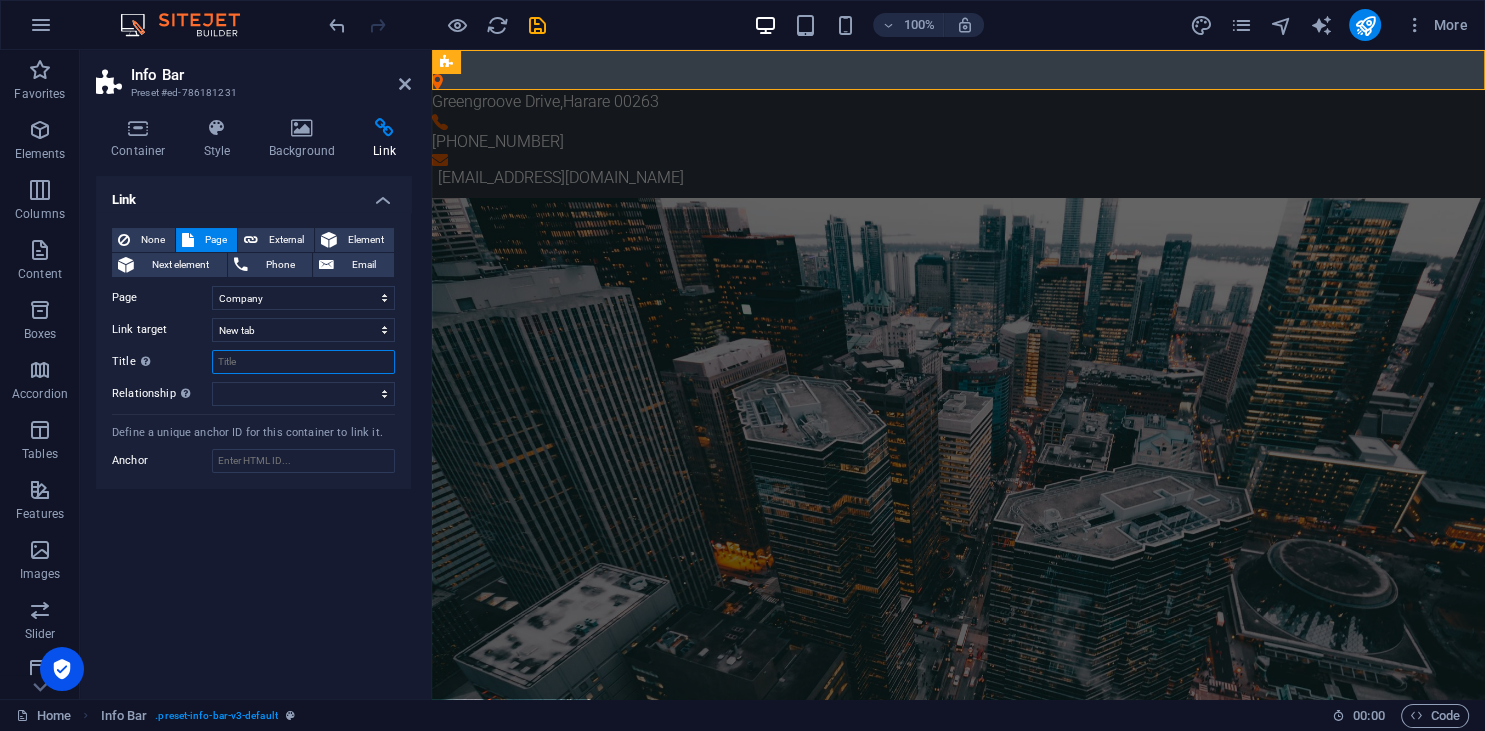 click on "Title Additional link description, should not be the same as the link text. The title is most often shown as a tooltip text when the mouse moves over the element. Leave empty if uncertain." at bounding box center [303, 362] 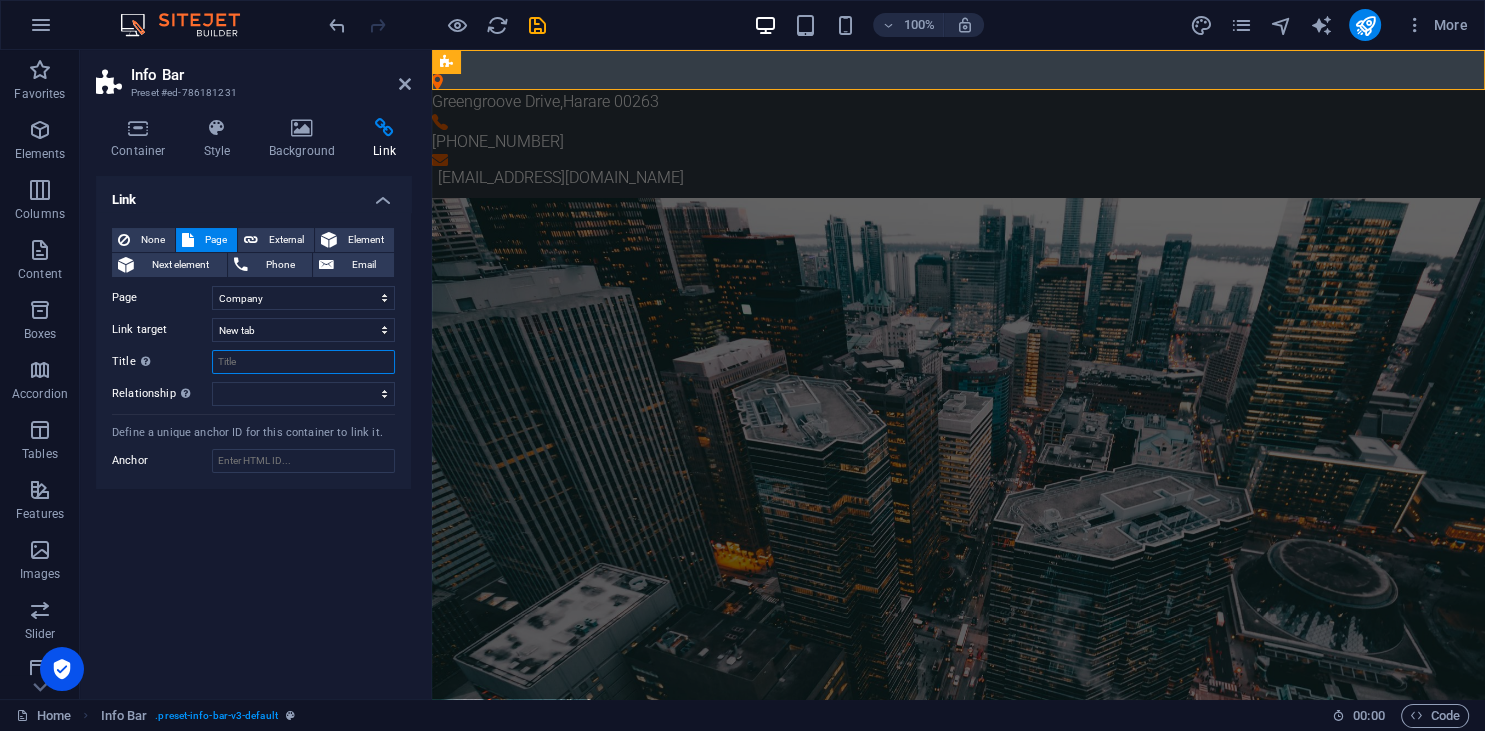 paste on "wwwuptimetechcozw" 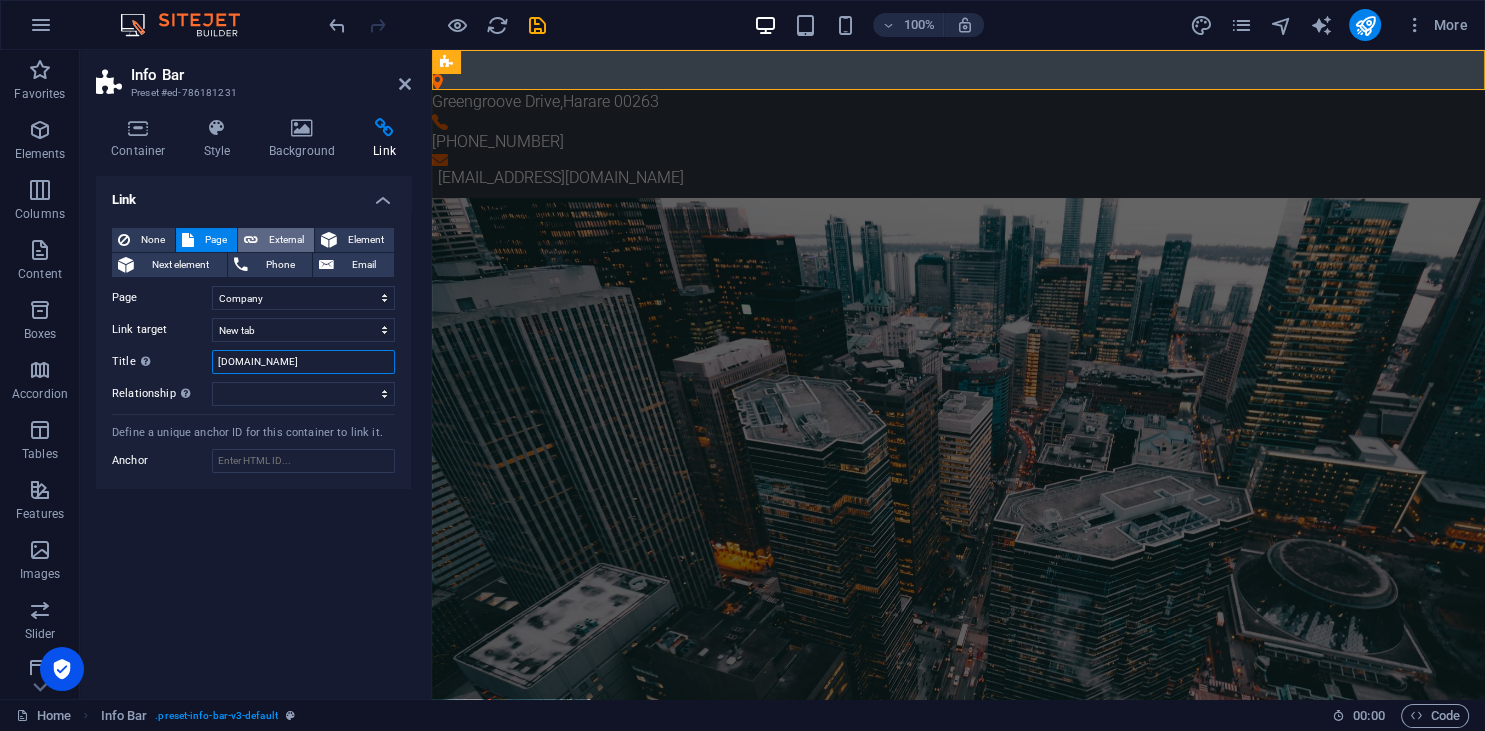 type on "[DOMAIN_NAME]" 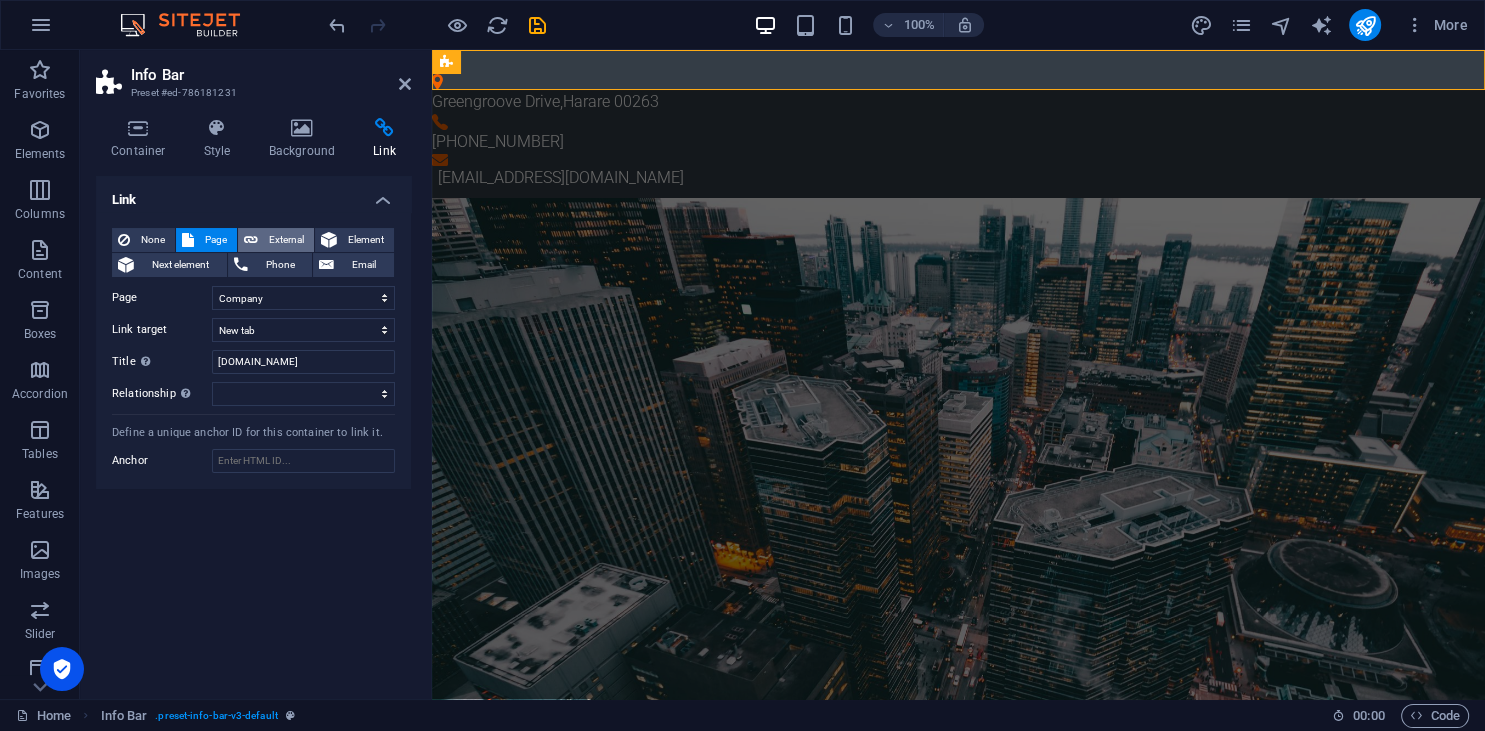 click on "External" at bounding box center (286, 240) 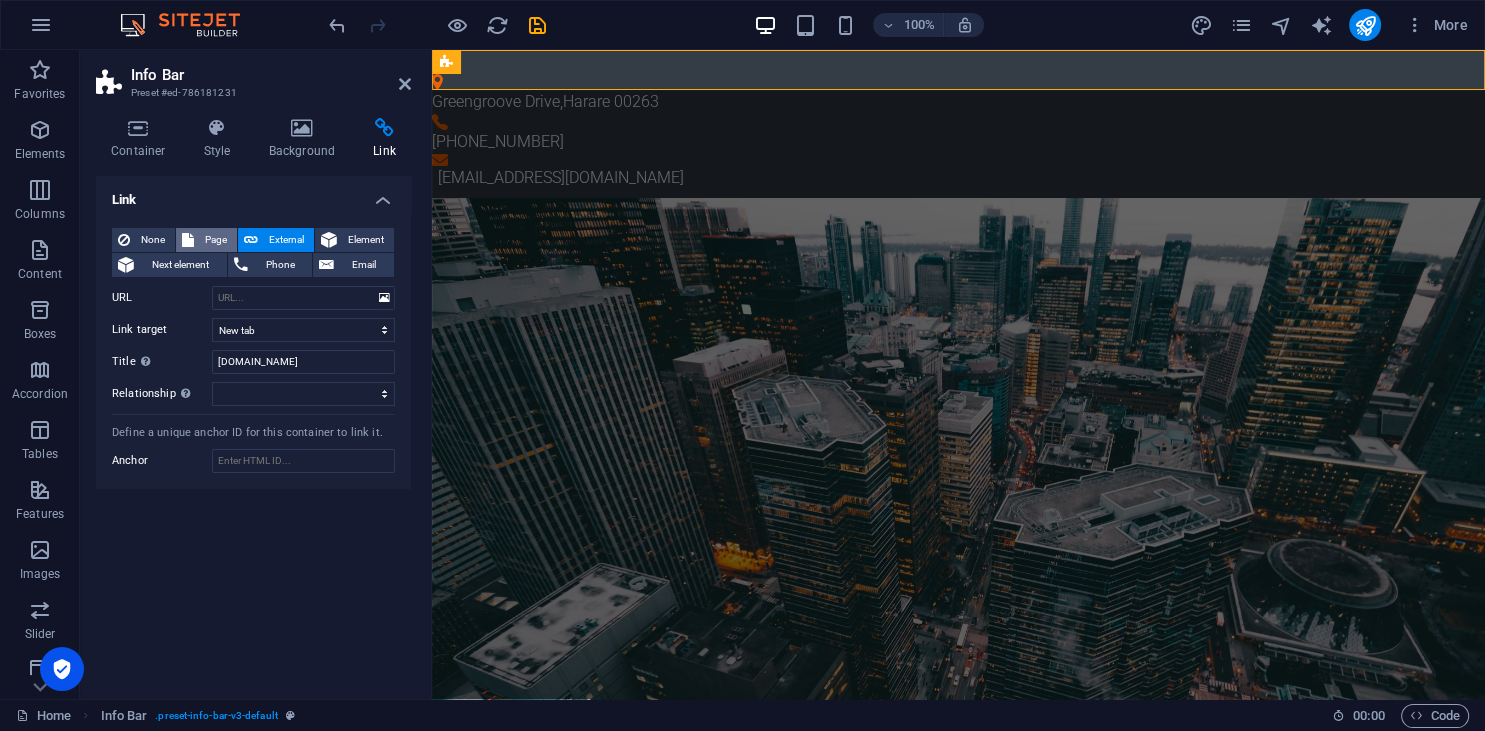 click on "Page" at bounding box center (215, 240) 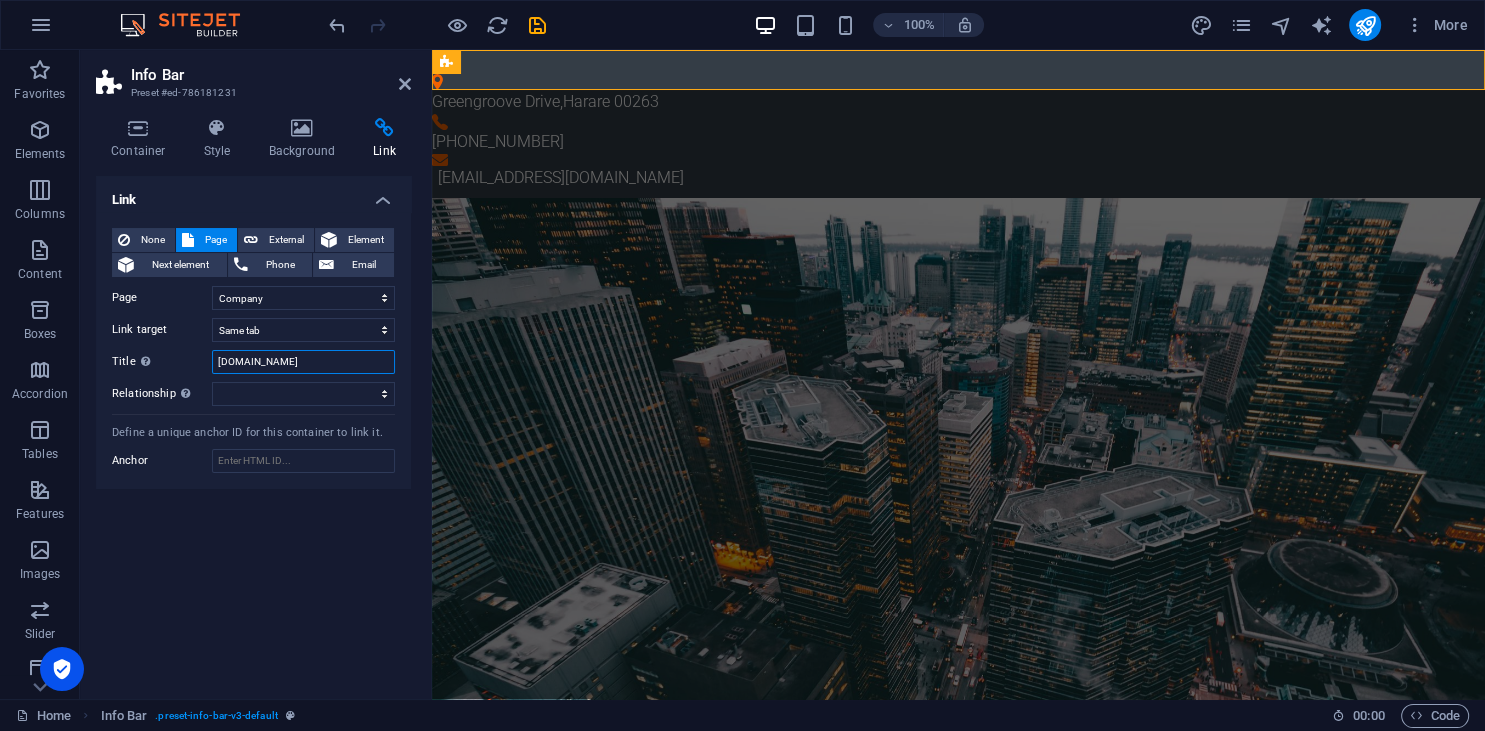drag, startPoint x: 353, startPoint y: 367, endPoint x: 127, endPoint y: 354, distance: 226.37358 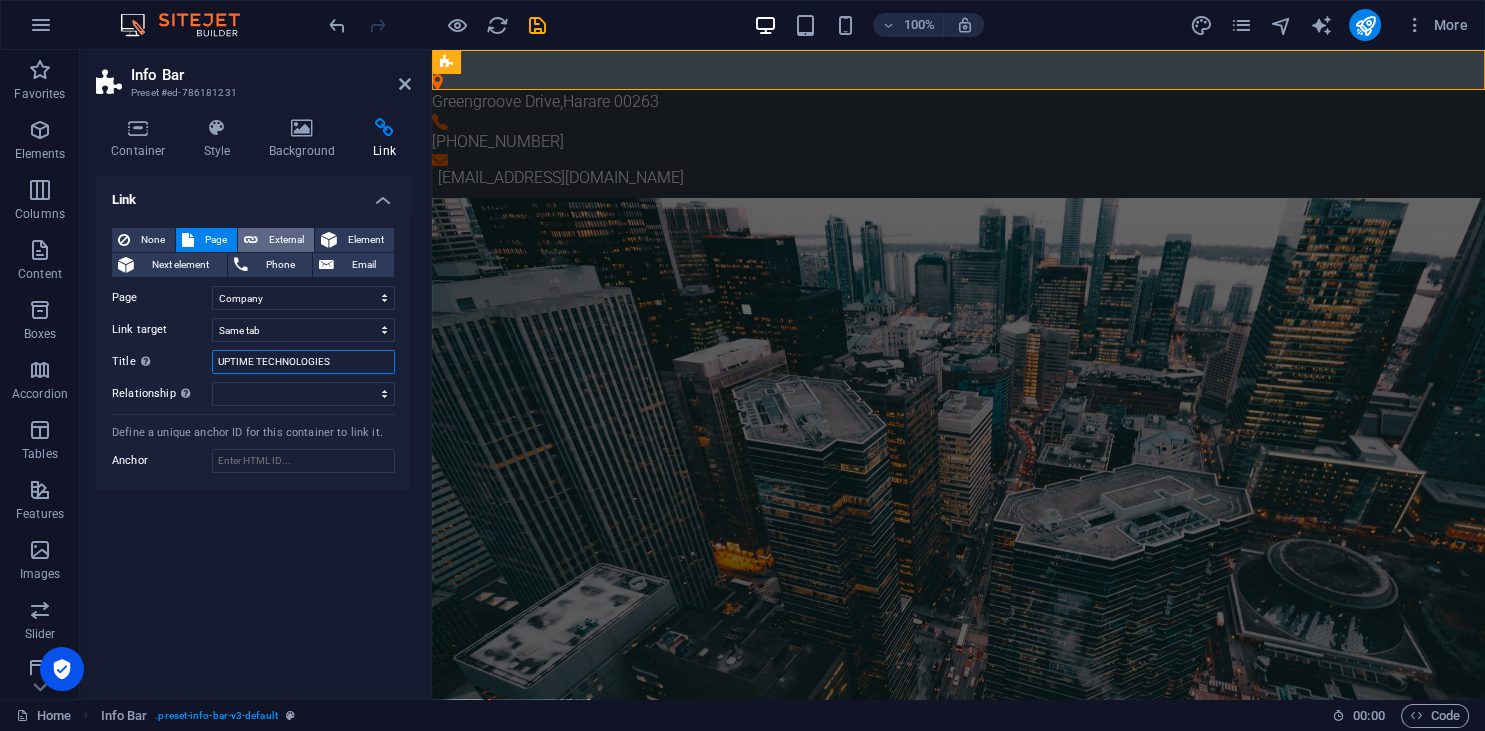 type on "UPTIME TECHNOLOGIES" 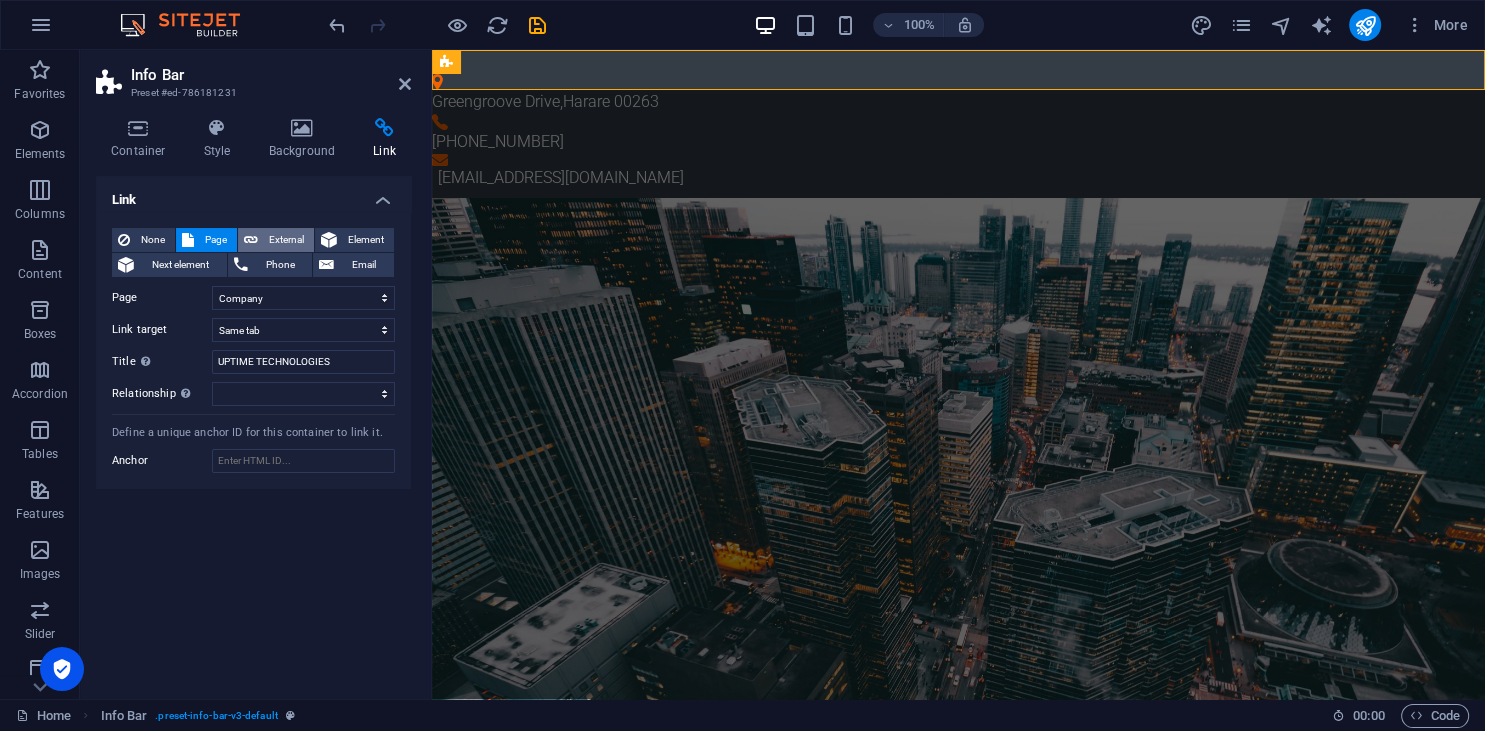 click on "External" at bounding box center [286, 240] 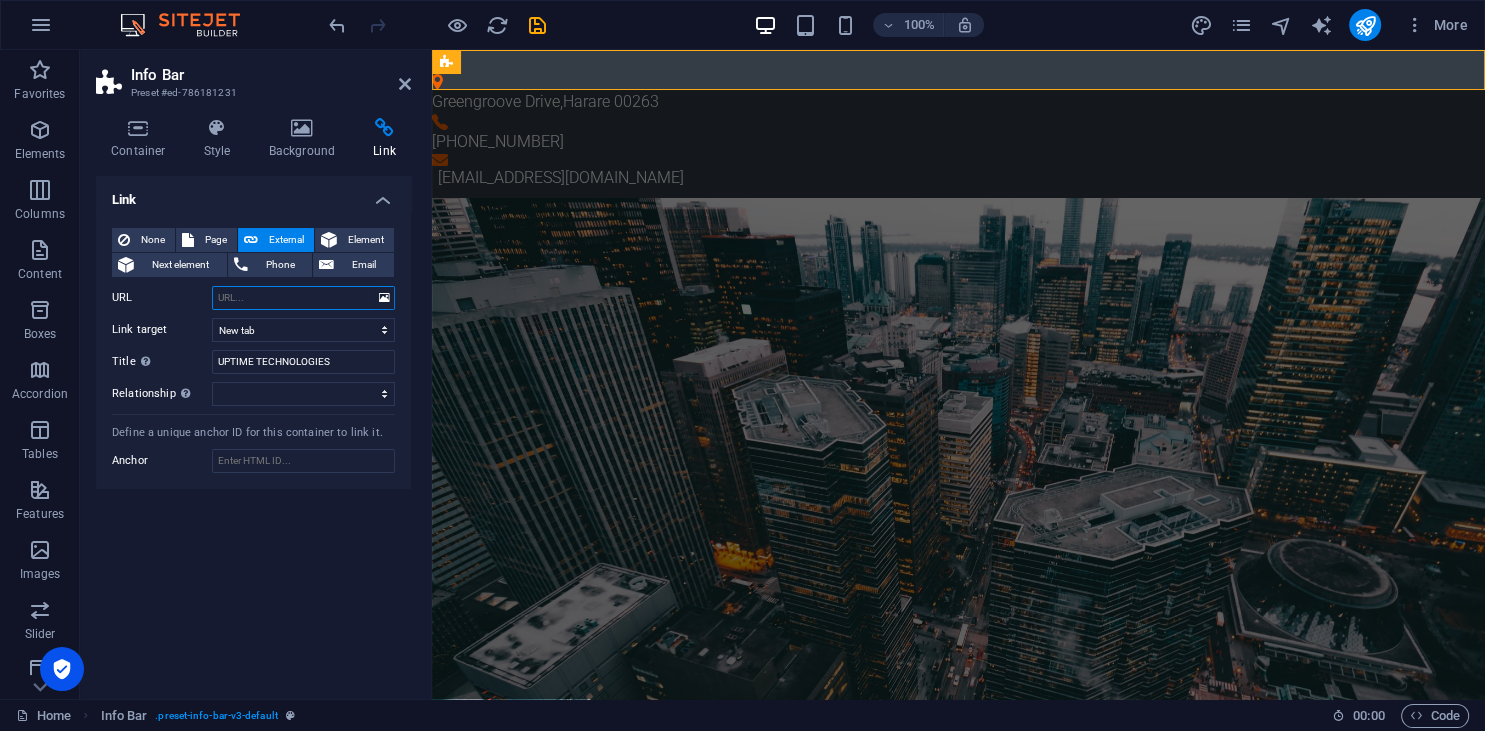 click on "URL" at bounding box center (303, 298) 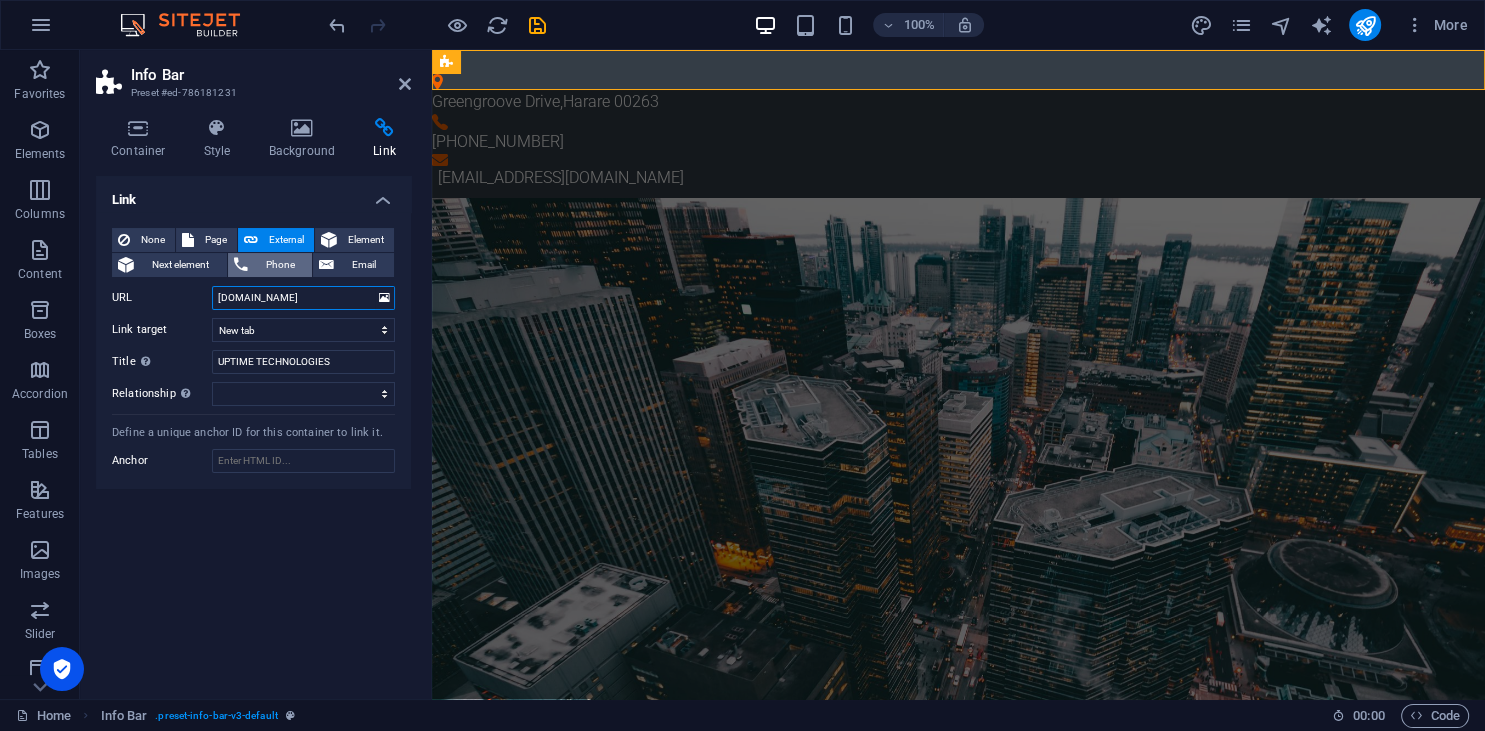 type on "[DOMAIN_NAME]" 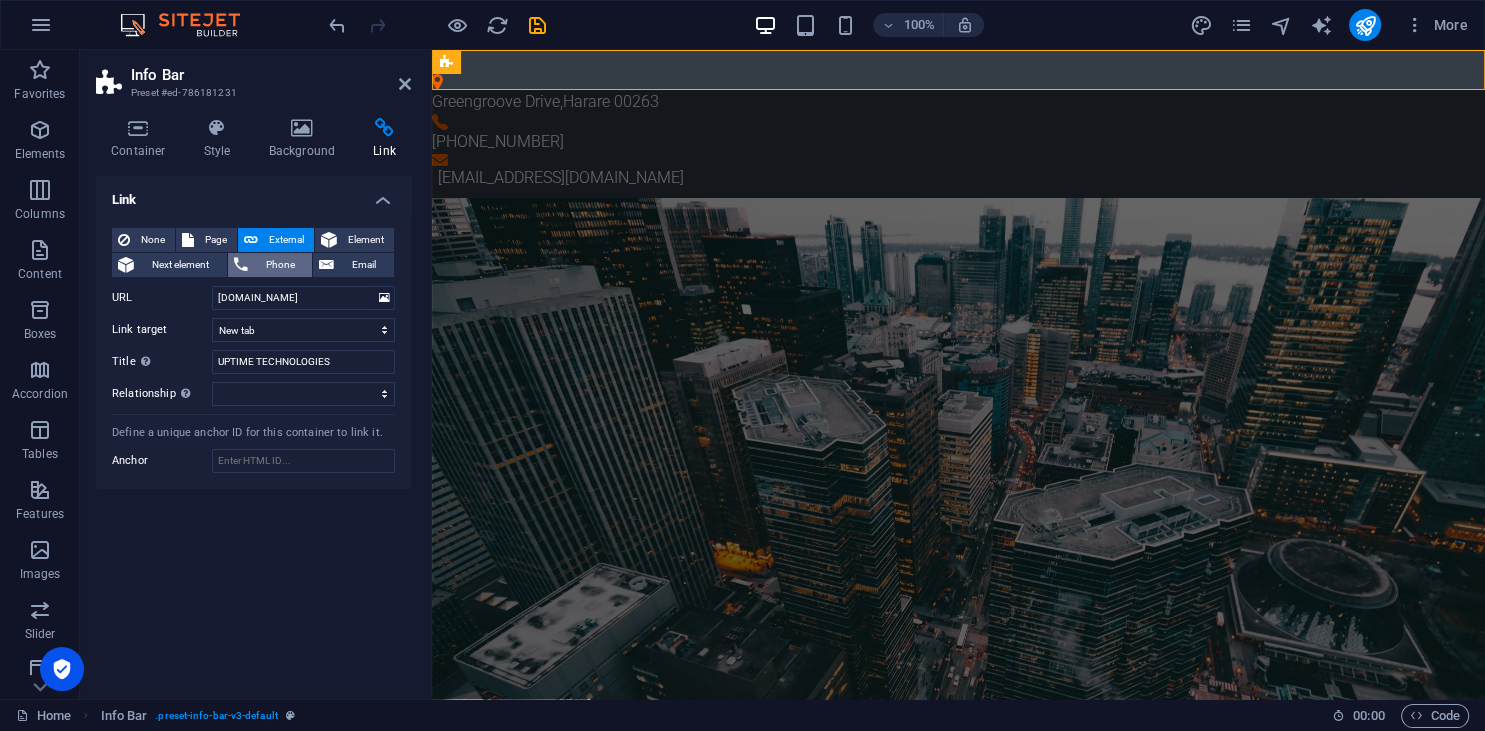 click on "Phone" at bounding box center [280, 265] 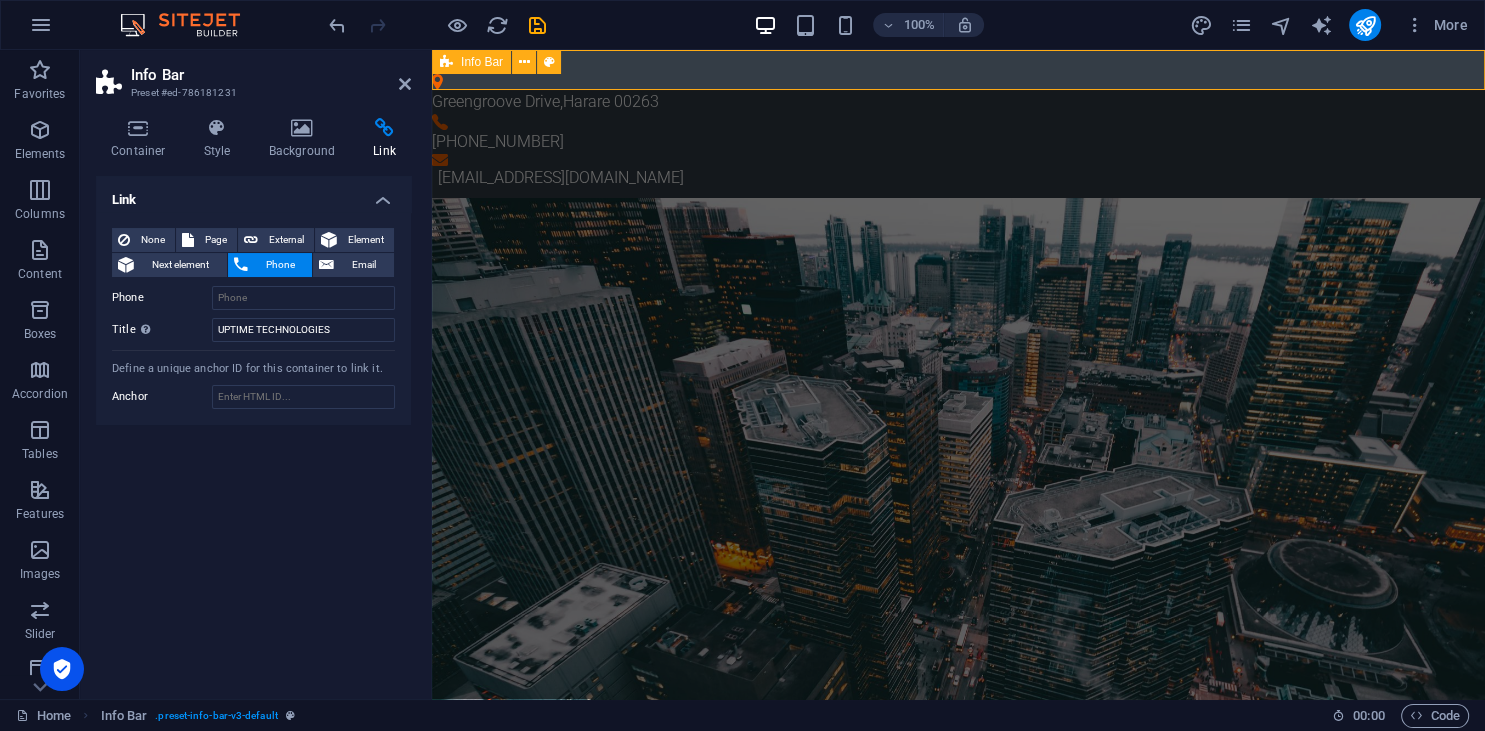 click on "[GEOGRAPHIC_DATA]   00263 [PHONE_NUMBER] [EMAIL_ADDRESS][DOMAIN_NAME]" at bounding box center (958, 132) 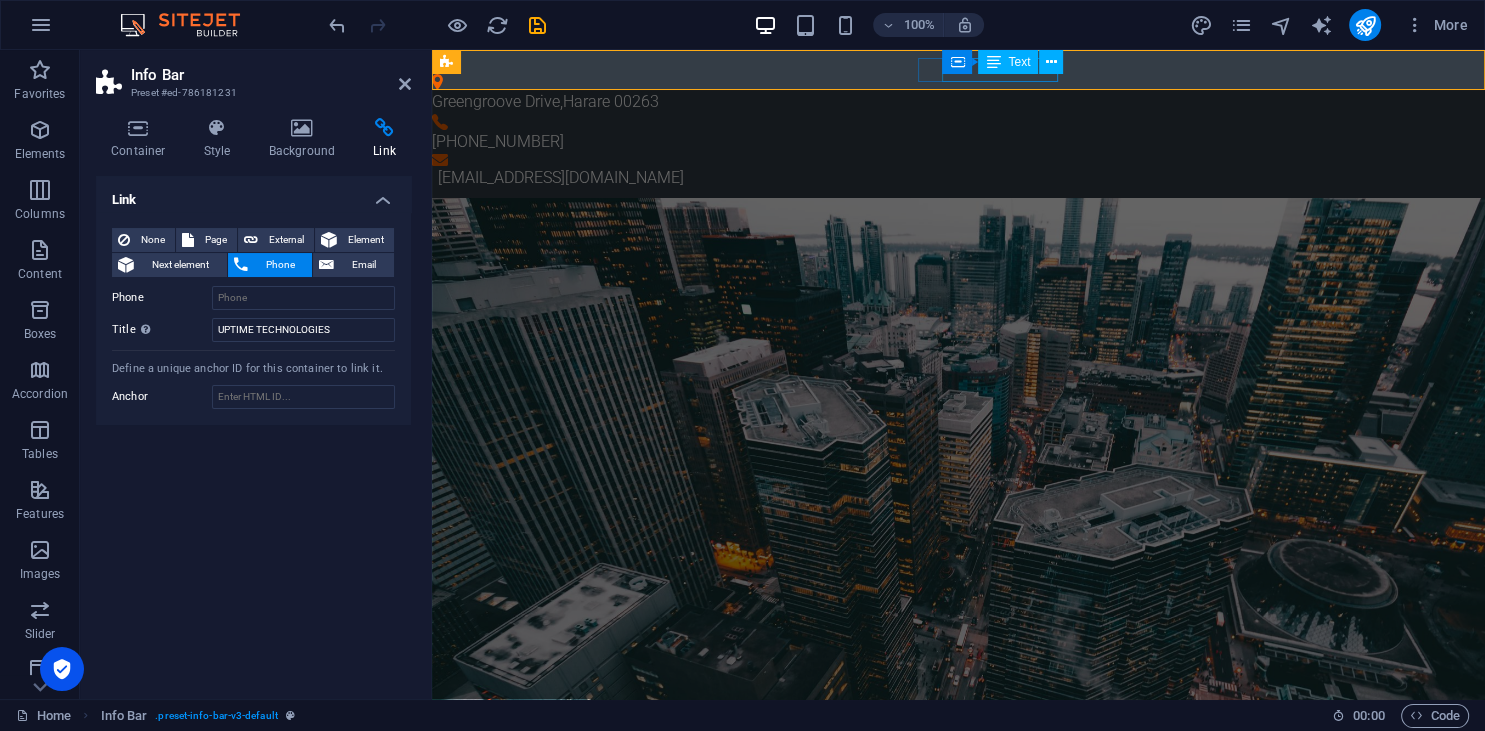 click on "Text" at bounding box center (1008, 62) 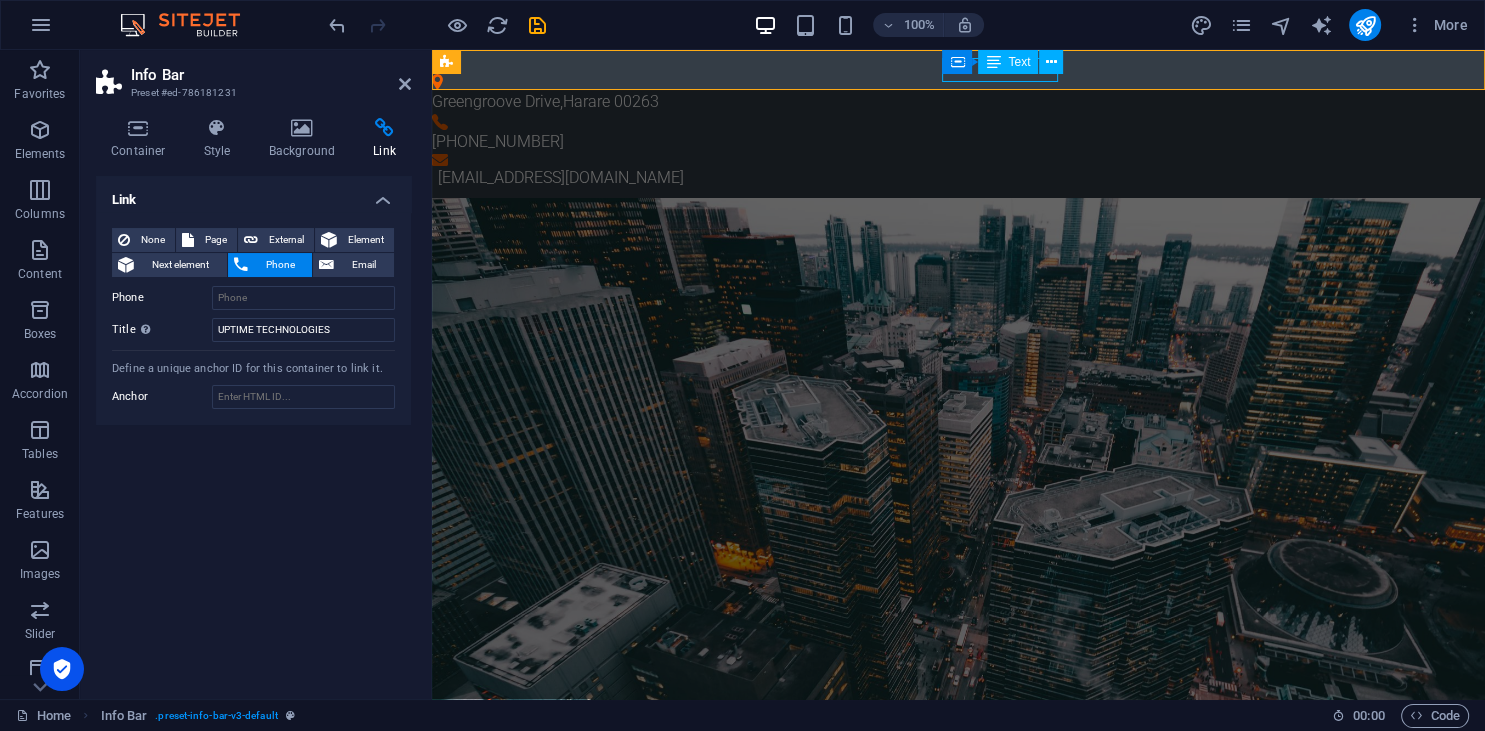 click on "Text" at bounding box center (1008, 62) 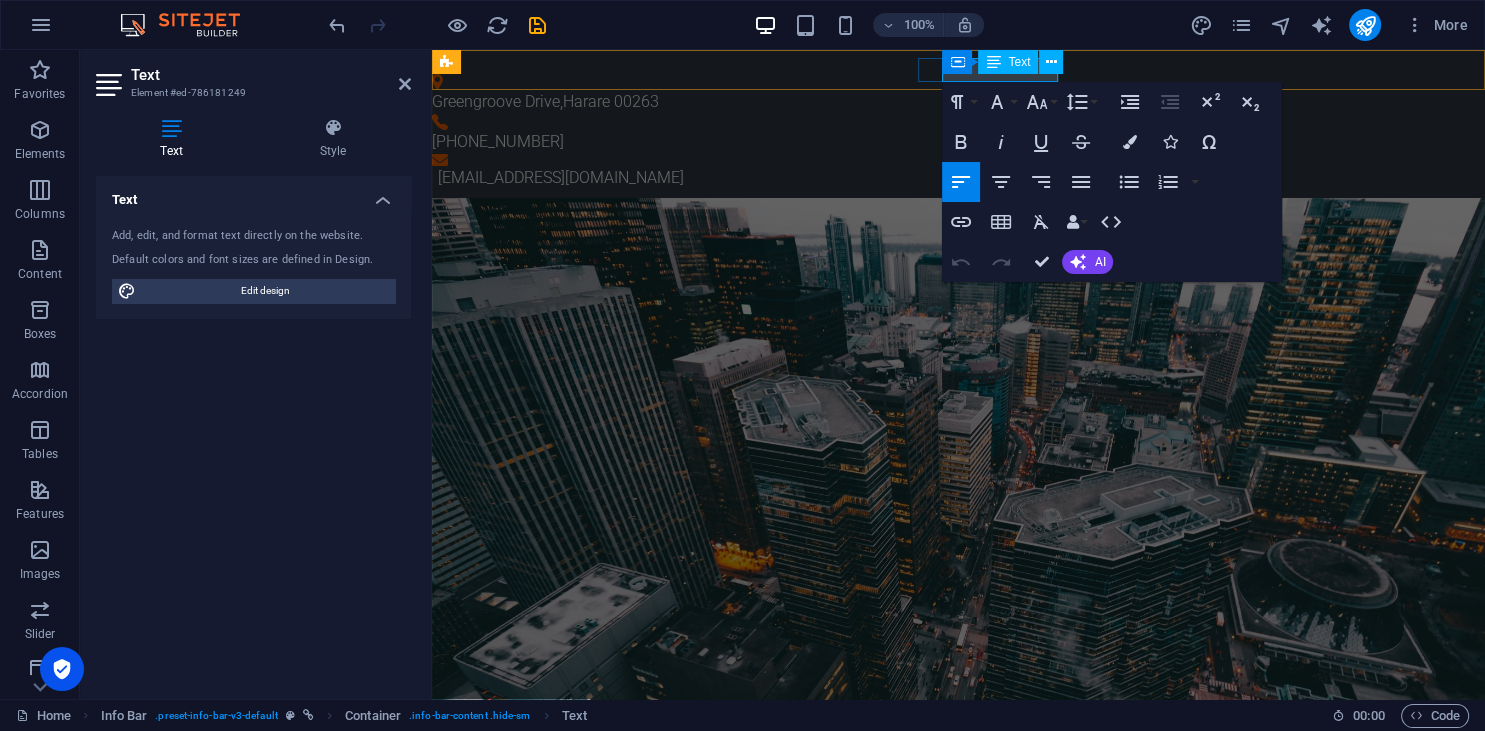 click on "[PHONE_NUMBER]" at bounding box center (950, 142) 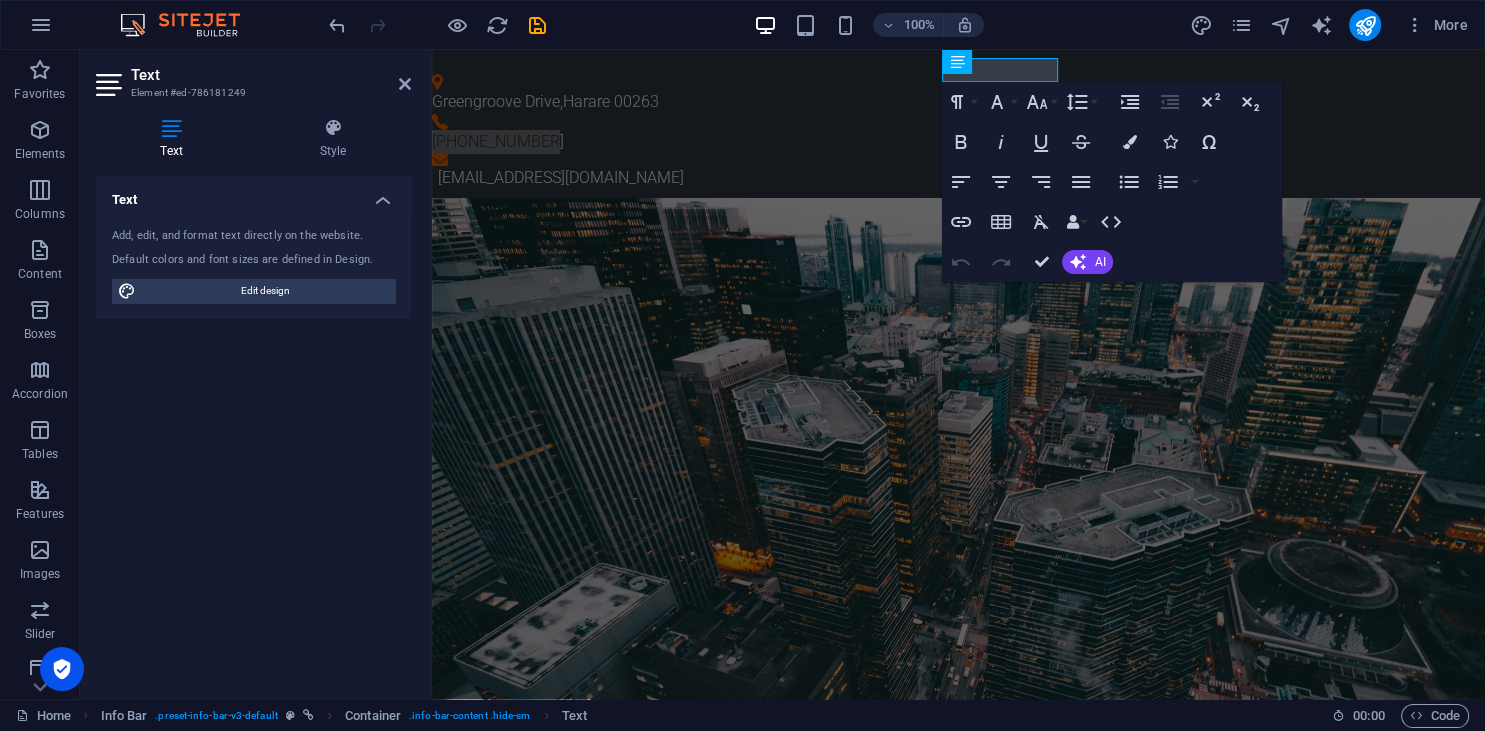 click at bounding box center [171, 128] 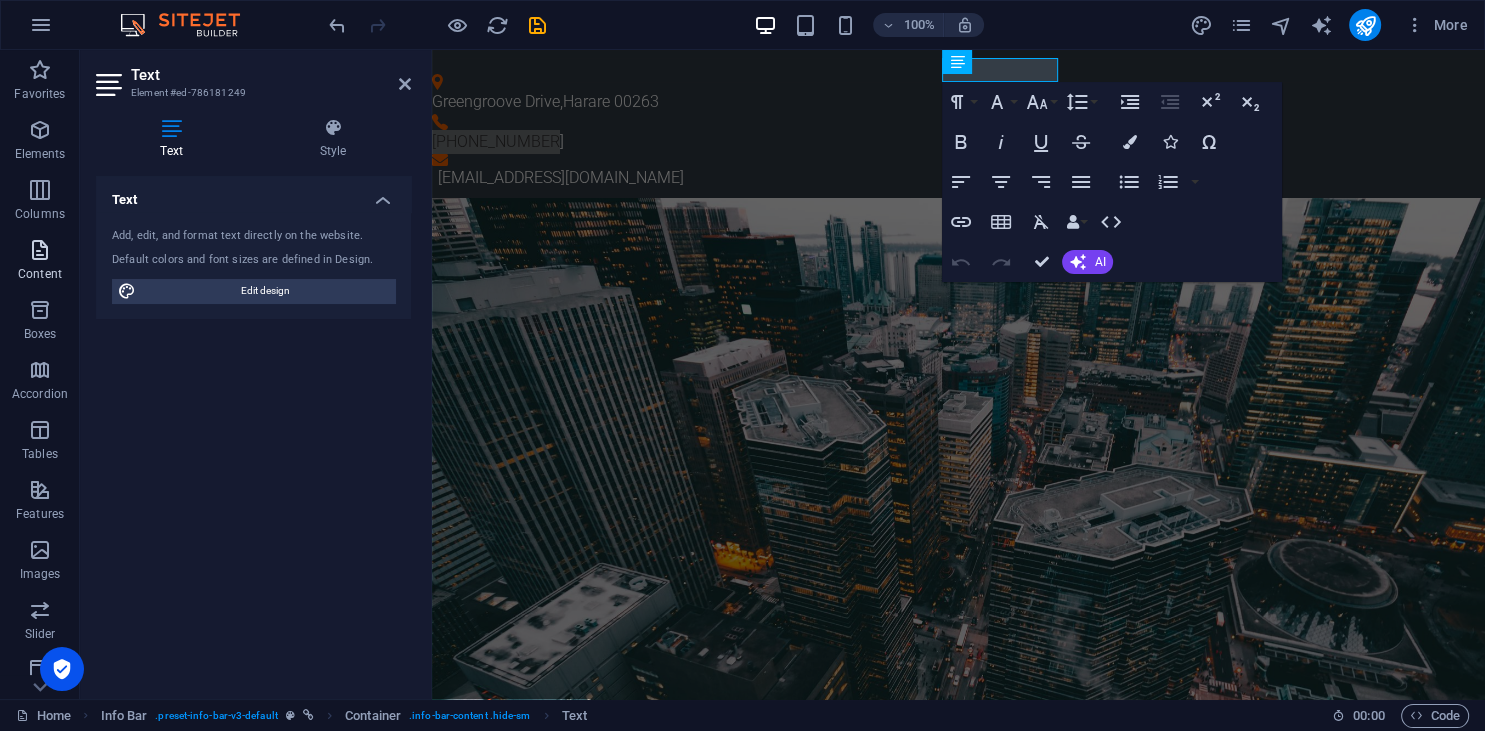 click on "Content" at bounding box center (40, 274) 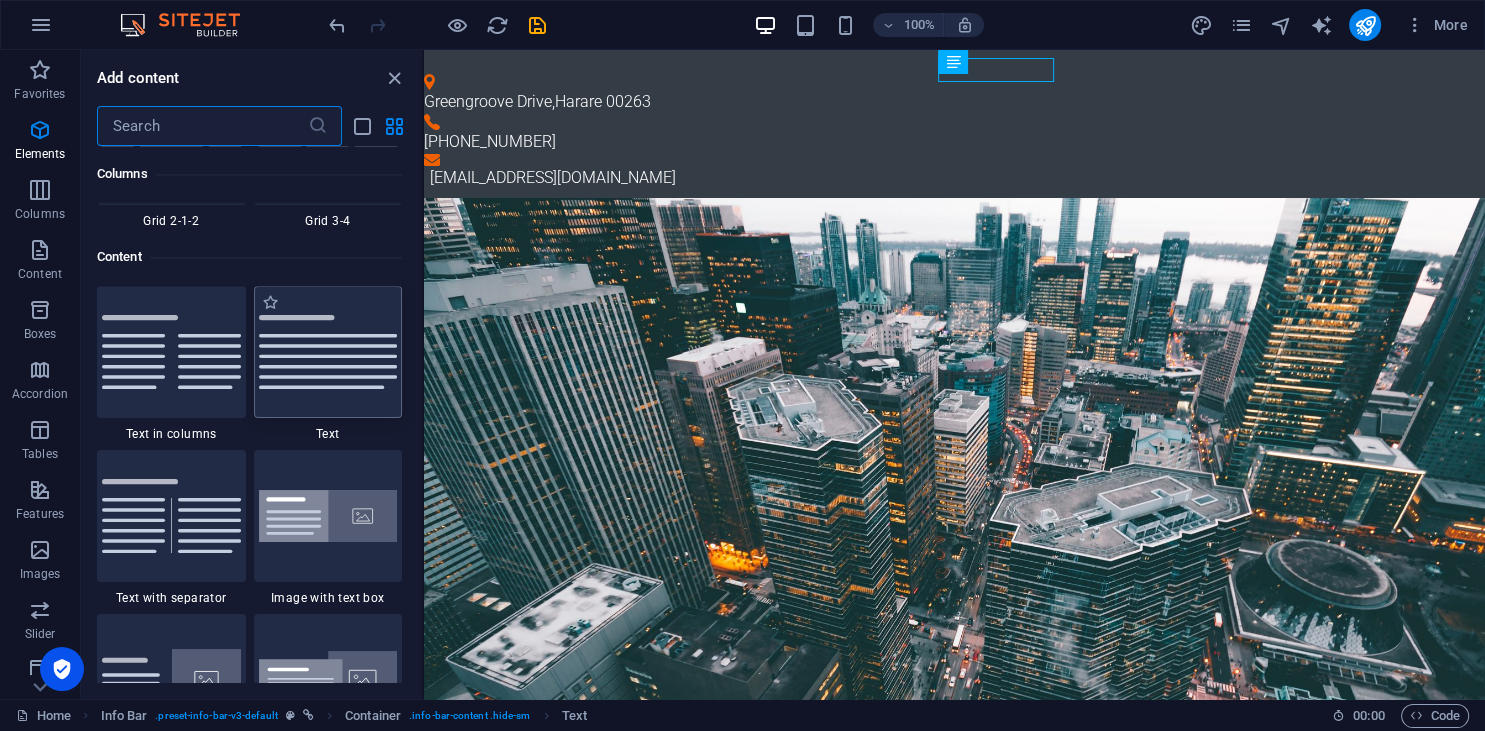 scroll, scrollTop: 3499, scrollLeft: 0, axis: vertical 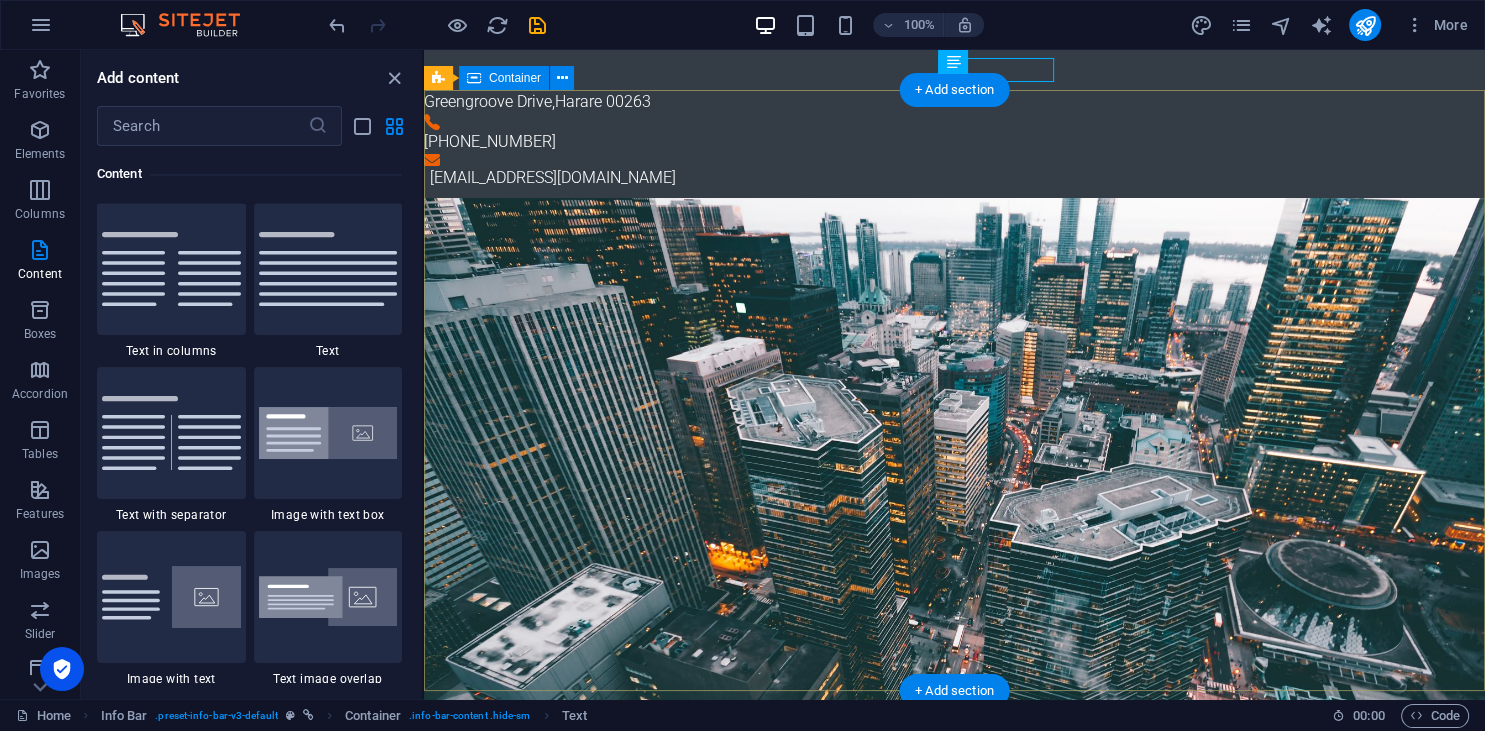 click on "Hardware Support Lorem ipsum dolor sit amet, consetetur sadipscing elitr, sed diam nonumy eirmod tempor invidunt ut labore et dolore magna aliquyam erat, sed diam voluptua. At vero eos et accusam et [PERSON_NAME] duo [PERSON_NAME] et ea rebum. Networking Lorem ipsum dolor sit amet, consetetur sadipscing elitr, sed diam nonumy eirmod tempor invidunt ut labore et dolore magna aliquyam erat, sed diam voluptua. At vero eos et accusam et [PERSON_NAME] duo [PERSON_NAME] et ea rebum. Circuit Boards Lorem ipsum dolor sit amet, consetetur sadipscing elitr, sed diam nonumy eirmod tempor invidunt ut labore et dolore magna aliquyam erat, sed diam voluptua. At vero eos et accusam et [PERSON_NAME] duo [PERSON_NAME] et ea rebum. Learn more" at bounding box center (954, 1893) 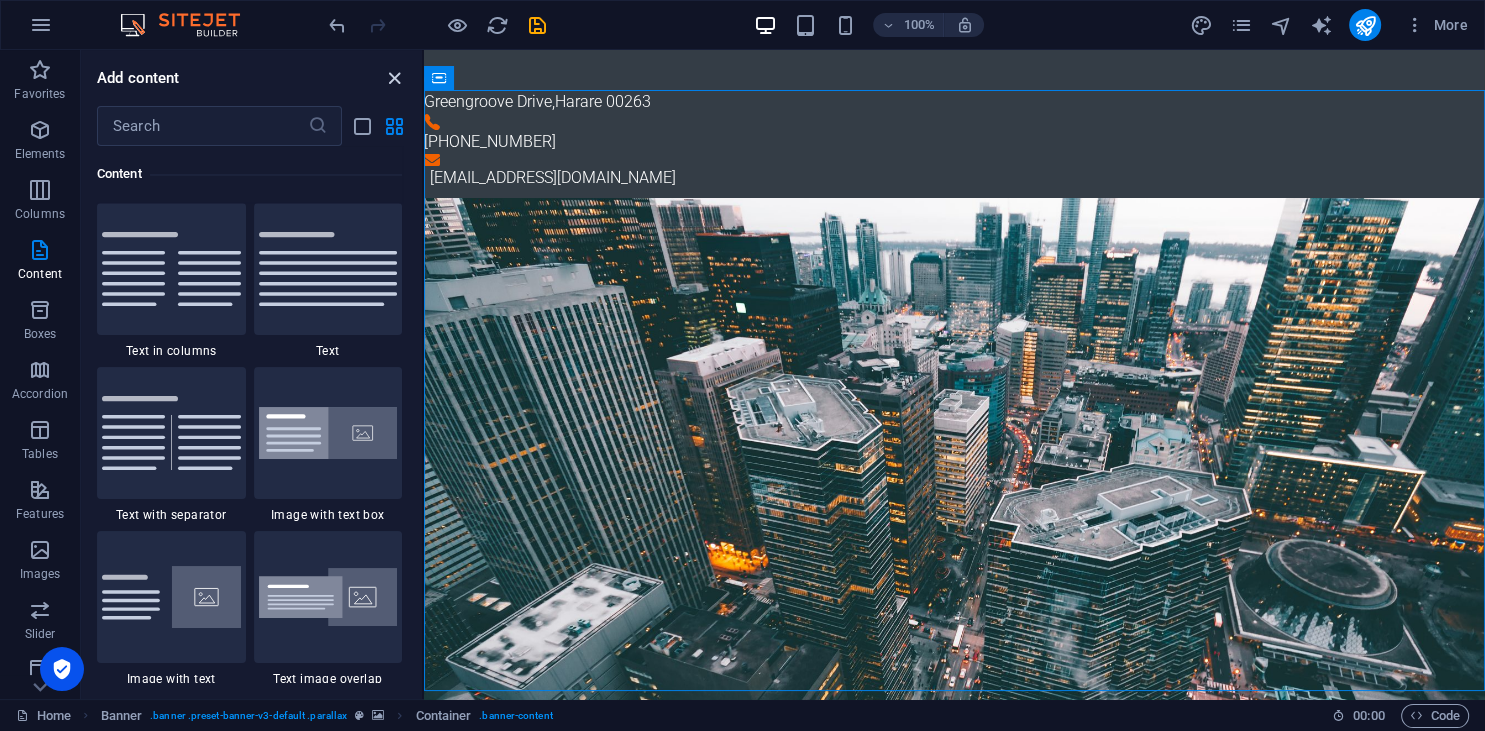 click at bounding box center (394, 78) 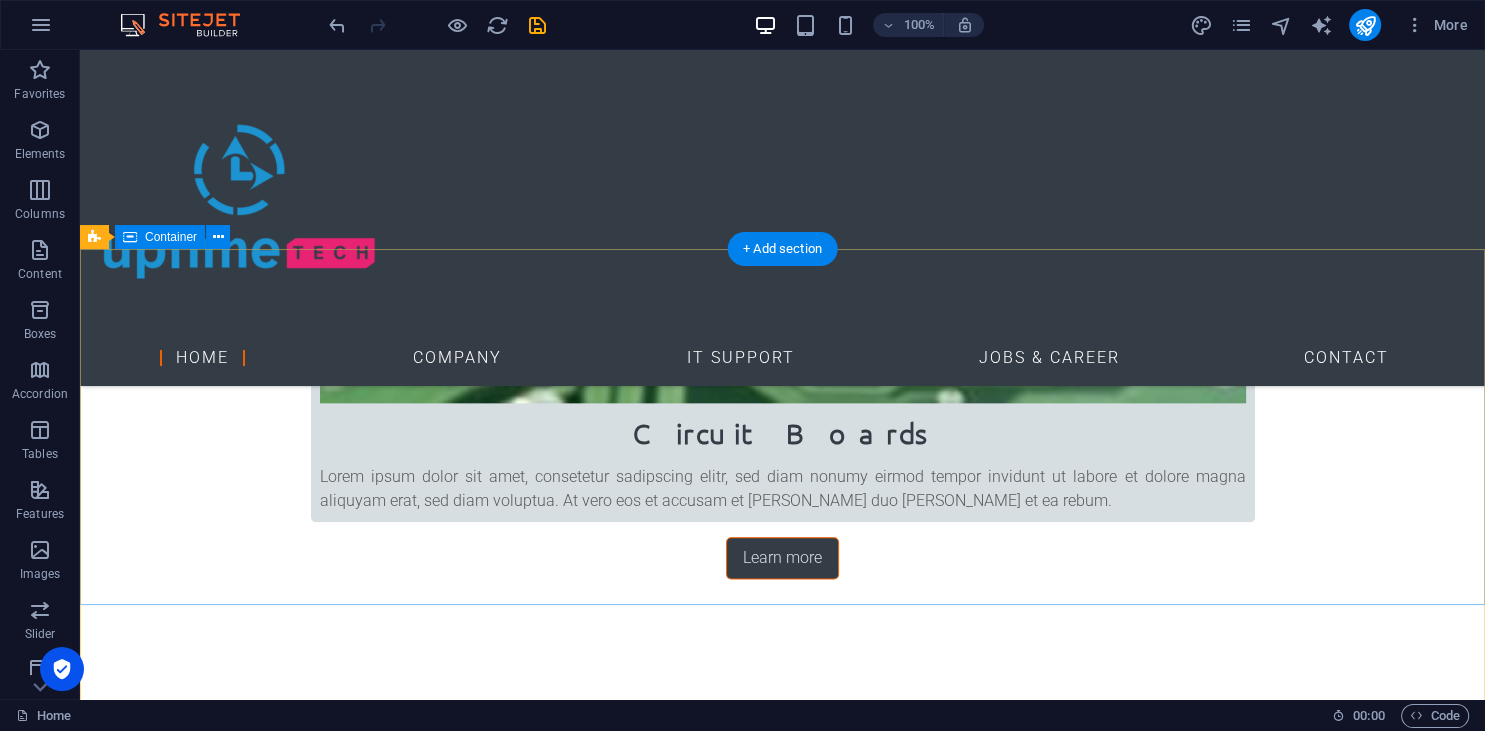 scroll, scrollTop: 2323, scrollLeft: 0, axis: vertical 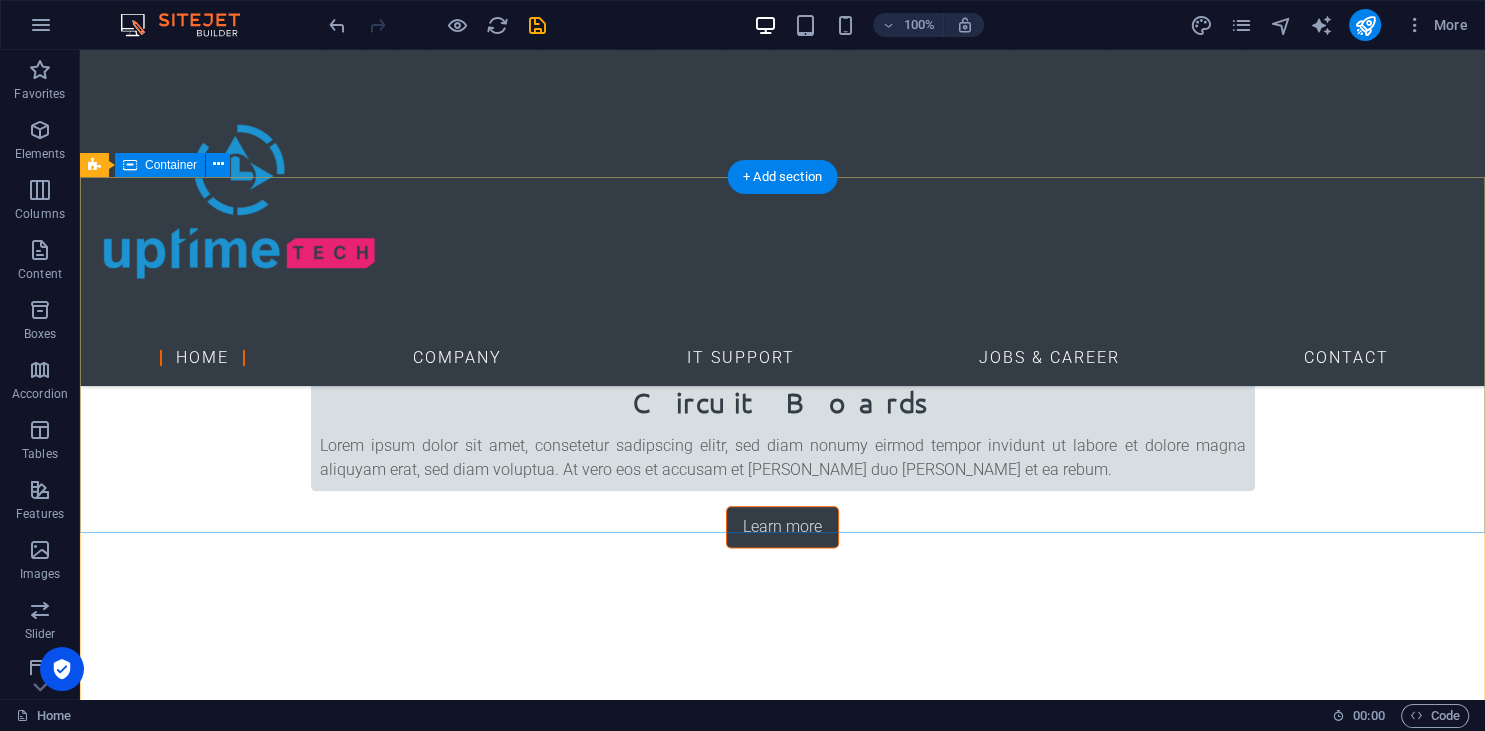 click on "Address [GEOGRAPHIC_DATA] Phone Phone:  [PHONE_NUMBER] Mobile:  [PHONE_NUMBER] Contact [EMAIL_ADDRESS][DOMAIN_NAME] Legal Notice  |  Privacy" at bounding box center [782, 3703] 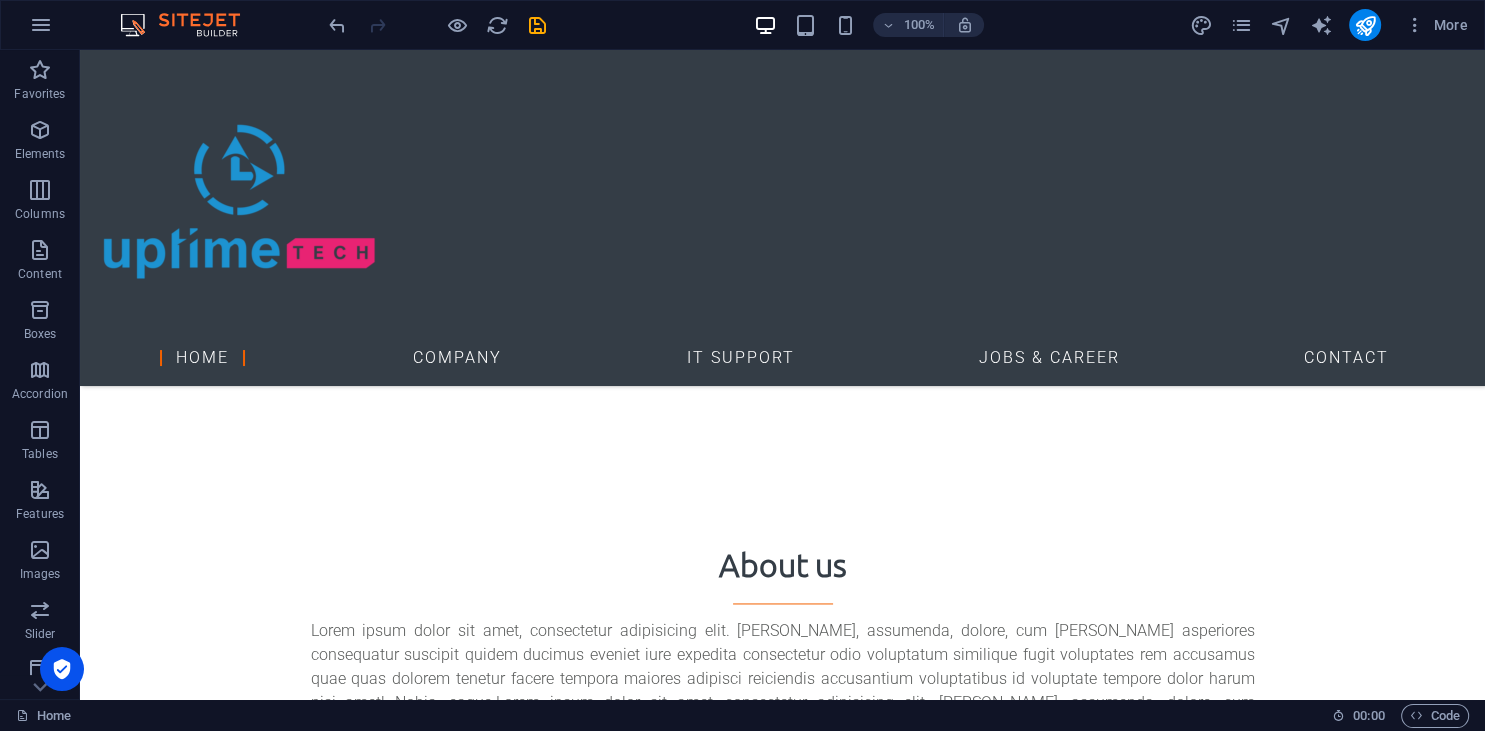 scroll, scrollTop: 2828, scrollLeft: 0, axis: vertical 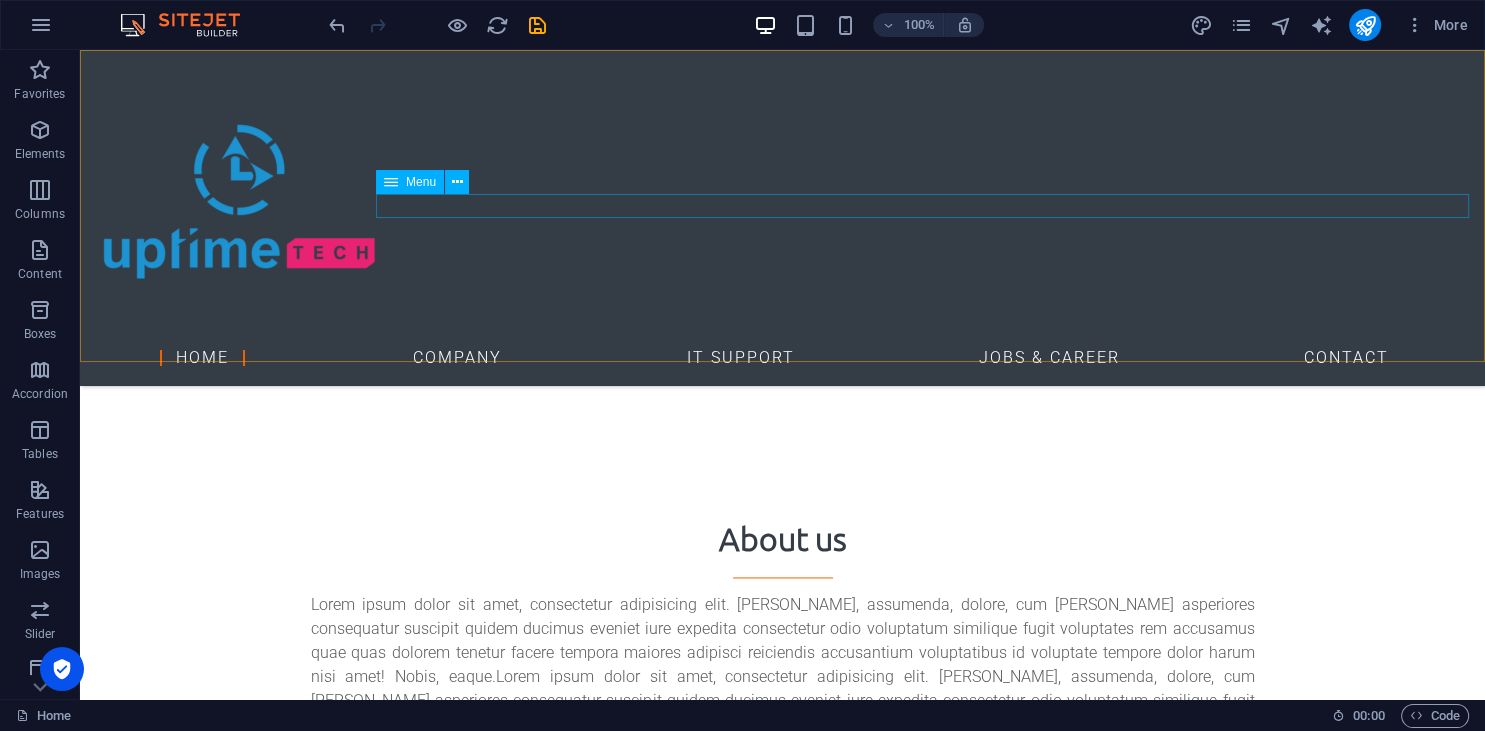 click on "Home Company IT Support Jobs & Career Contact" at bounding box center (782, 358) 